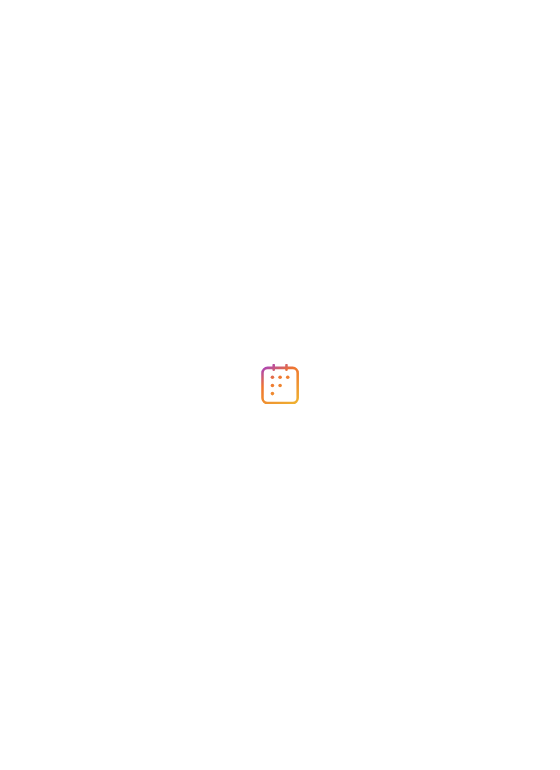 scroll, scrollTop: 0, scrollLeft: 0, axis: both 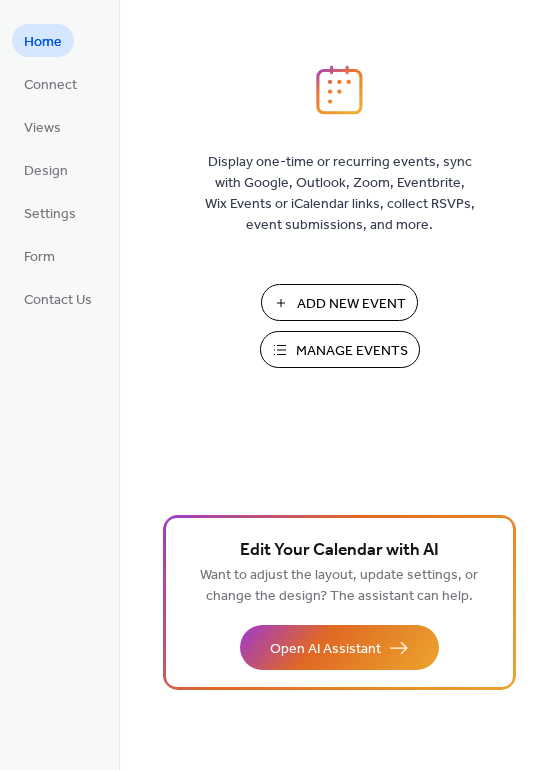 click on "Manage Events" at bounding box center [352, 351] 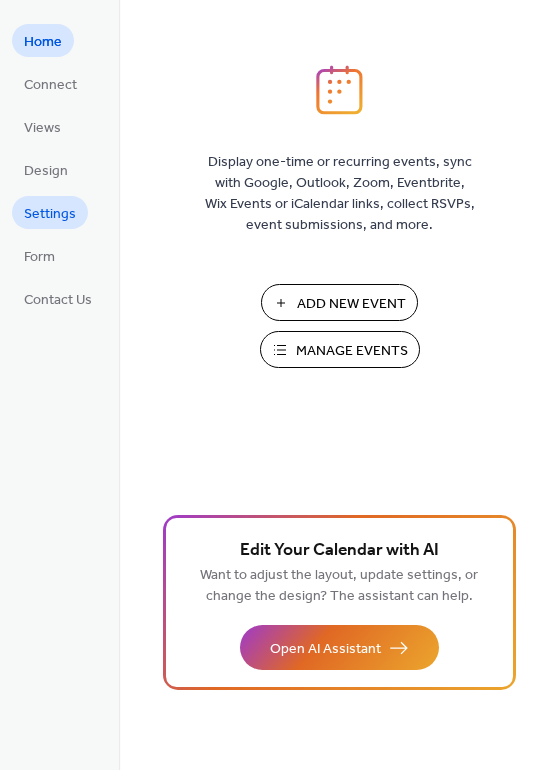 click on "Settings" at bounding box center (50, 214) 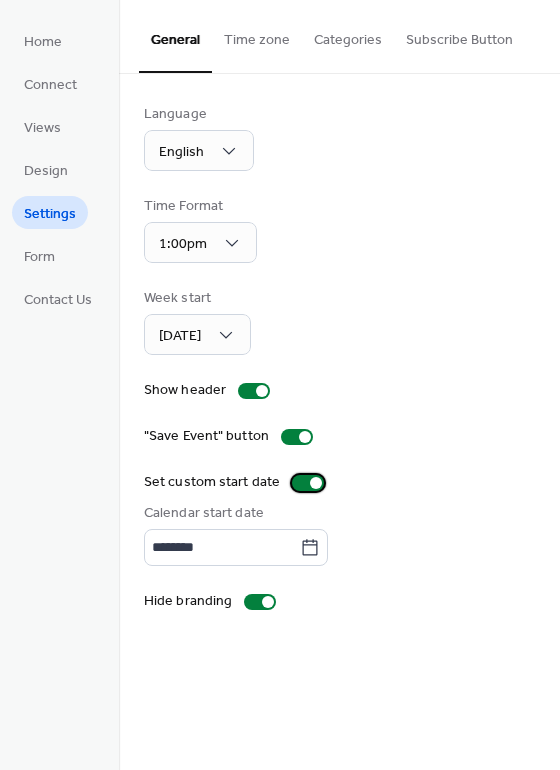 click at bounding box center [308, 483] 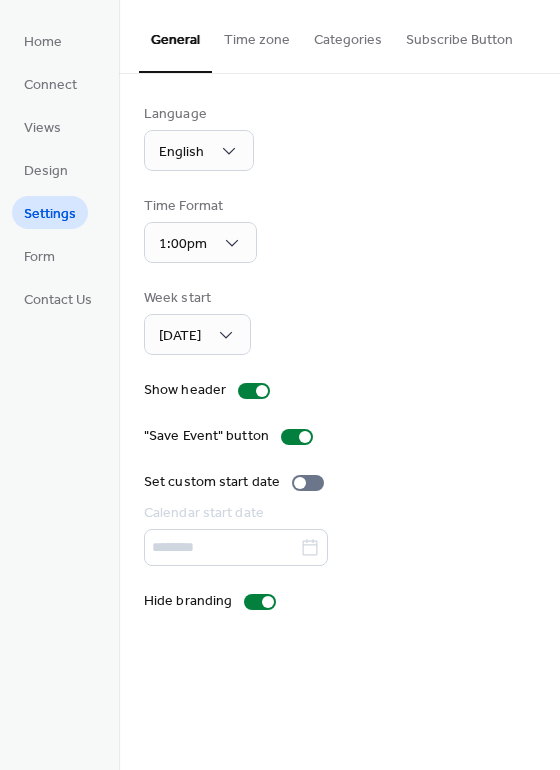 click on "Categories" at bounding box center [348, 35] 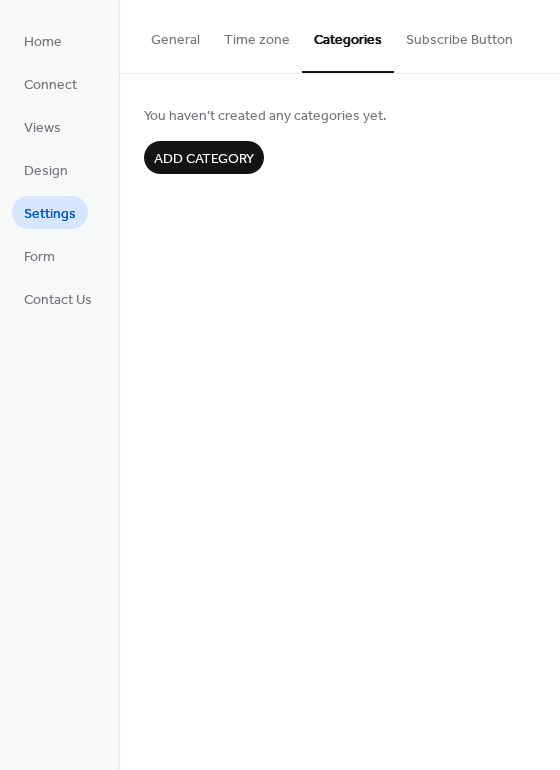 click on "General" at bounding box center [175, 35] 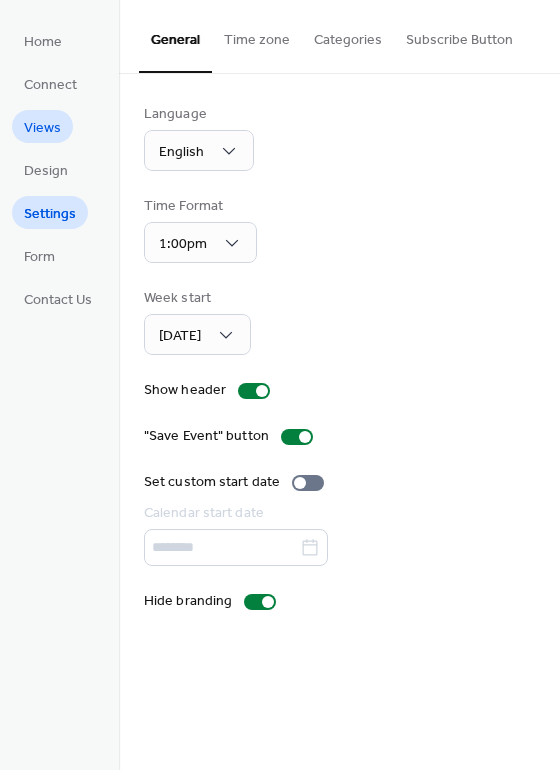 click on "Views" at bounding box center [42, 128] 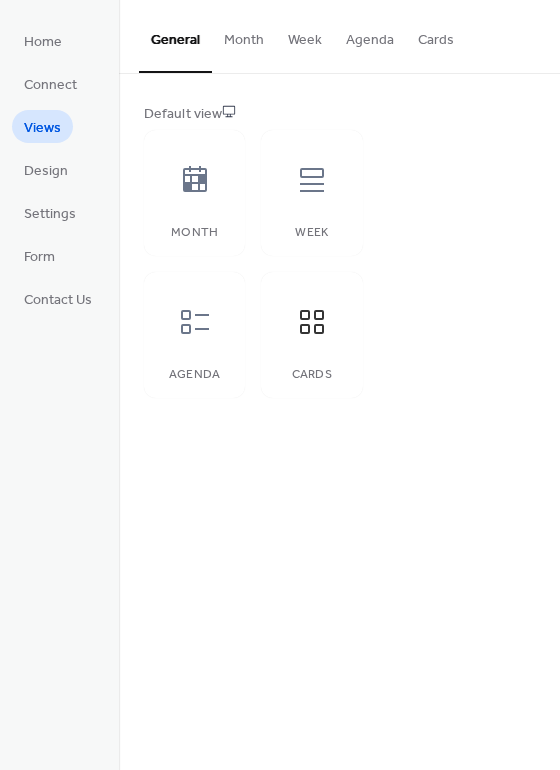 click on "Cards" at bounding box center (436, 35) 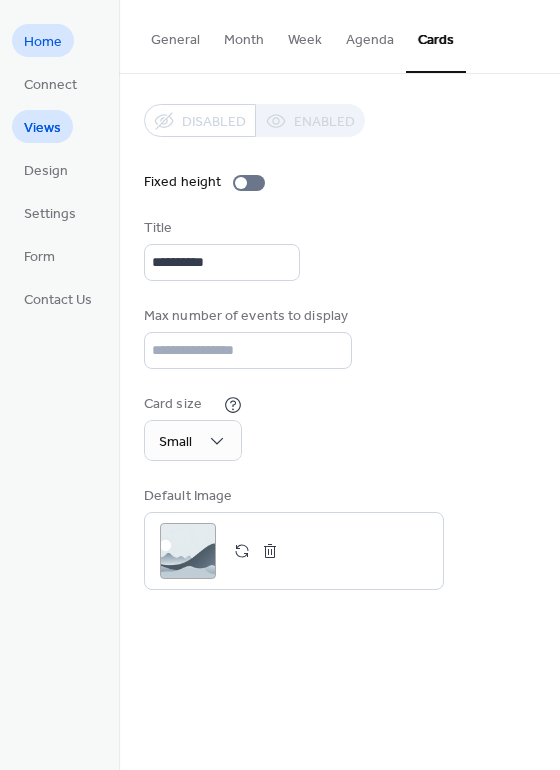 click on "Home" at bounding box center [43, 42] 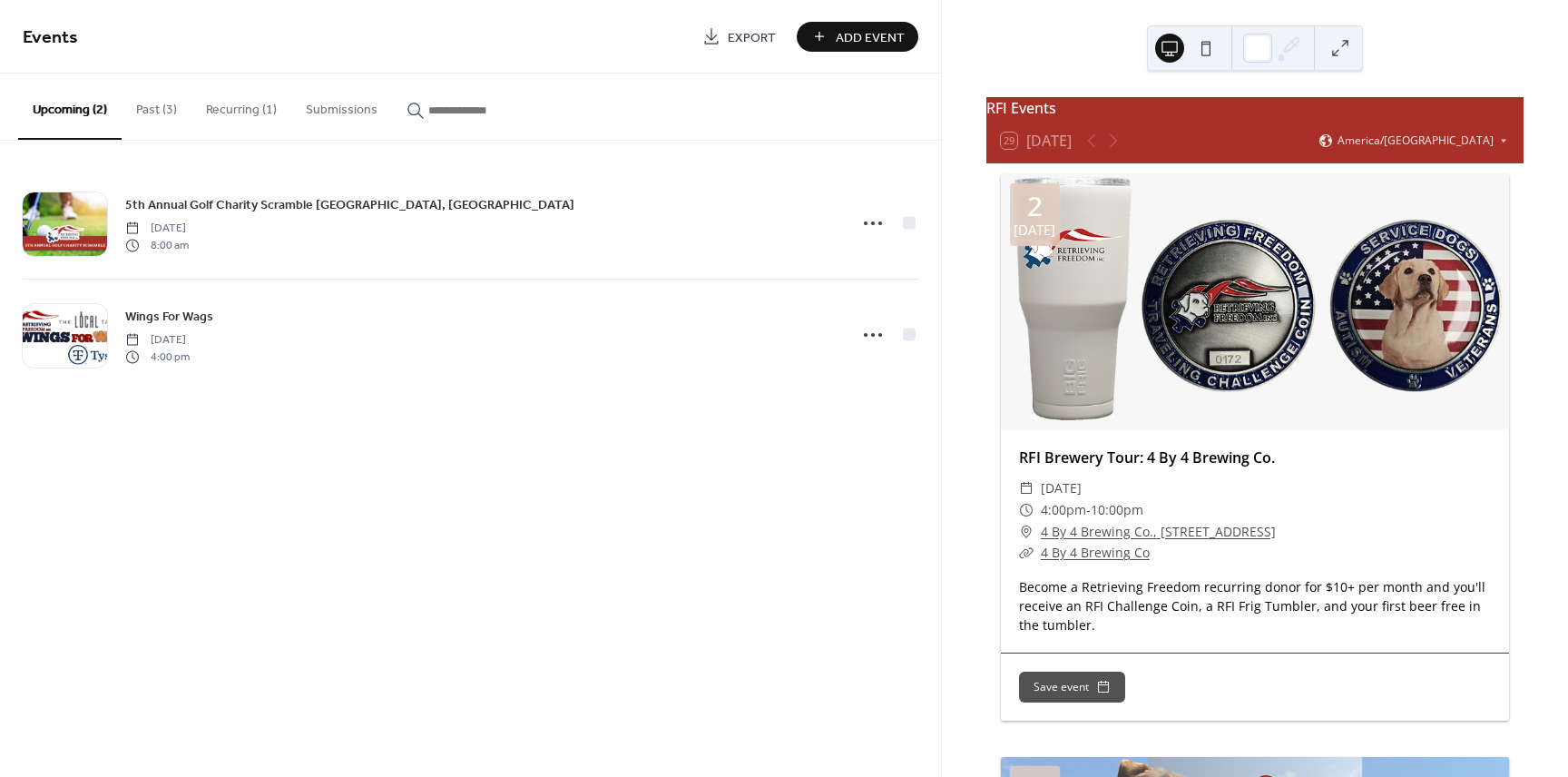 scroll, scrollTop: 0, scrollLeft: 0, axis: both 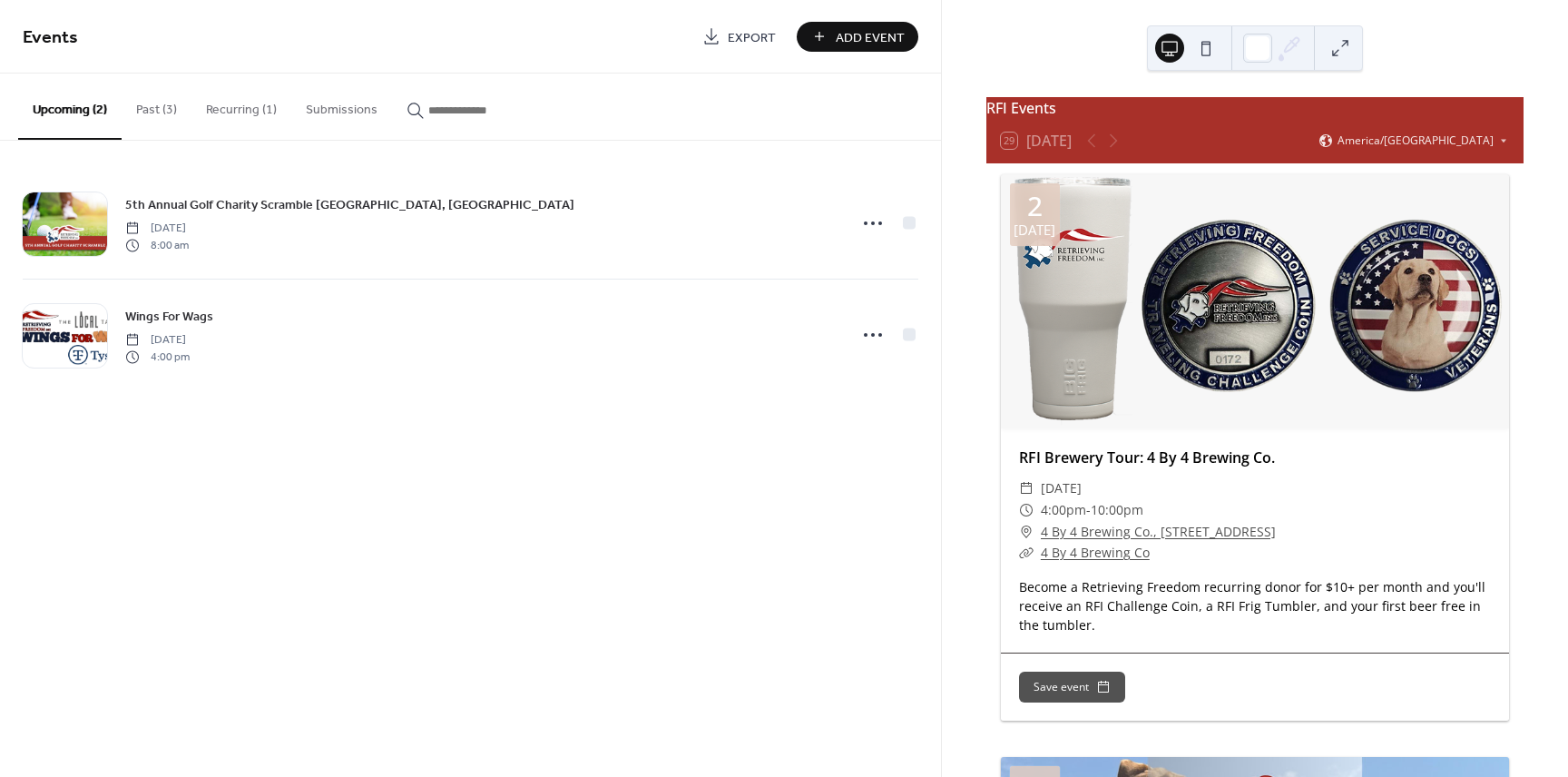 click on "Past (3)" at bounding box center [156, 105] 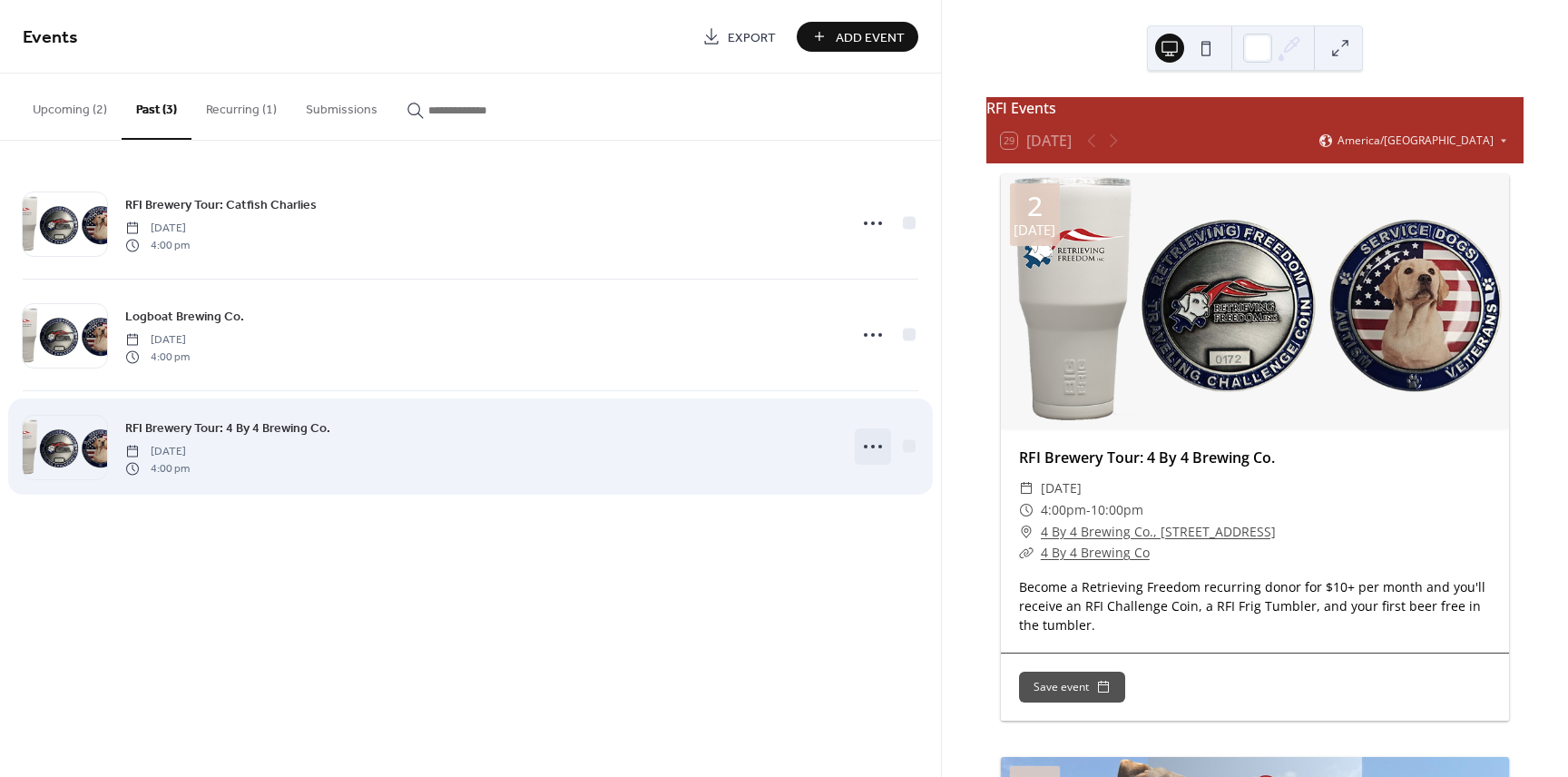 click 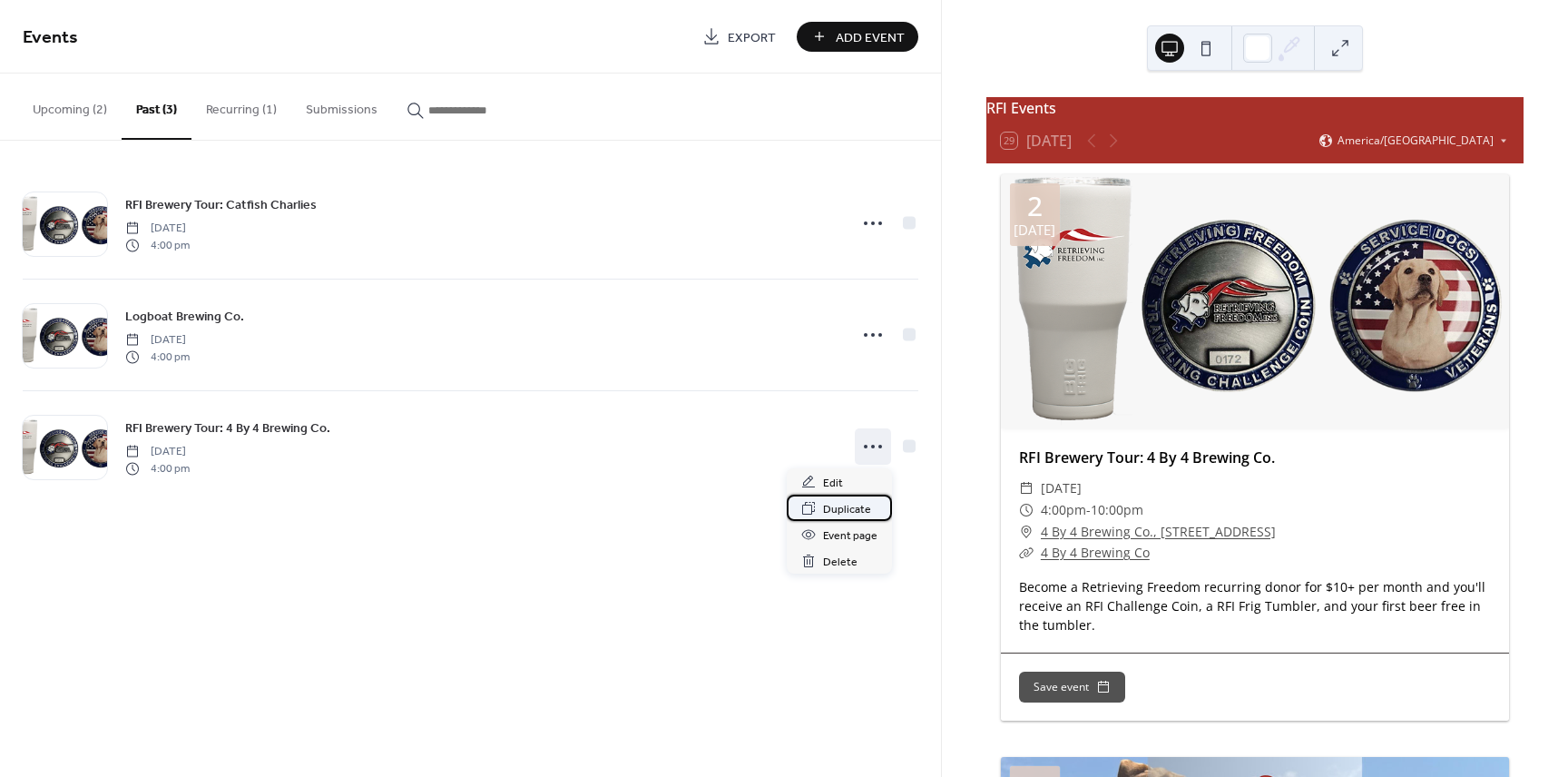 click on "Duplicate" at bounding box center [847, 509] 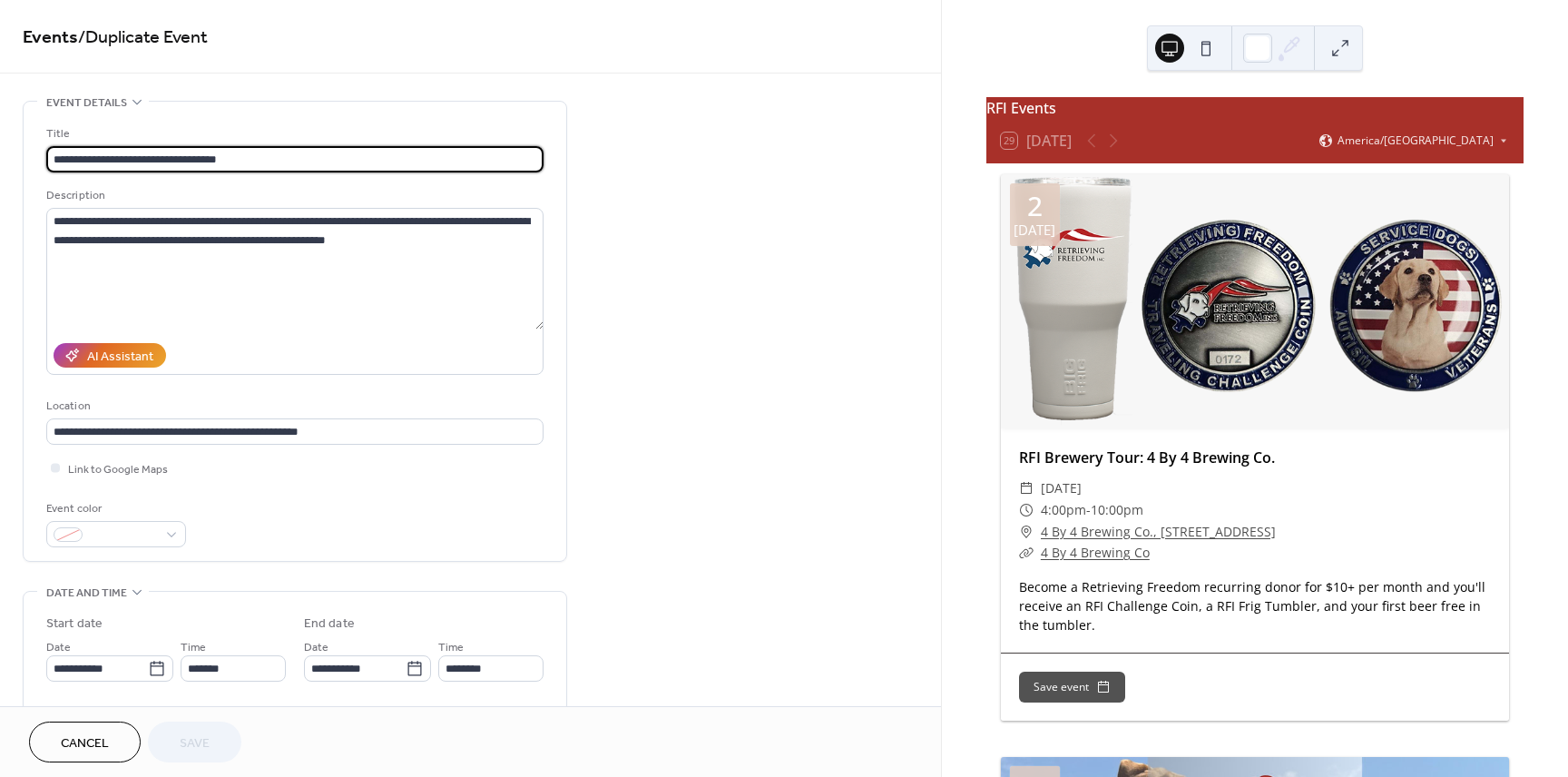 drag, startPoint x: 232, startPoint y: 162, endPoint x: 141, endPoint y: 162, distance: 91 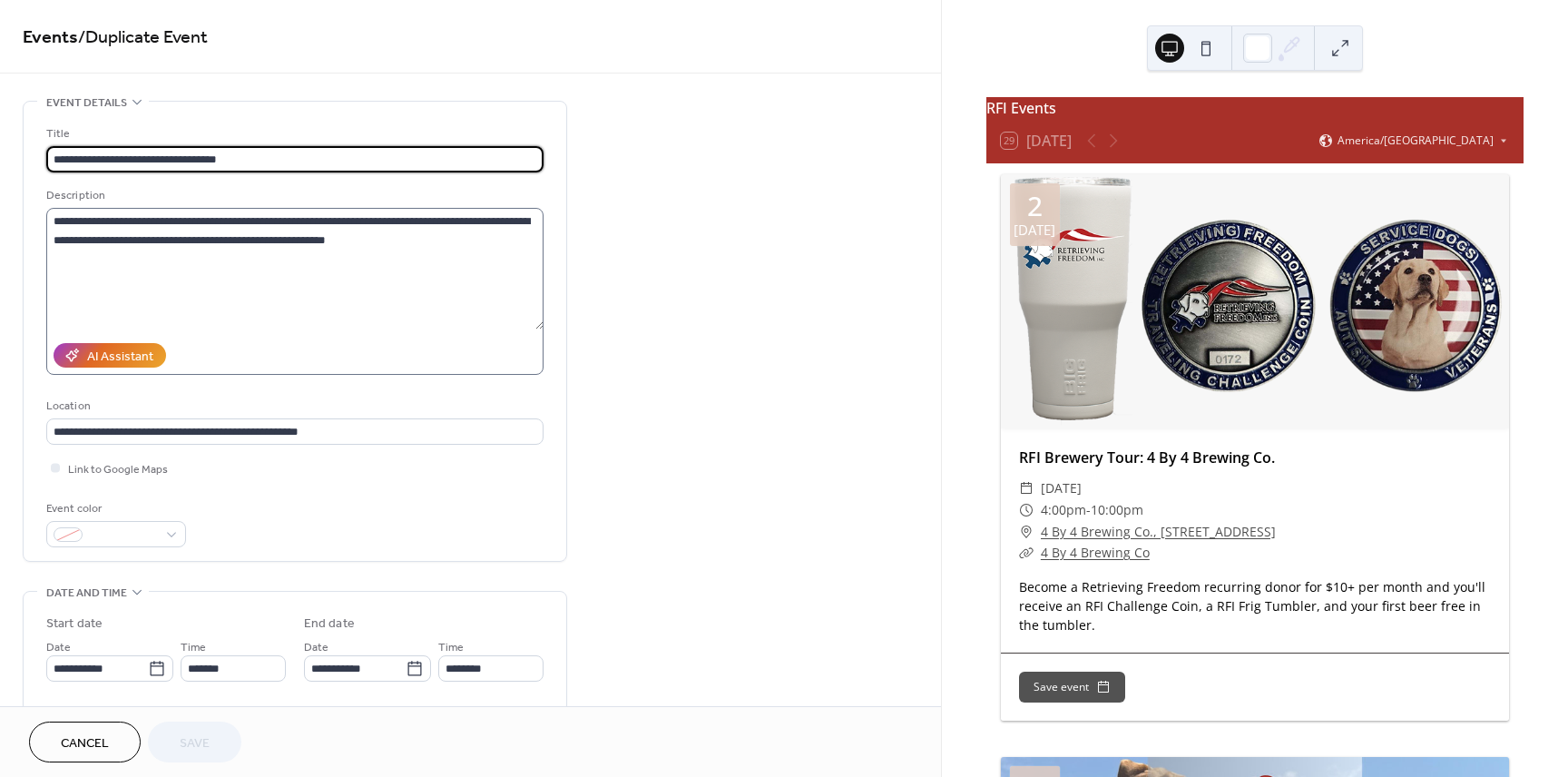 paste 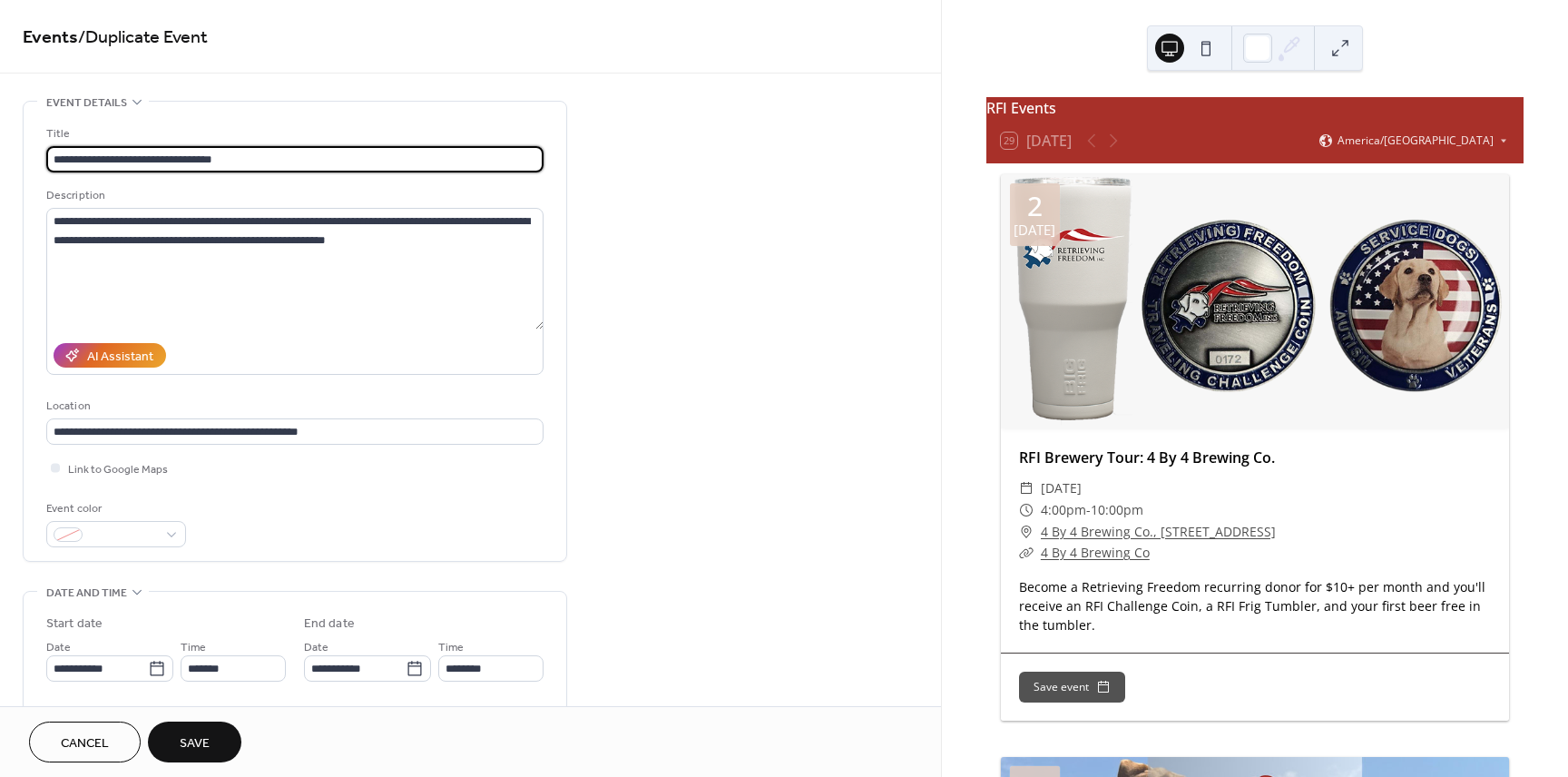 type on "**********" 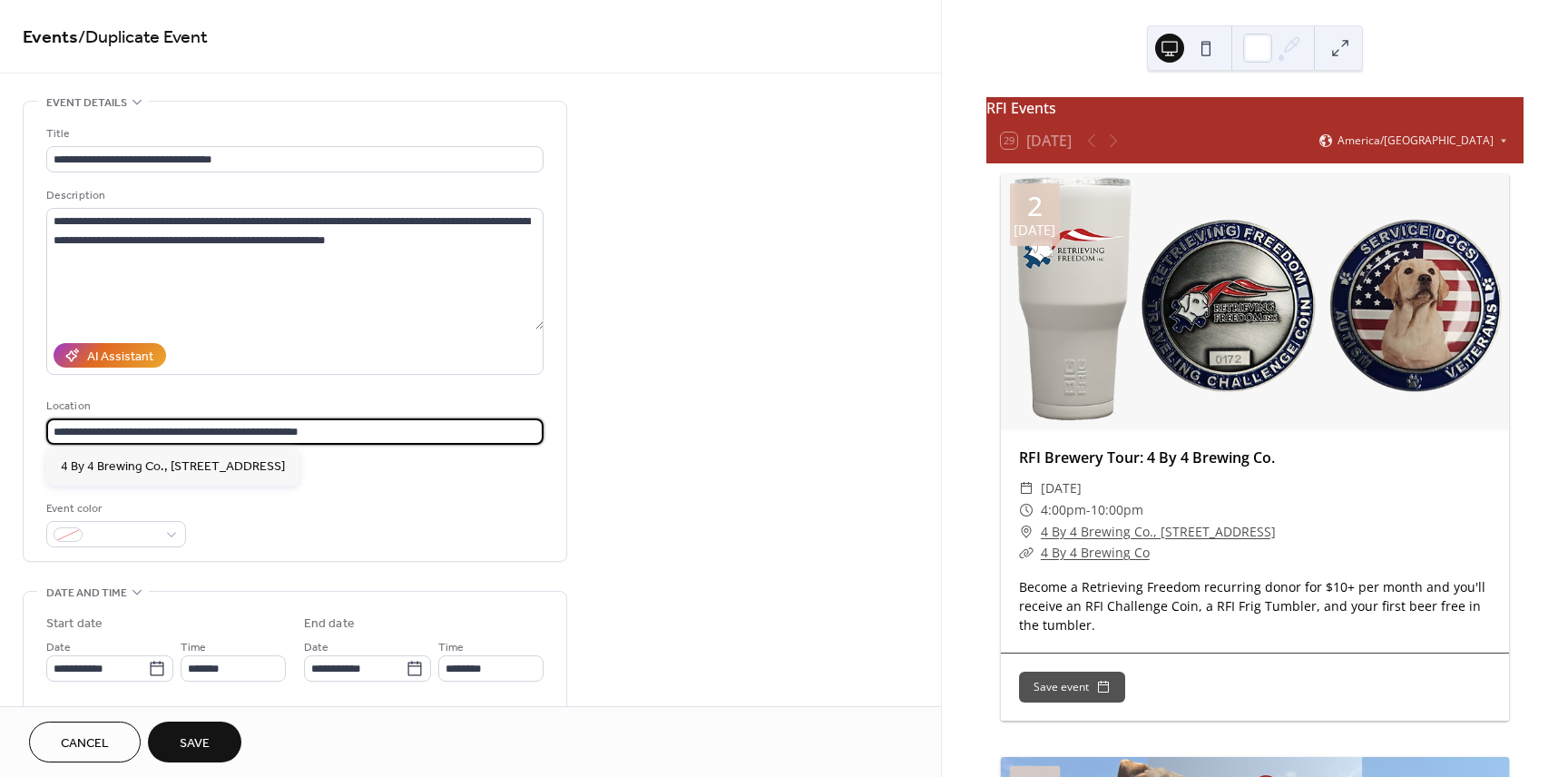 drag, startPoint x: 289, startPoint y: 430, endPoint x: 34, endPoint y: 434, distance: 255.03137 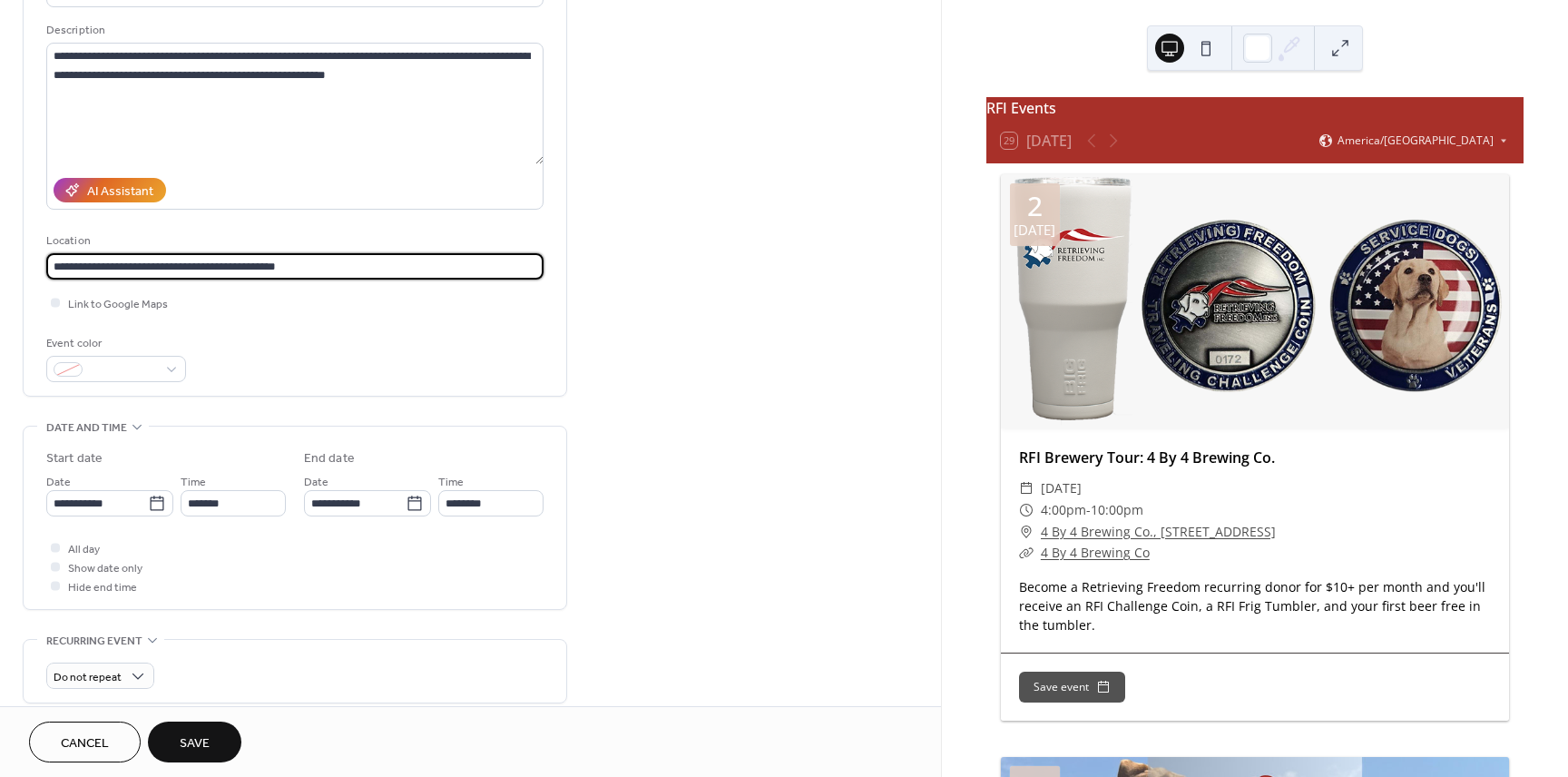 scroll, scrollTop: 176, scrollLeft: 0, axis: vertical 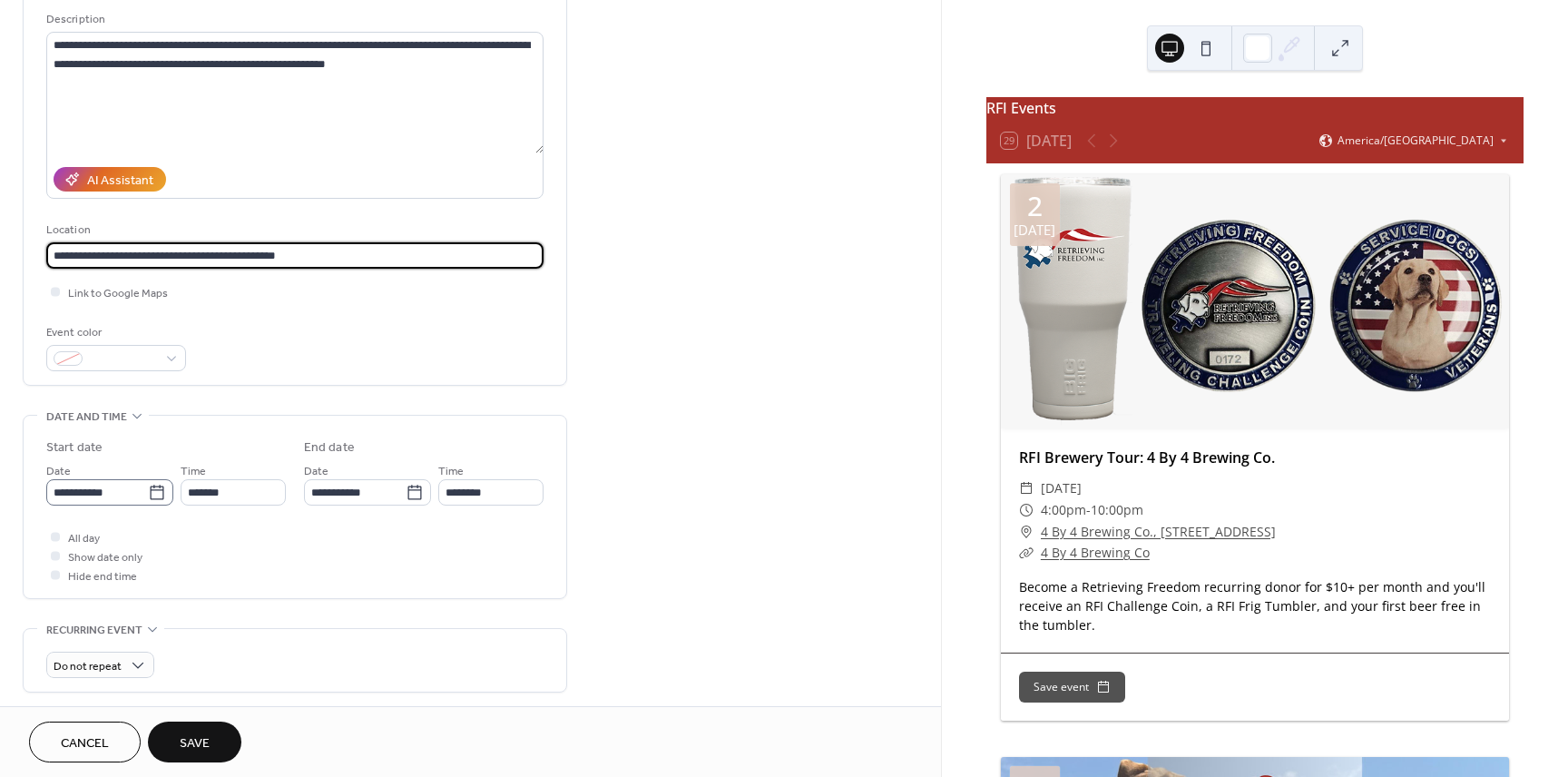 type on "**********" 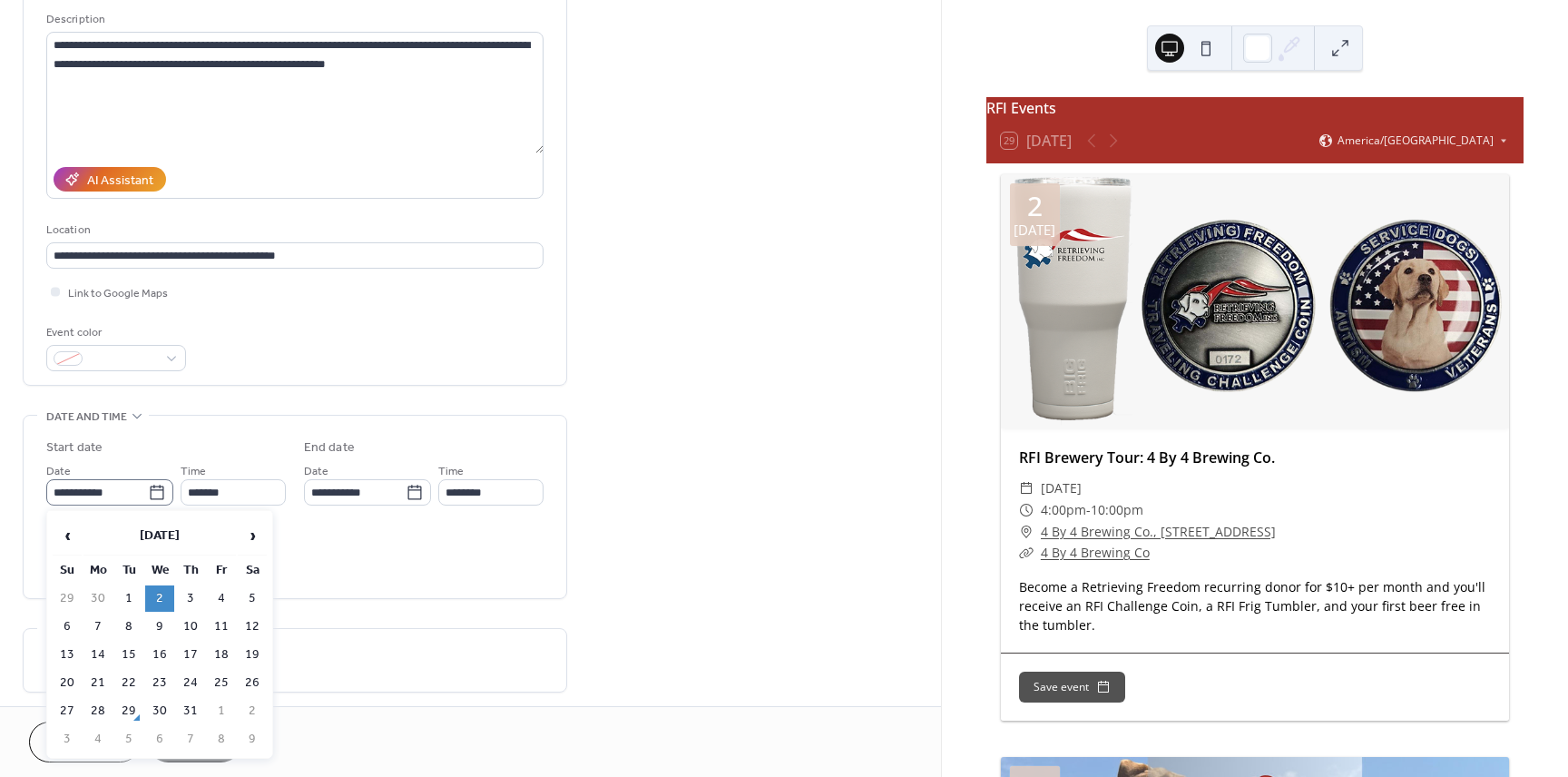 click 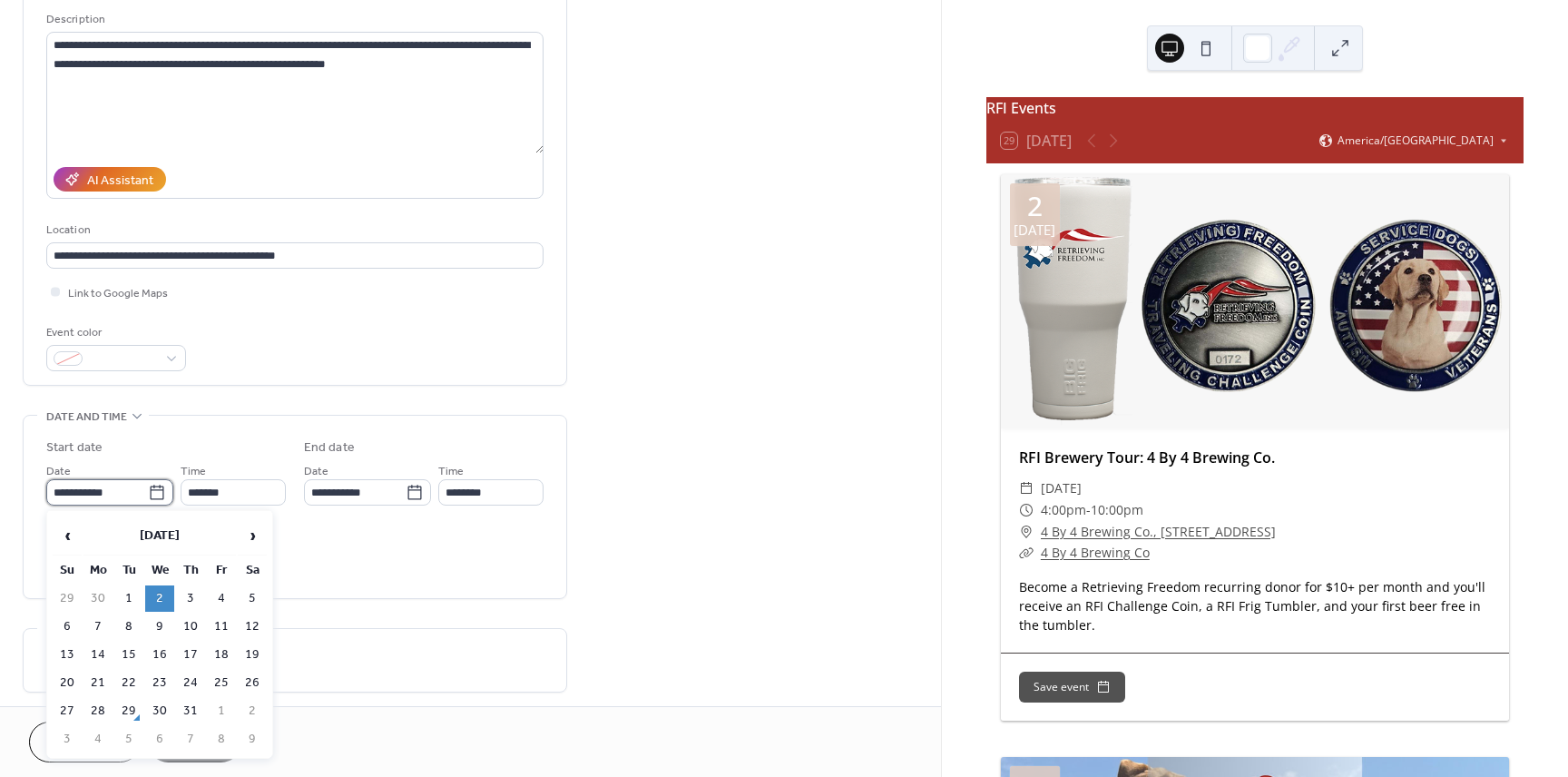 click on "**********" at bounding box center [97, 492] 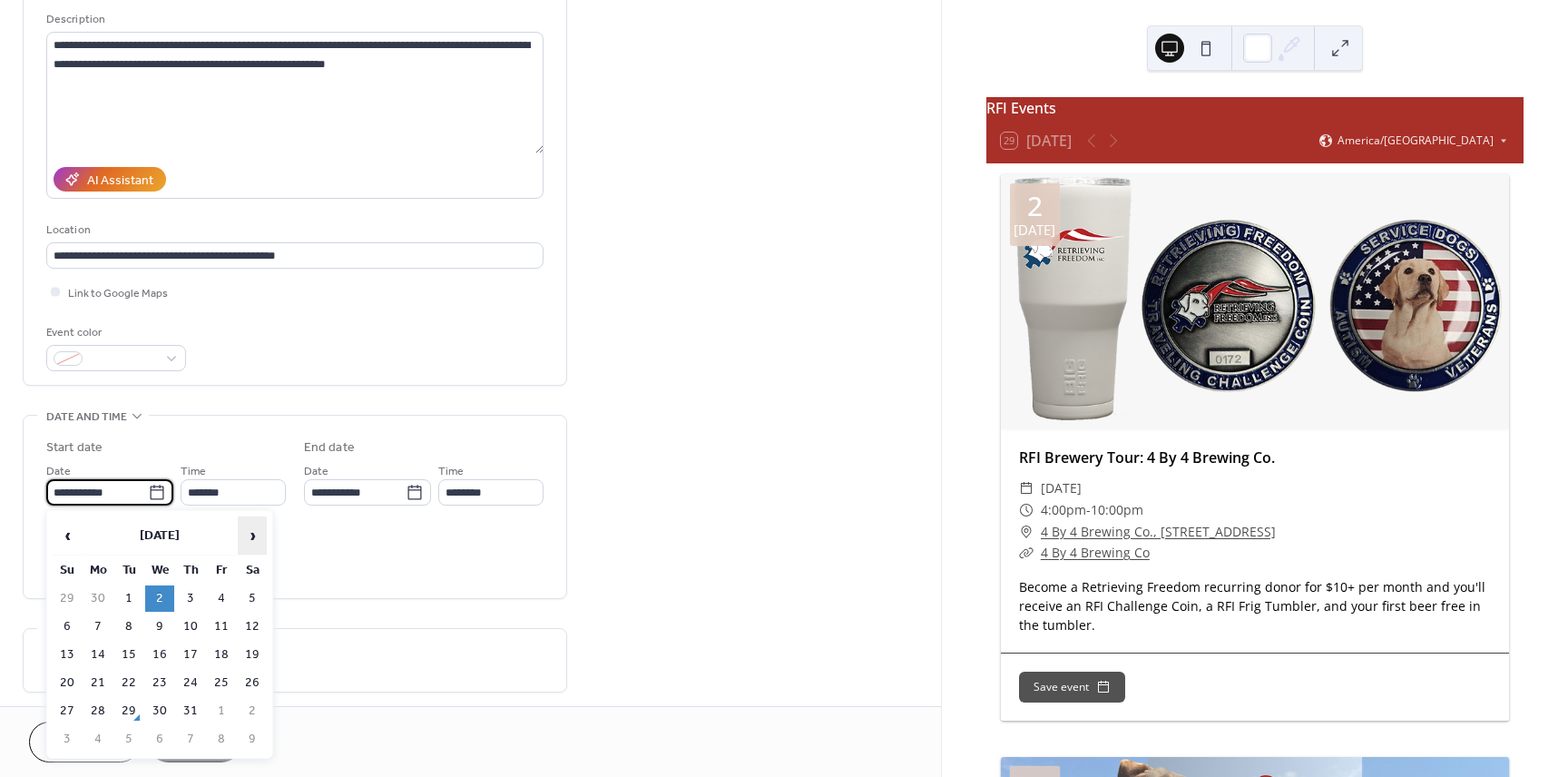 click on "›" at bounding box center [252, 536] 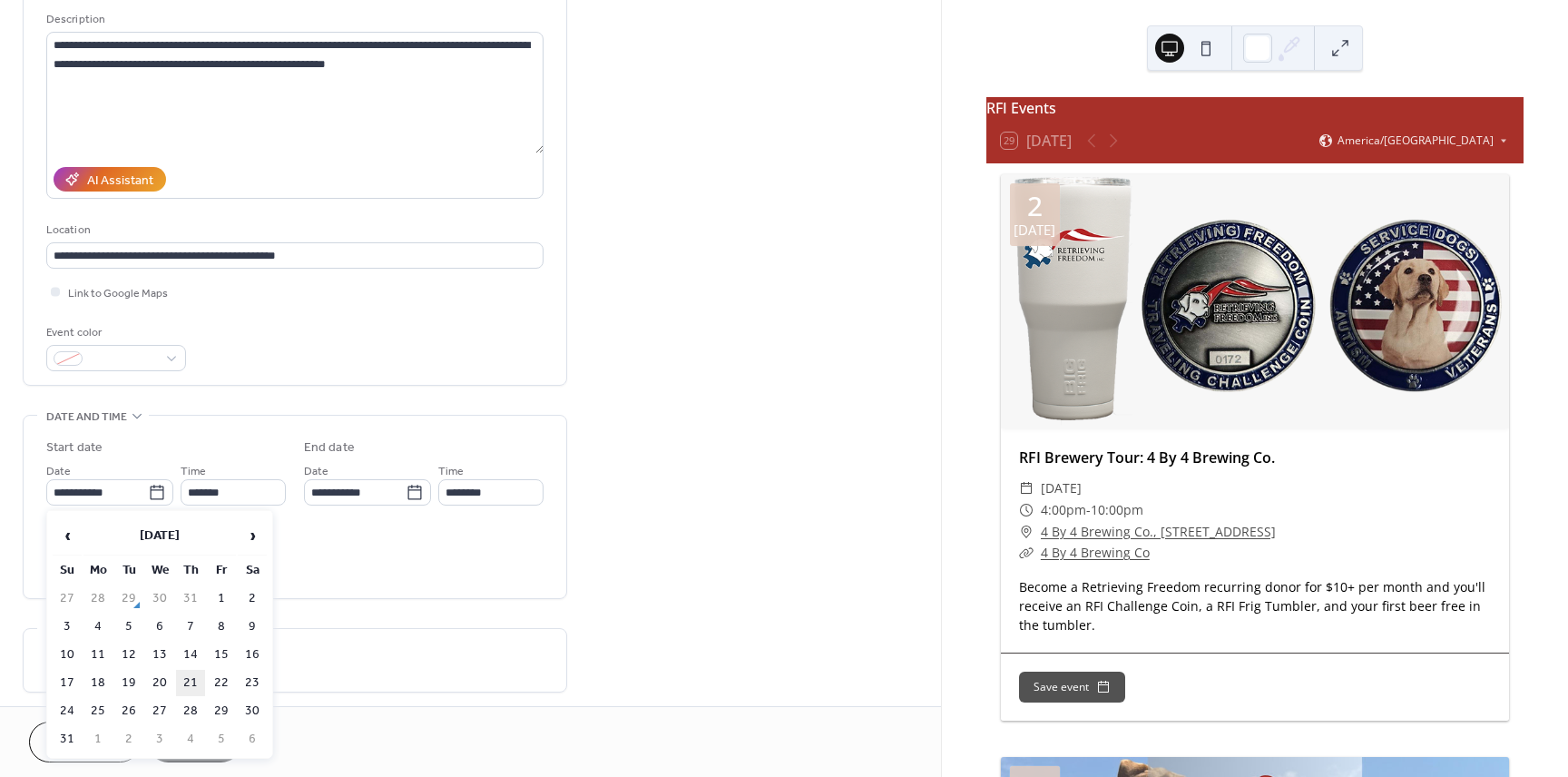 click on "21" at bounding box center (191, 683) 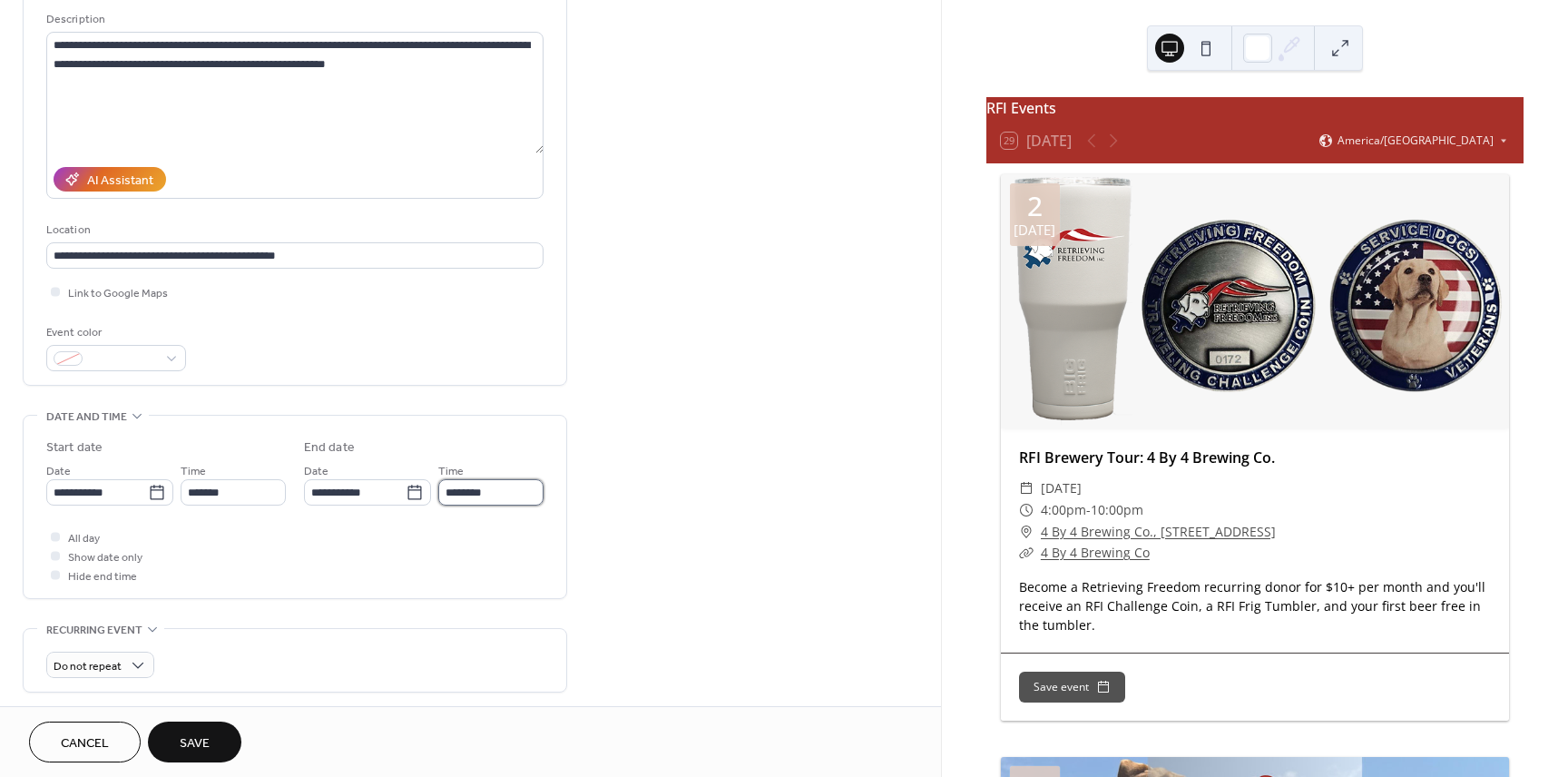 click on "********" at bounding box center (491, 492) 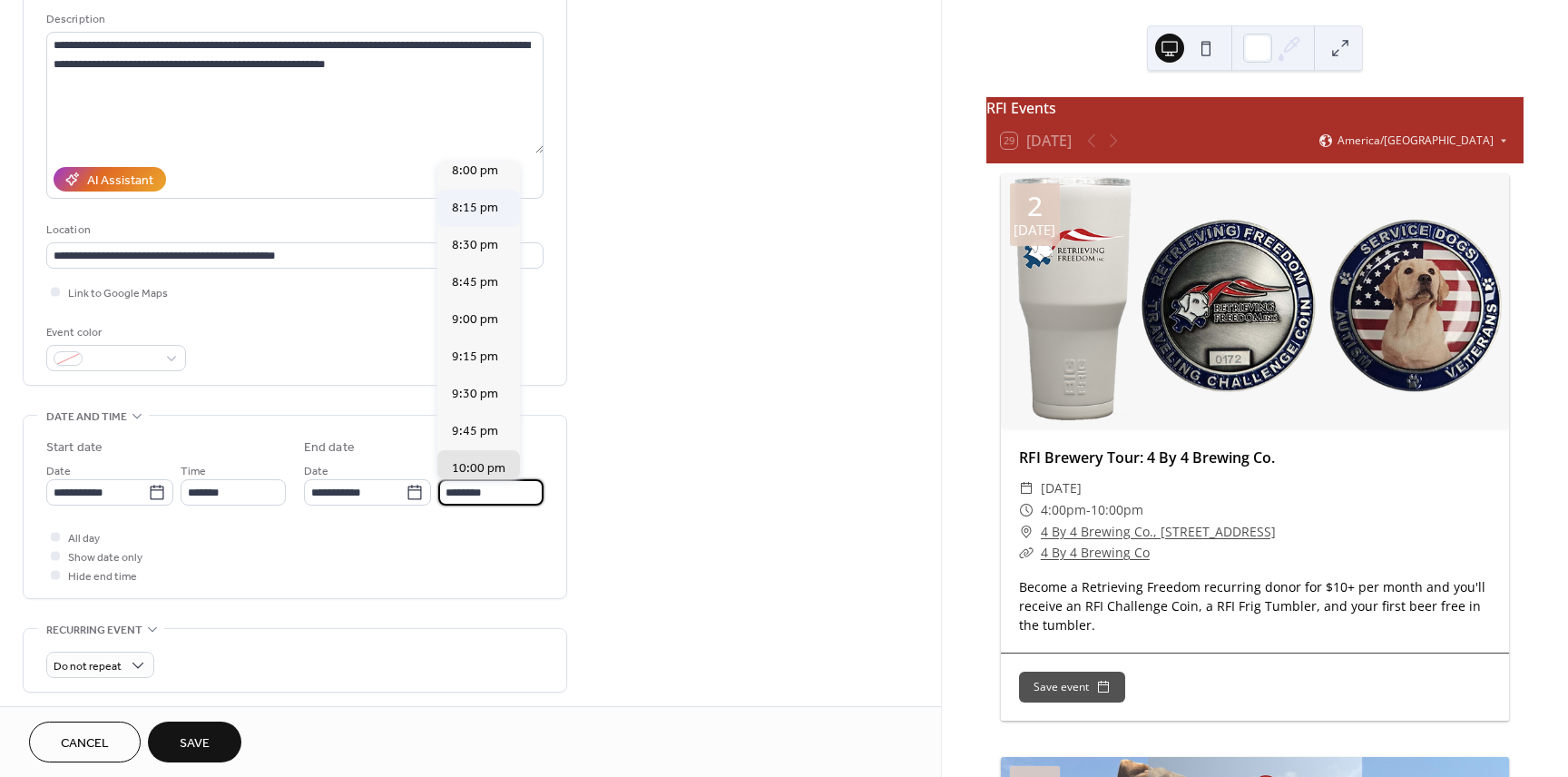 scroll, scrollTop: 565, scrollLeft: 0, axis: vertical 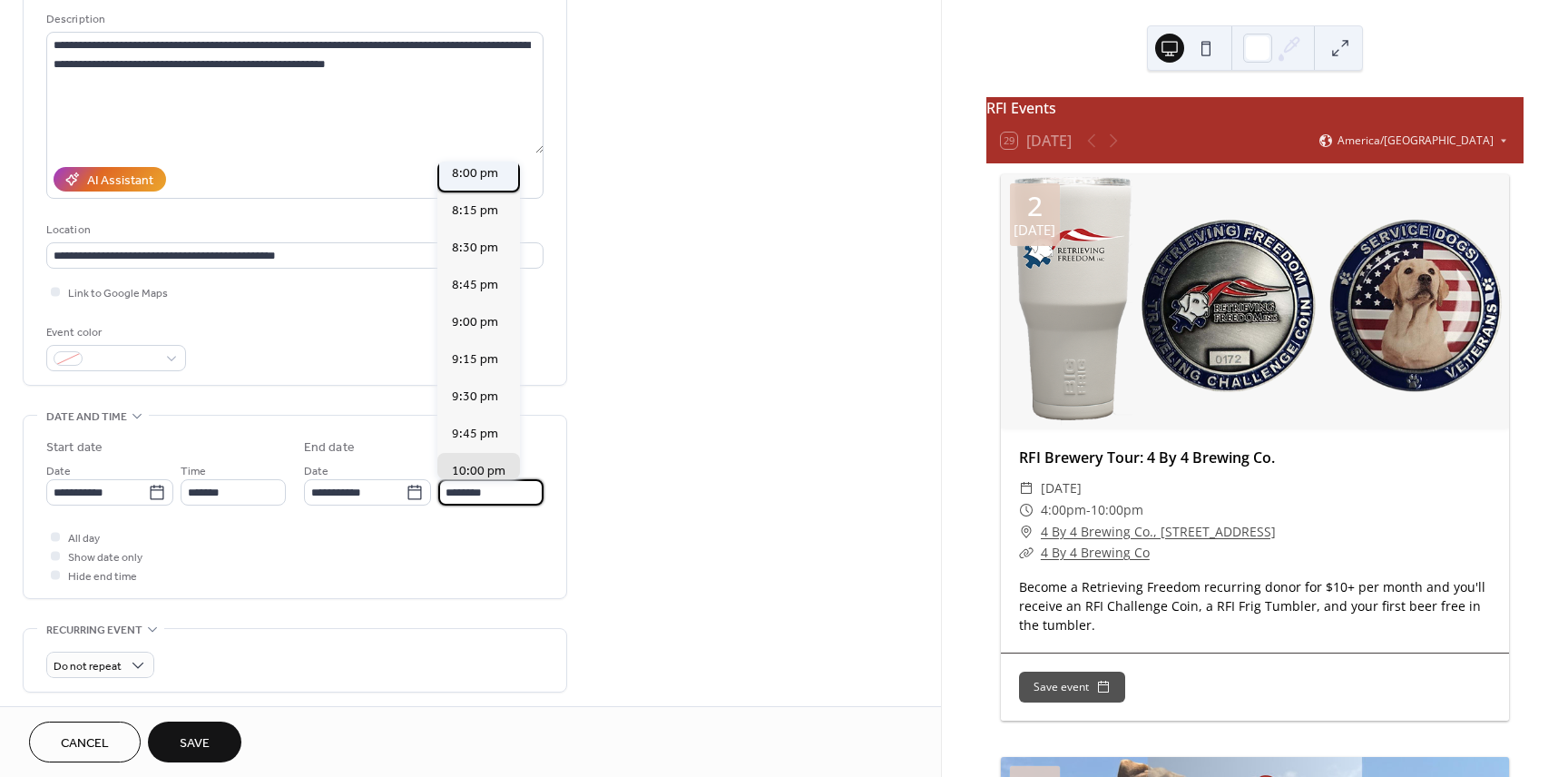 click on "8:00 pm" at bounding box center [475, 173] 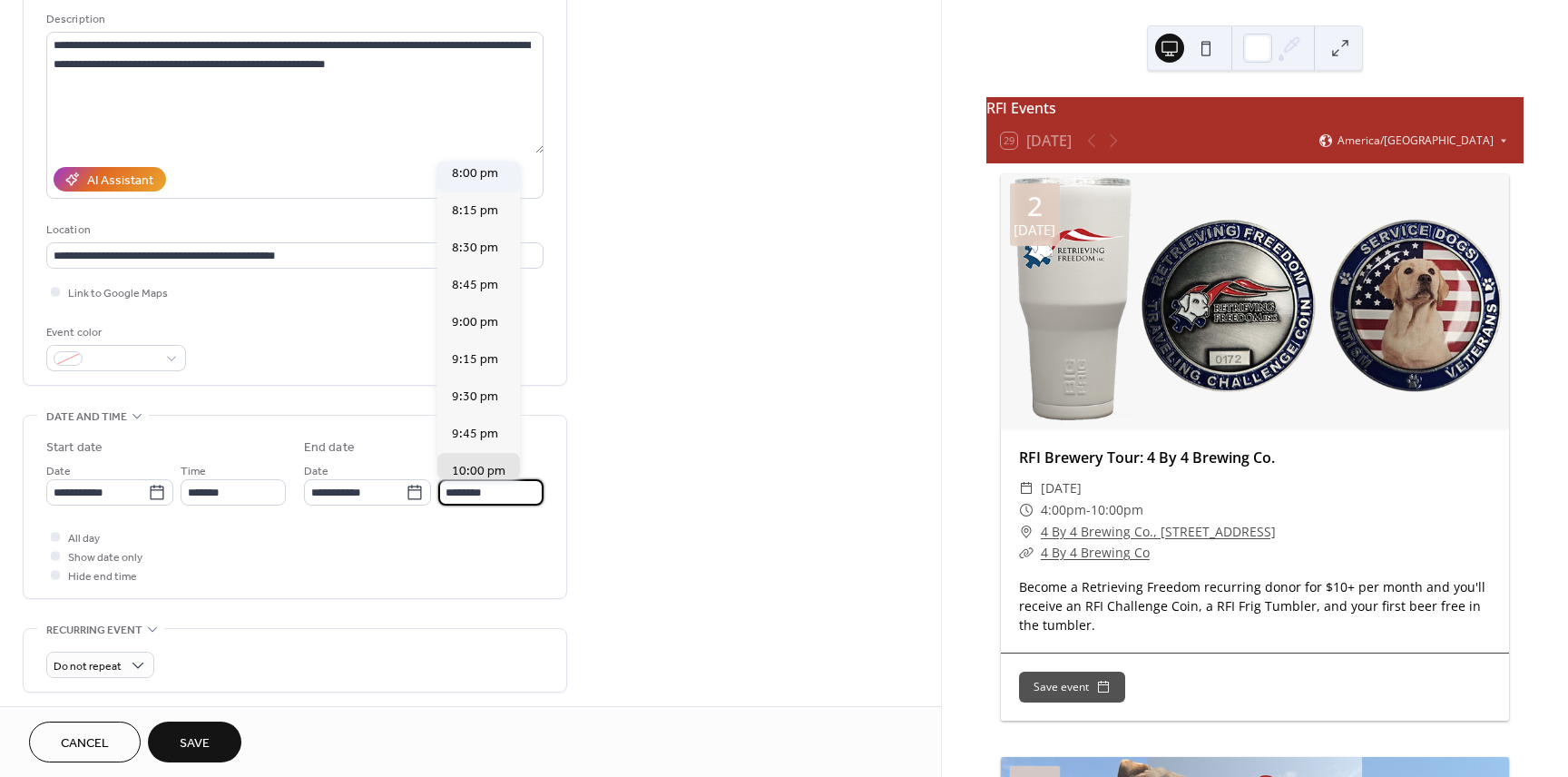 type on "*******" 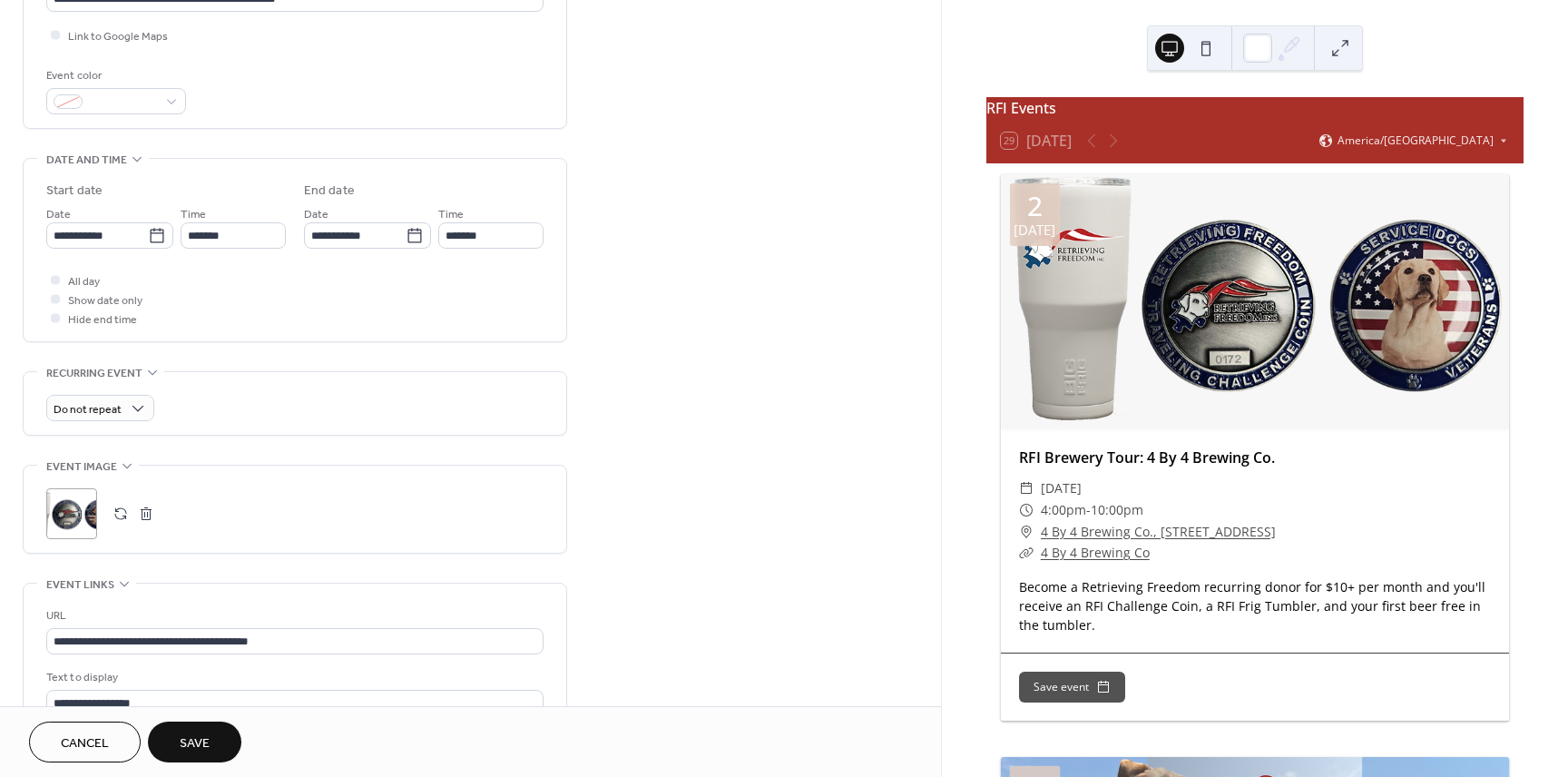 scroll, scrollTop: 446, scrollLeft: 0, axis: vertical 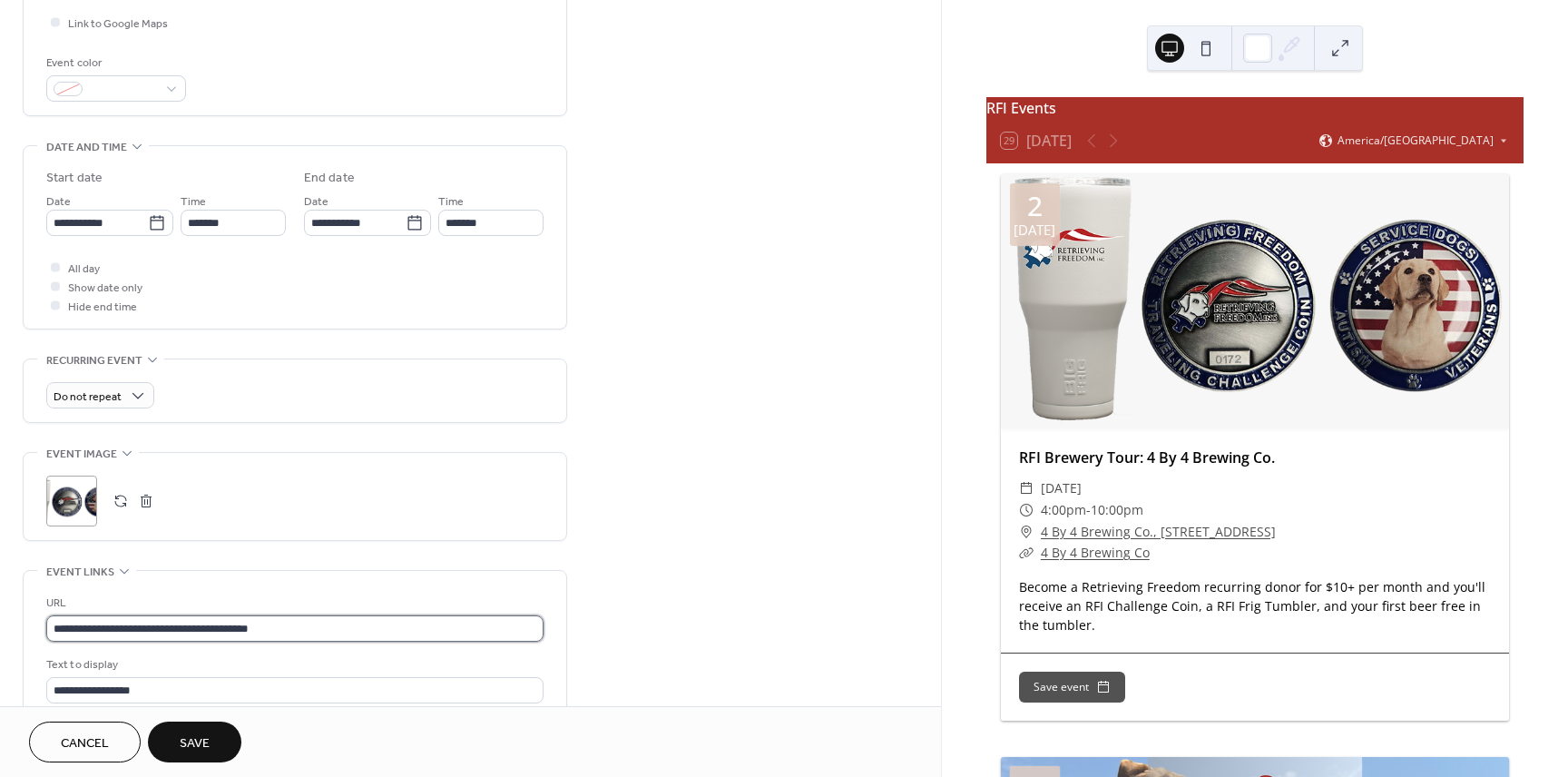 click on "**********" at bounding box center [295, 628] 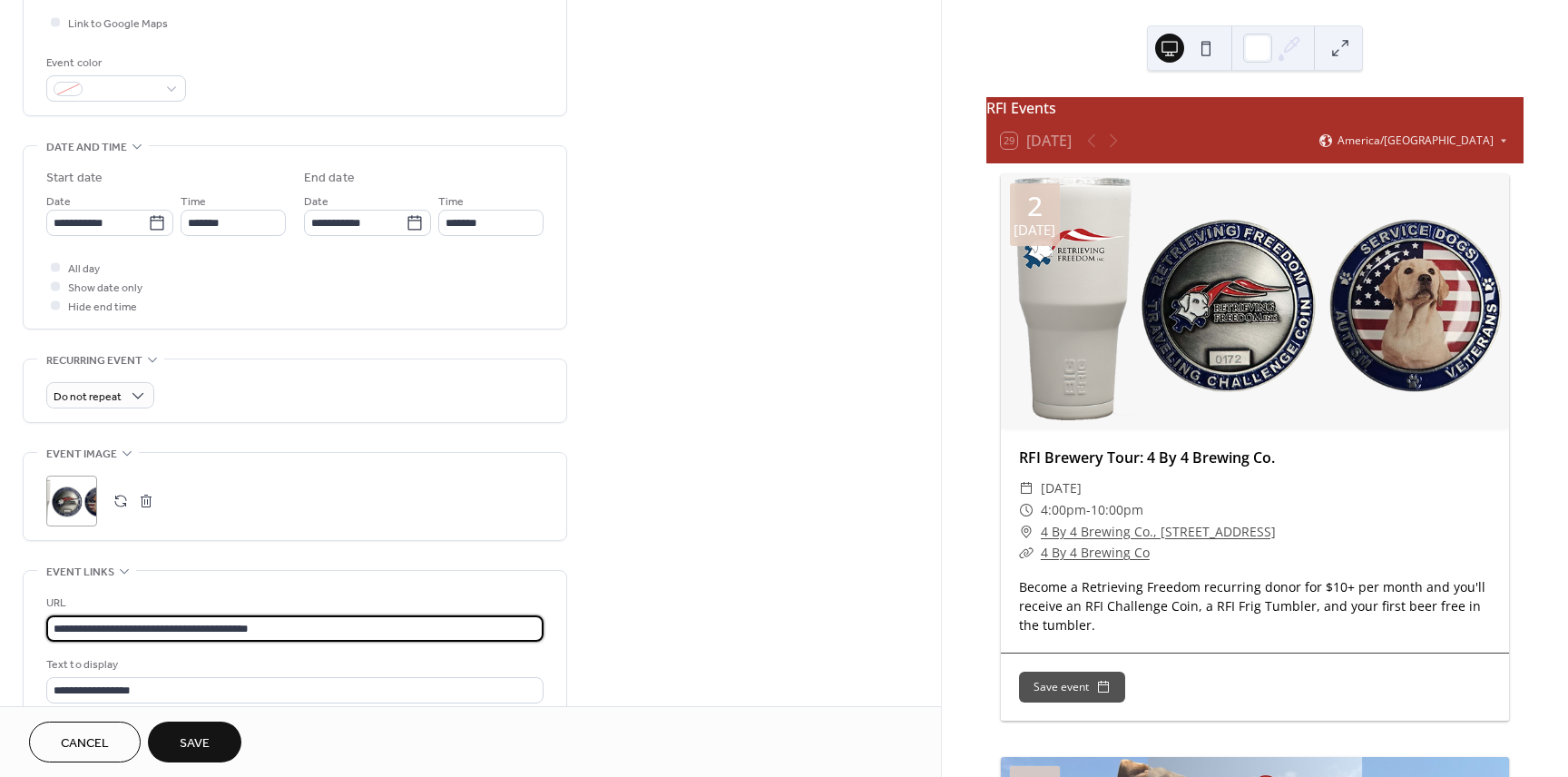 click on "**********" at bounding box center [295, 628] 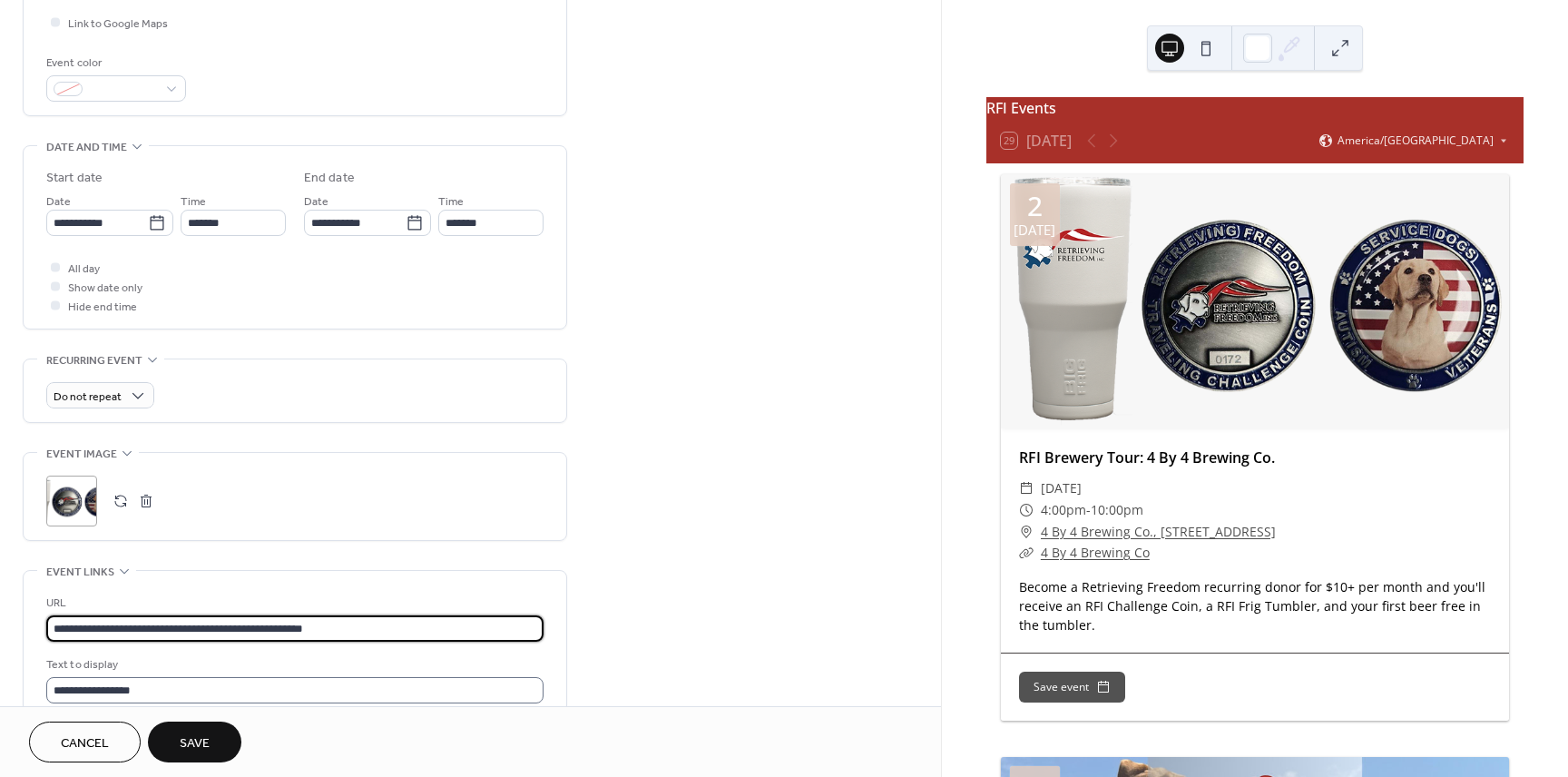 type on "**********" 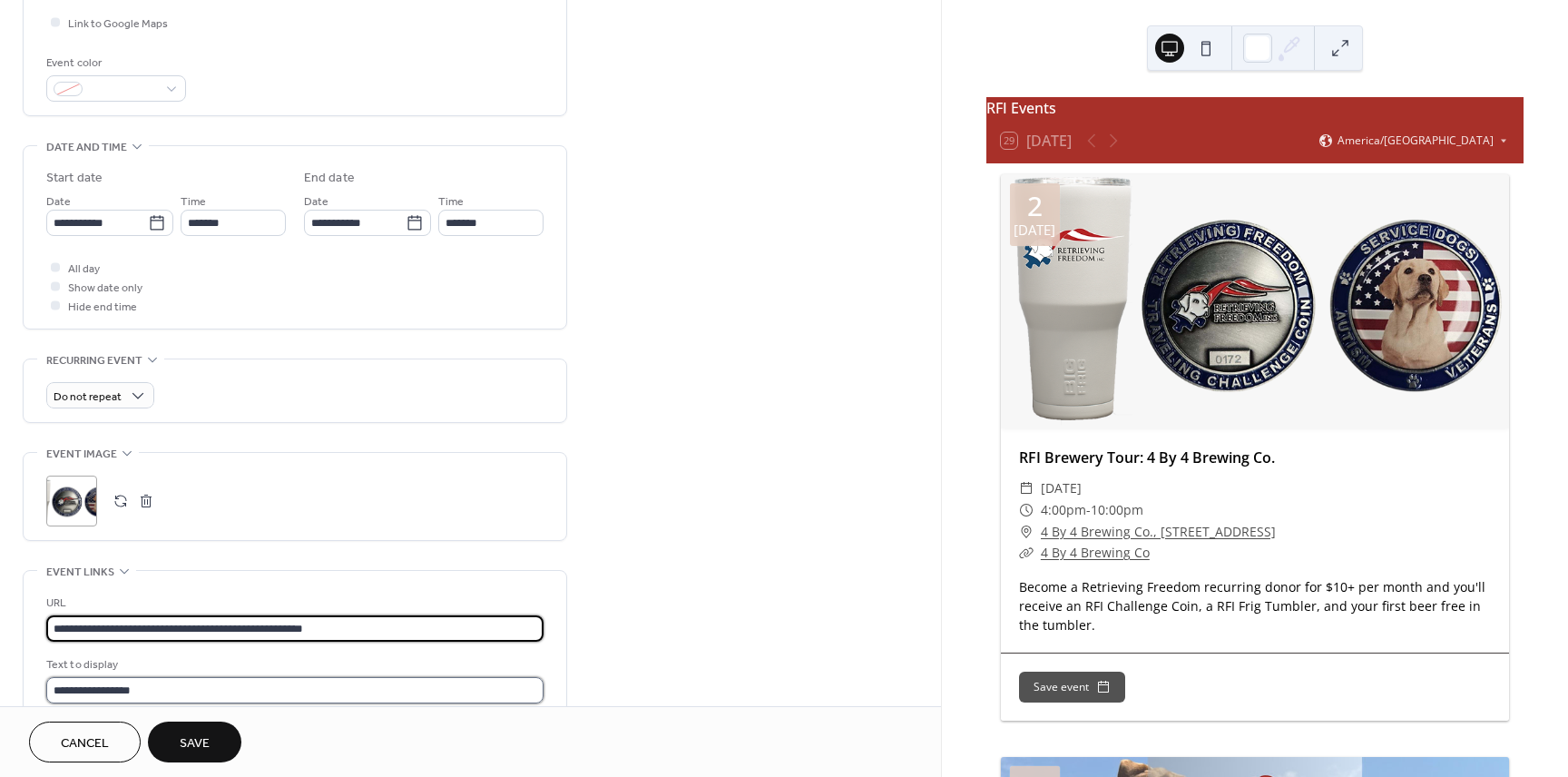 click on "**********" at bounding box center (295, 690) 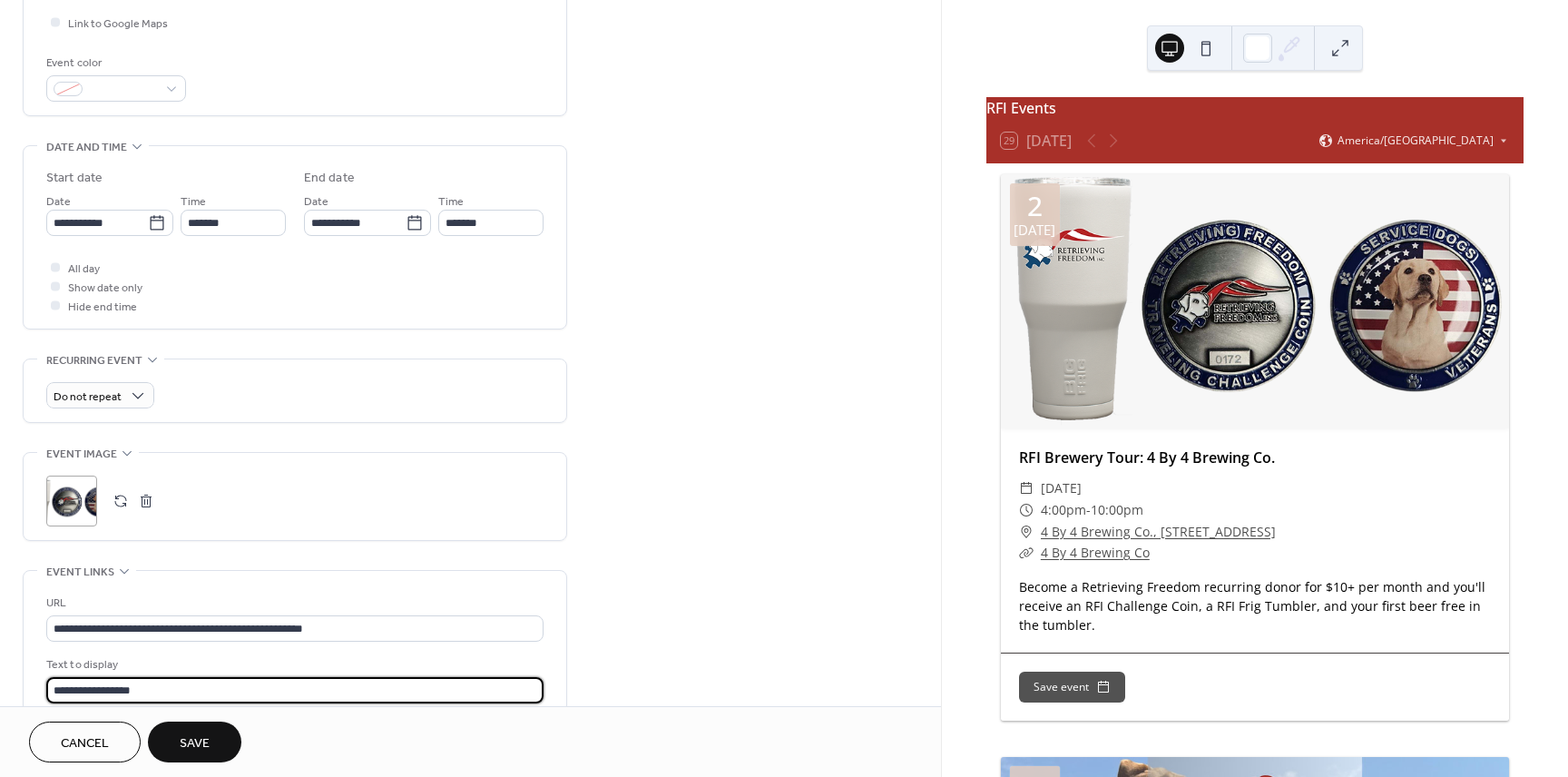 click on "**********" at bounding box center [295, 690] 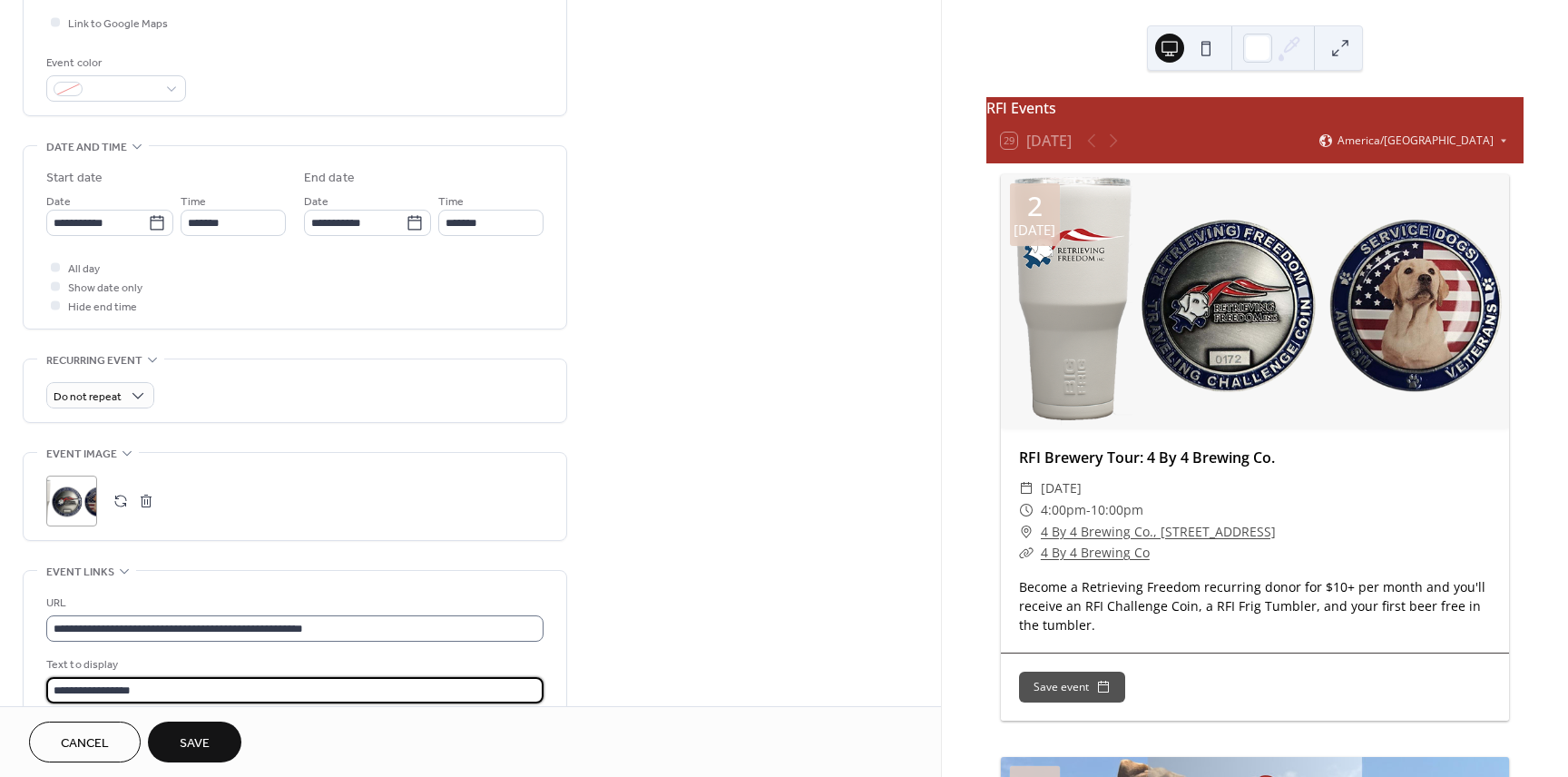 scroll, scrollTop: 1, scrollLeft: 0, axis: vertical 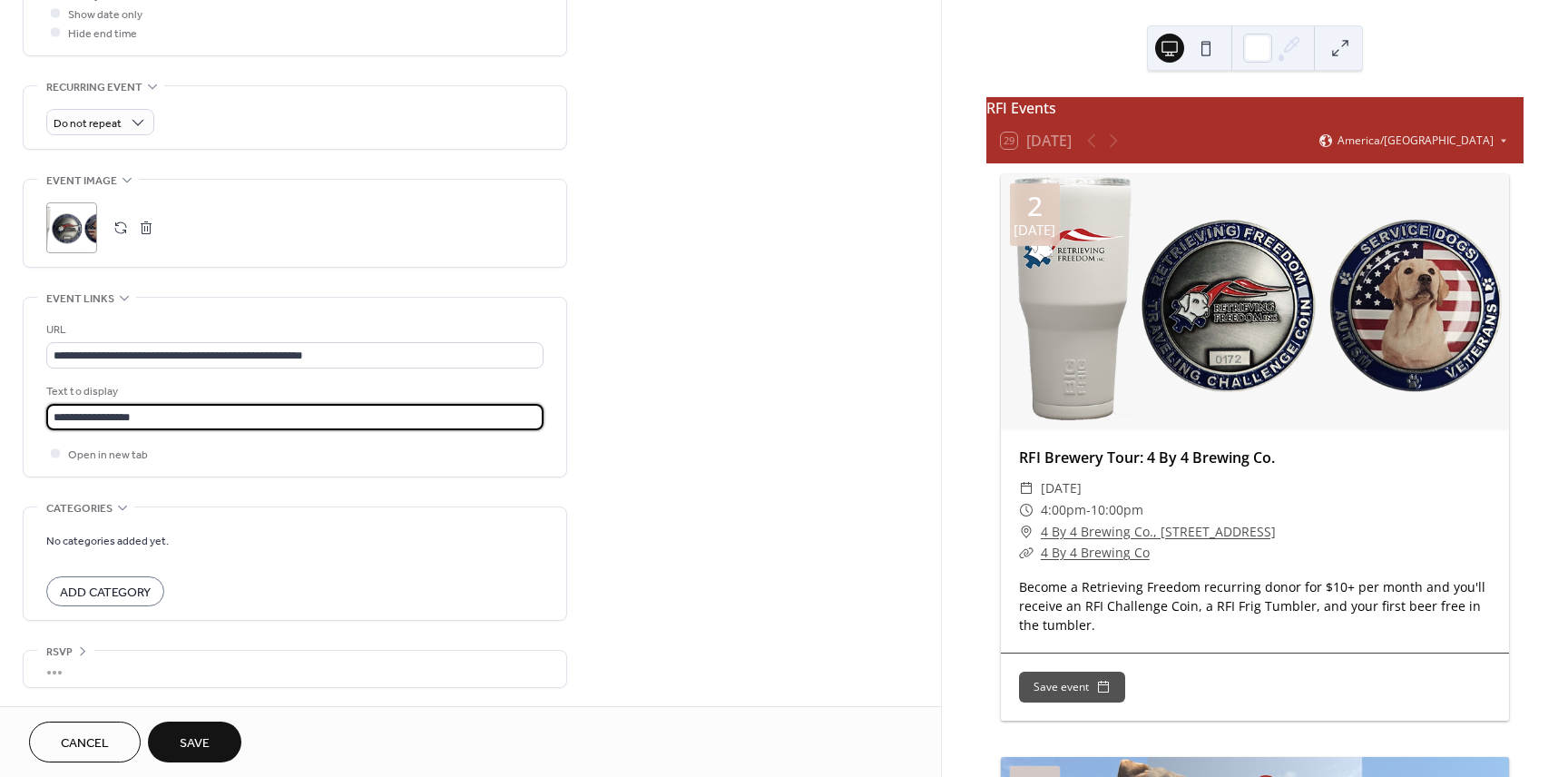 type on "**********" 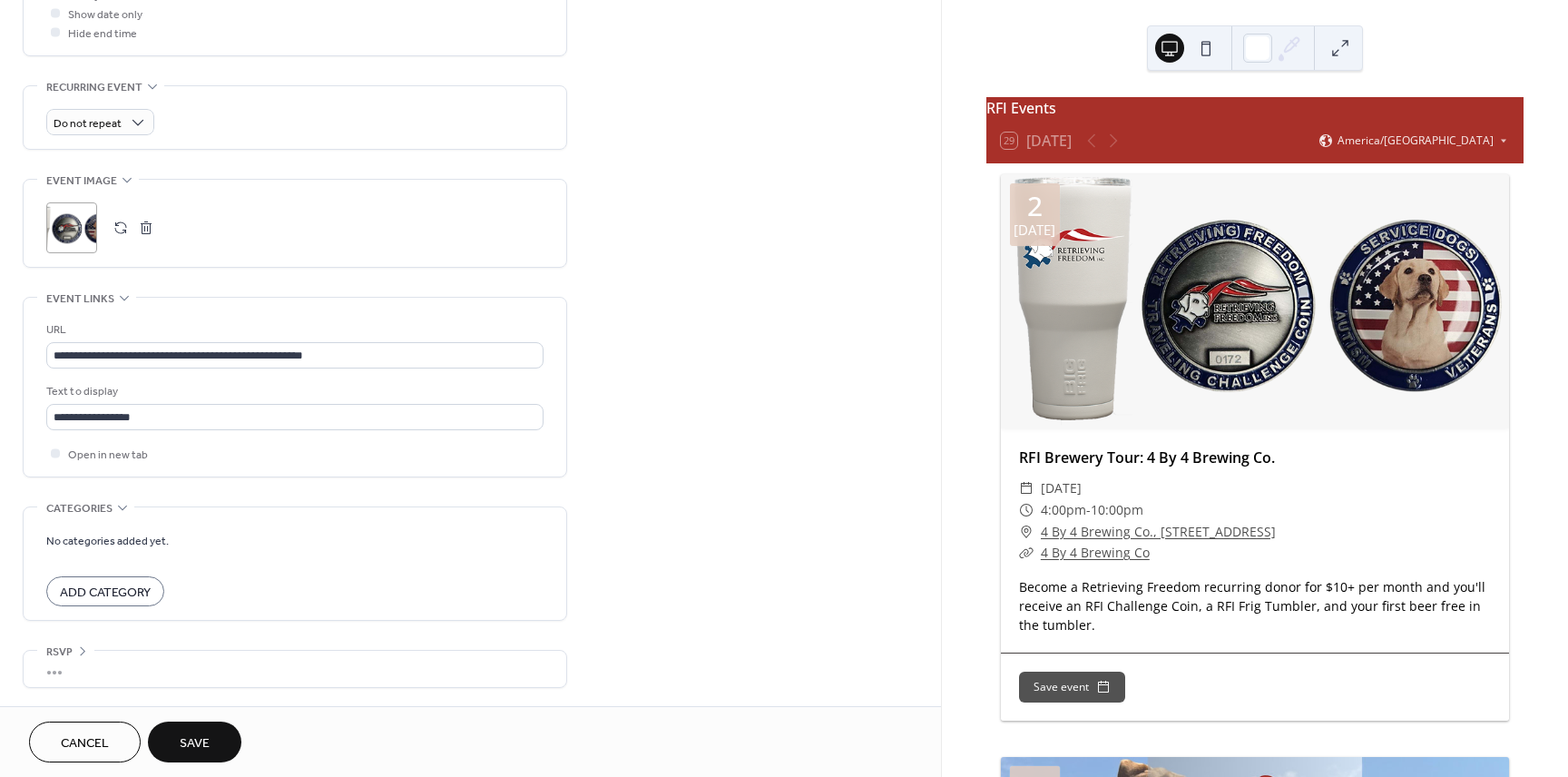 click on "Add Category" at bounding box center (105, 593) 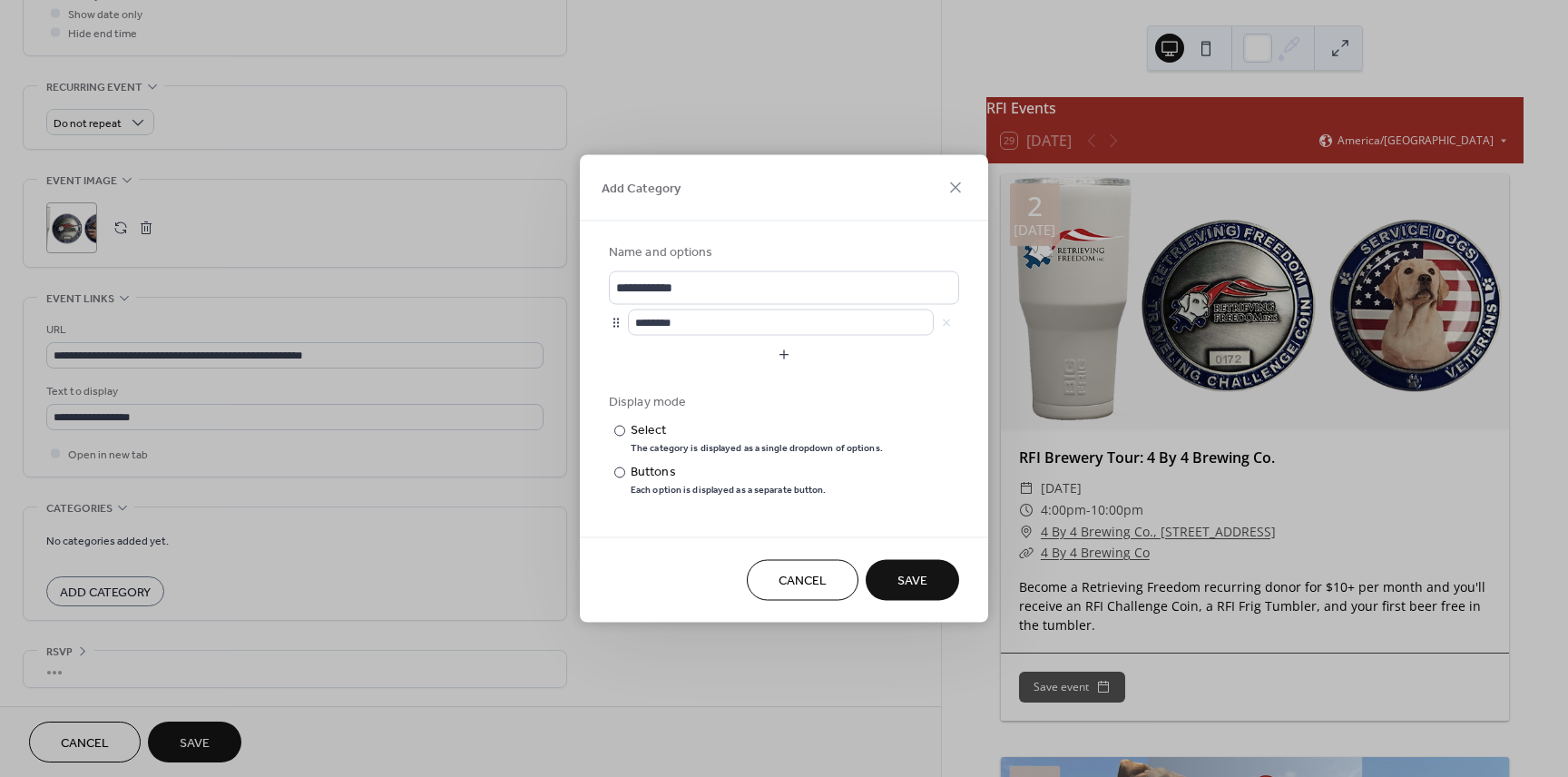 click on "Cancel" at bounding box center (802, 581) 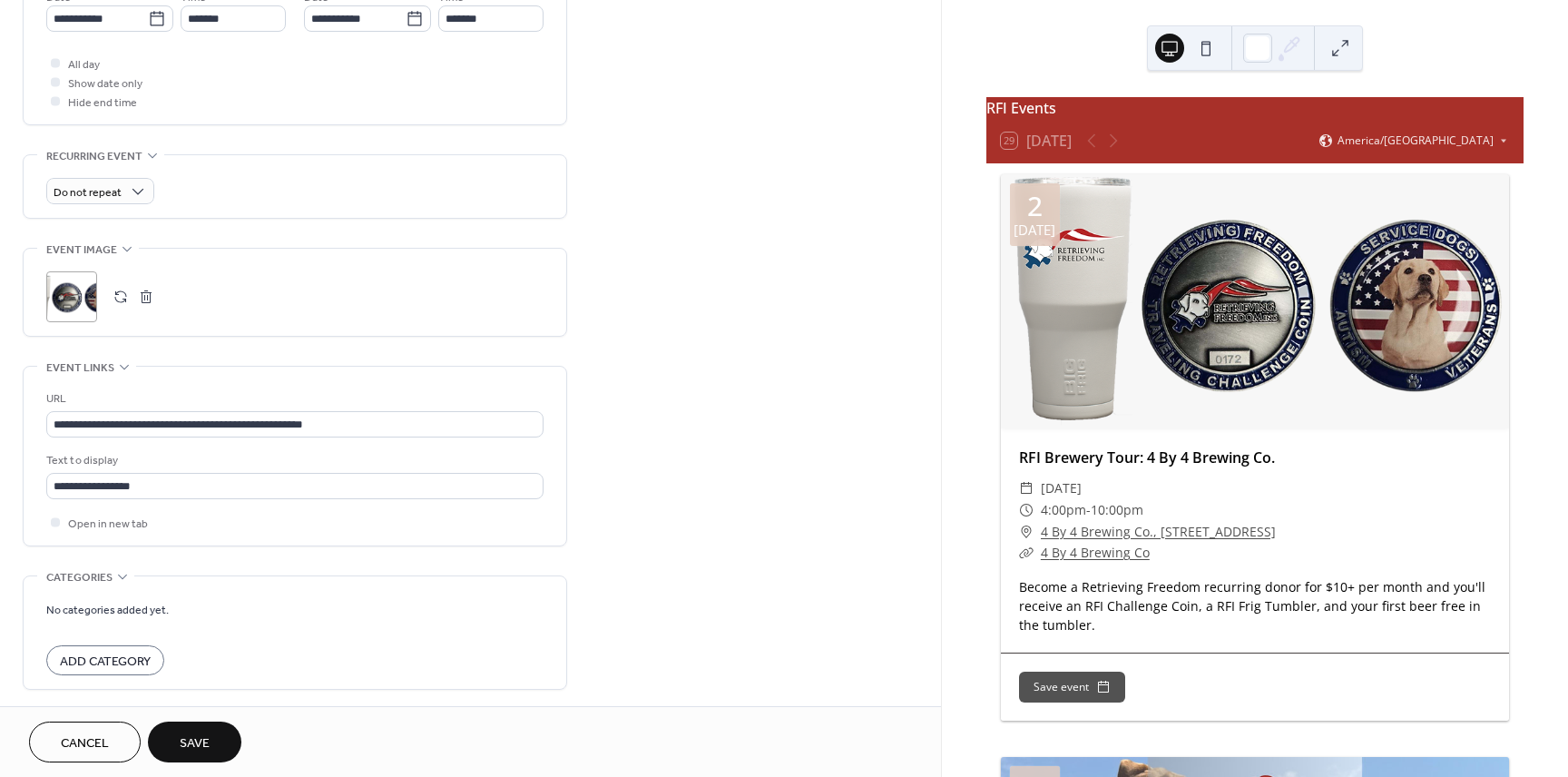 scroll, scrollTop: 719, scrollLeft: 0, axis: vertical 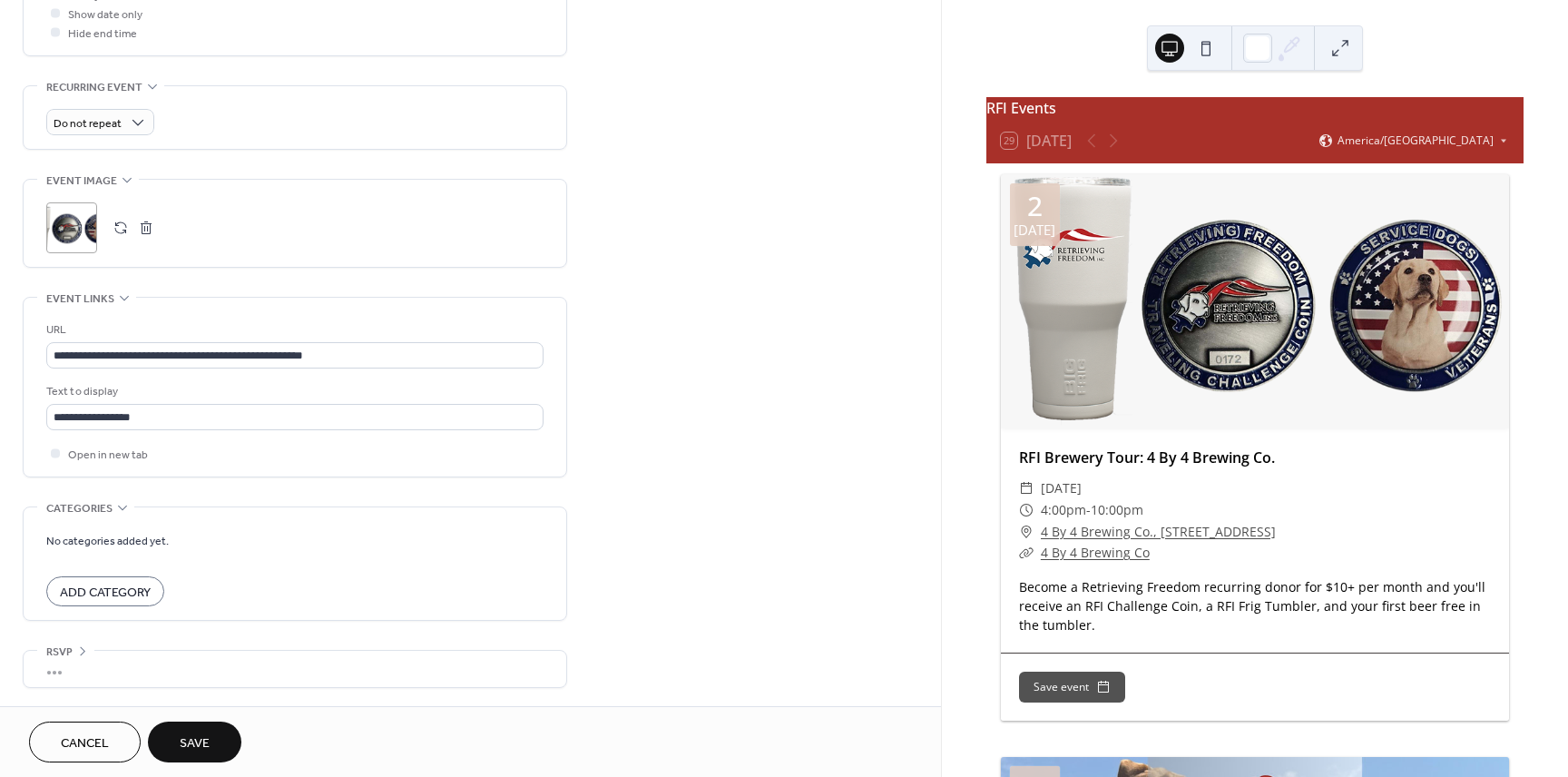 click on "Save" at bounding box center (194, 743) 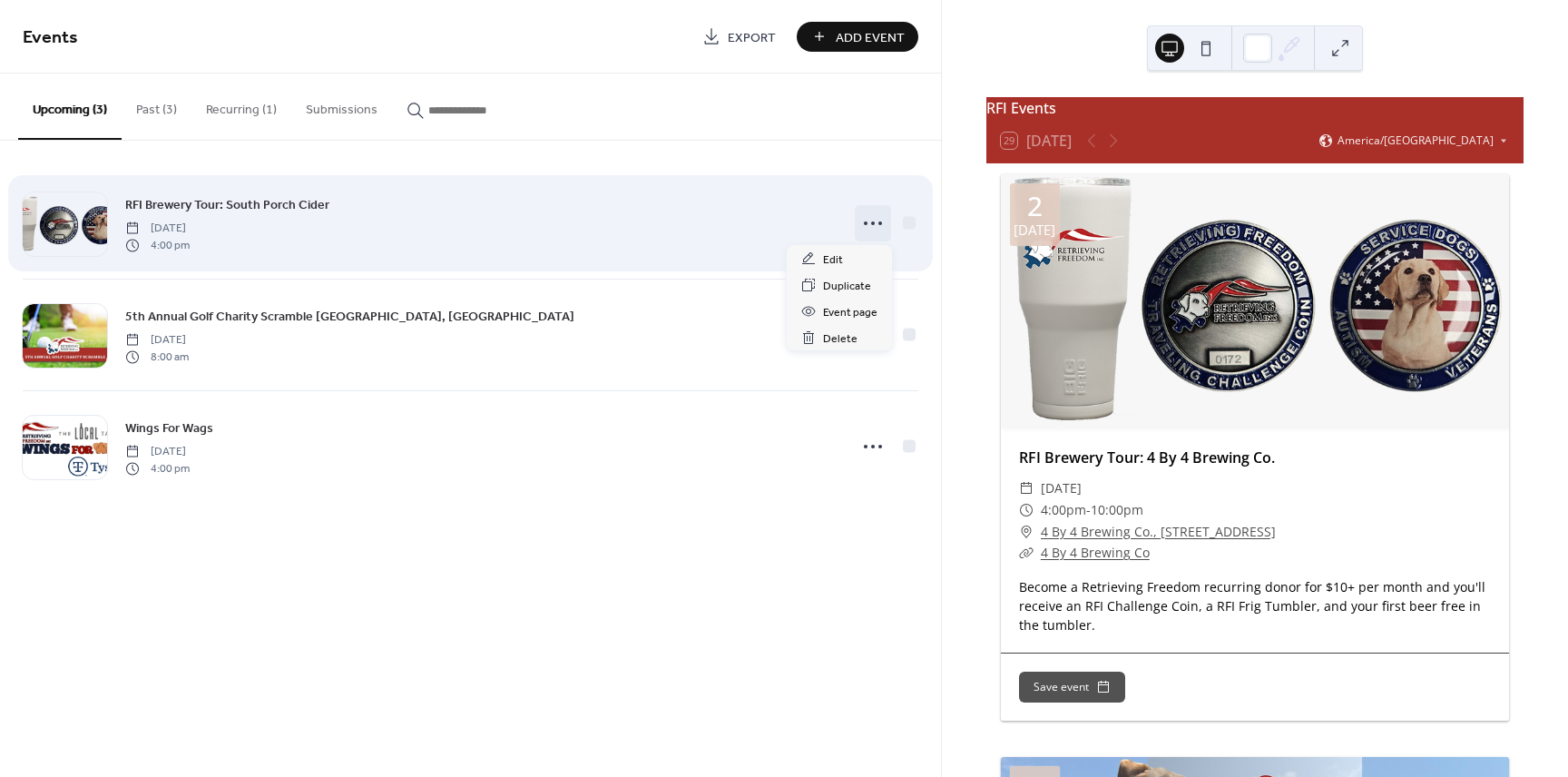 click 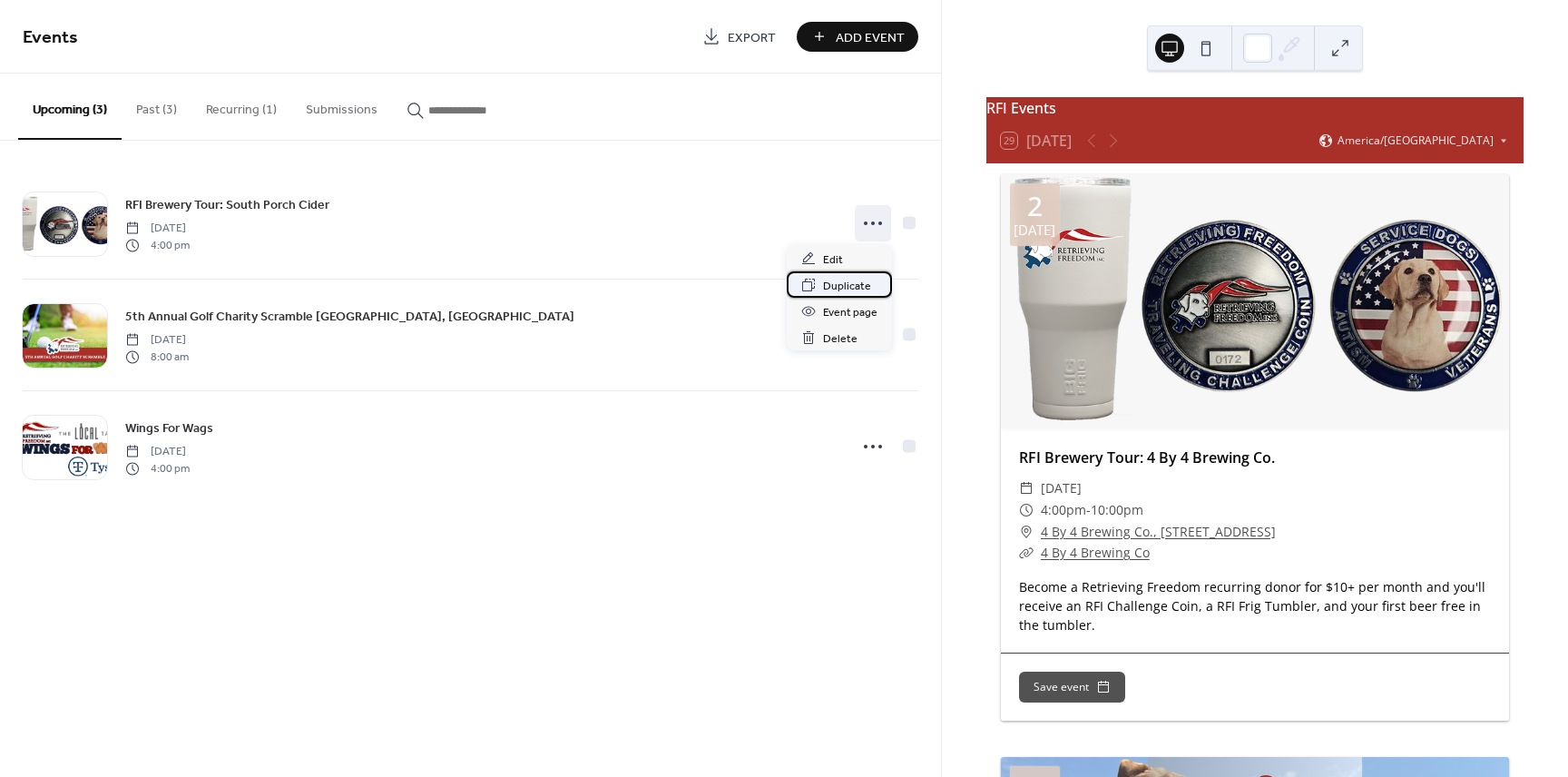 click on "Duplicate" at bounding box center [847, 286] 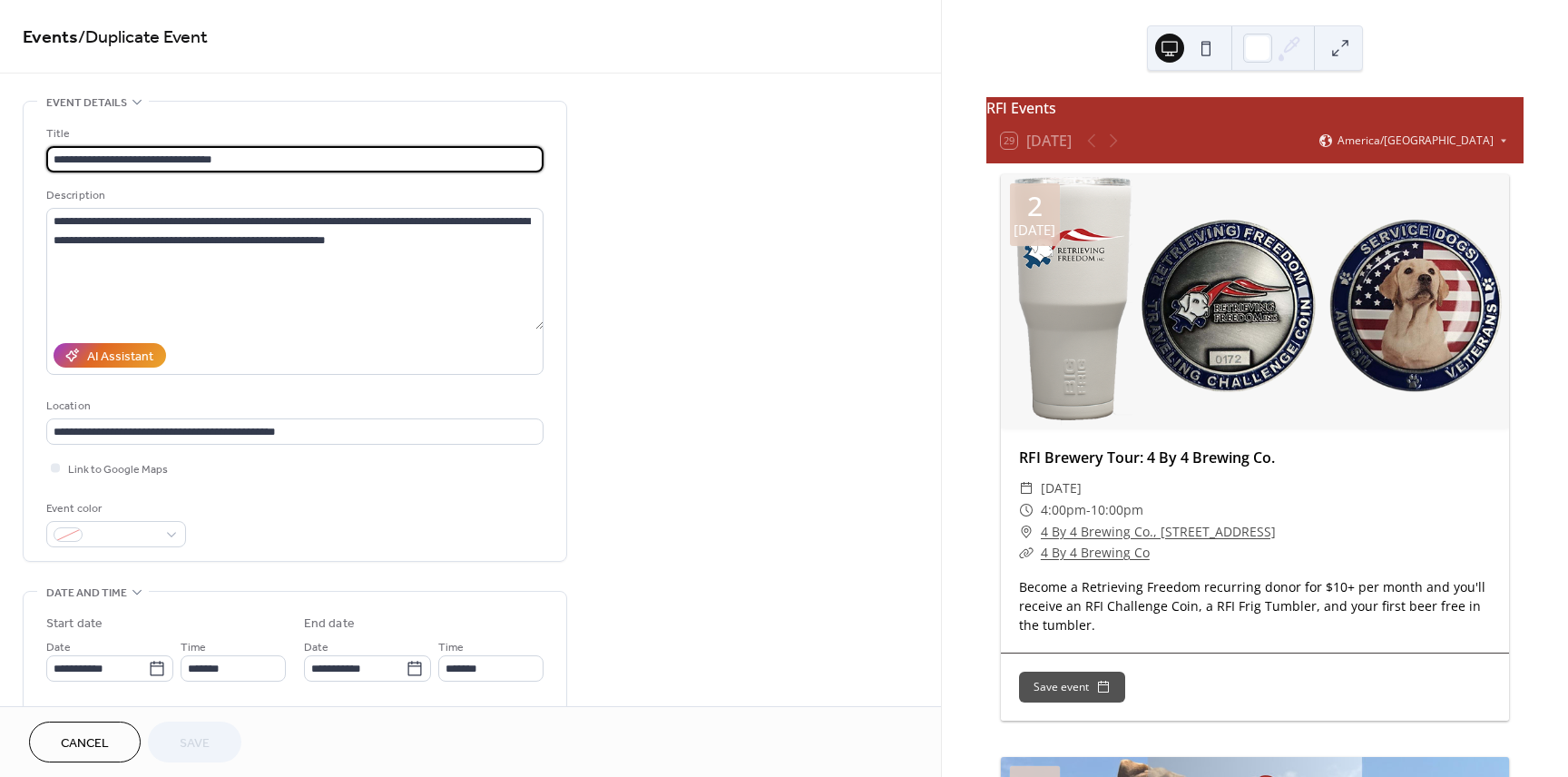 drag, startPoint x: 240, startPoint y: 164, endPoint x: 141, endPoint y: 165, distance: 99.00505 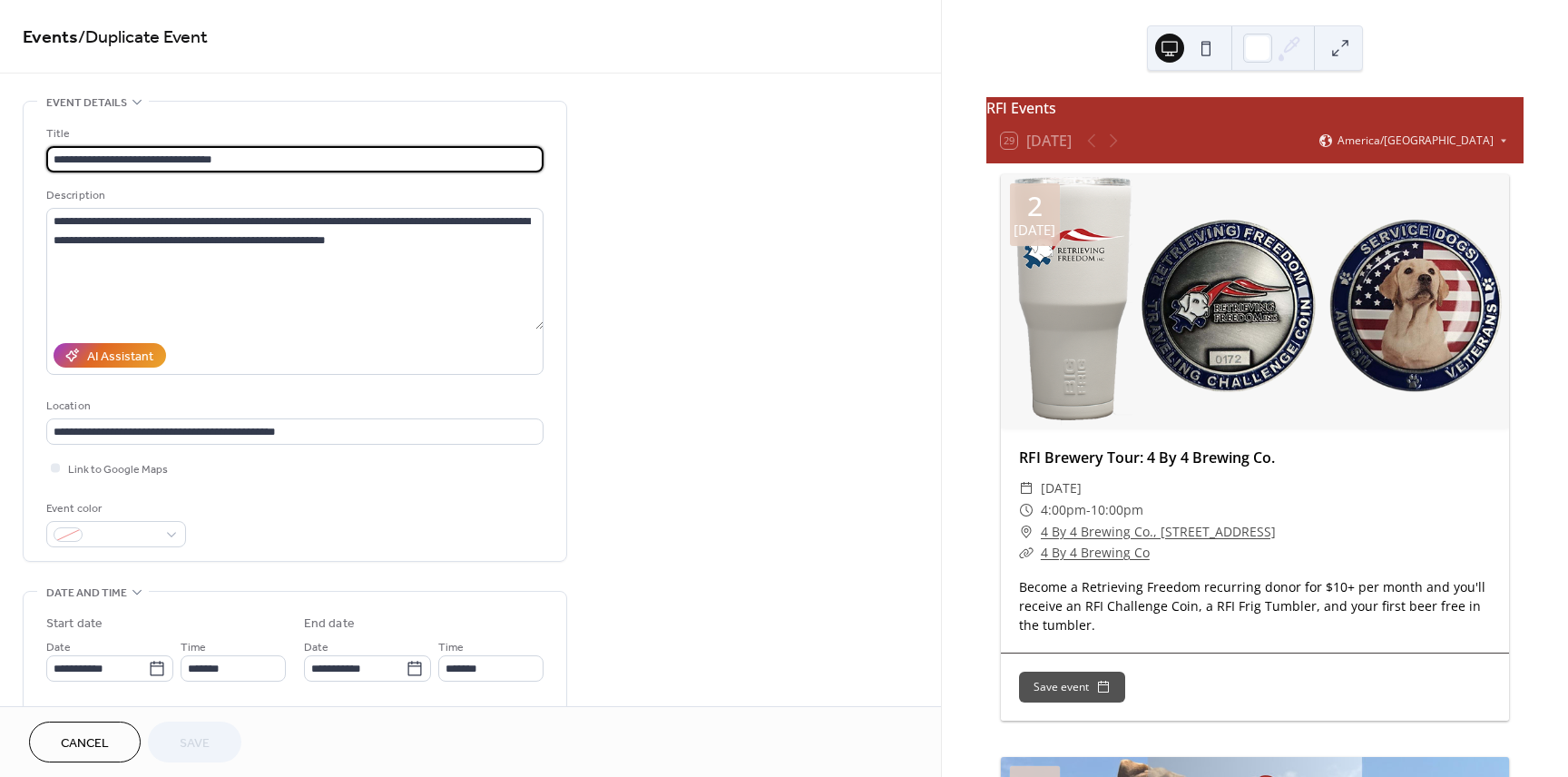 click on "**********" at bounding box center (295, 159) 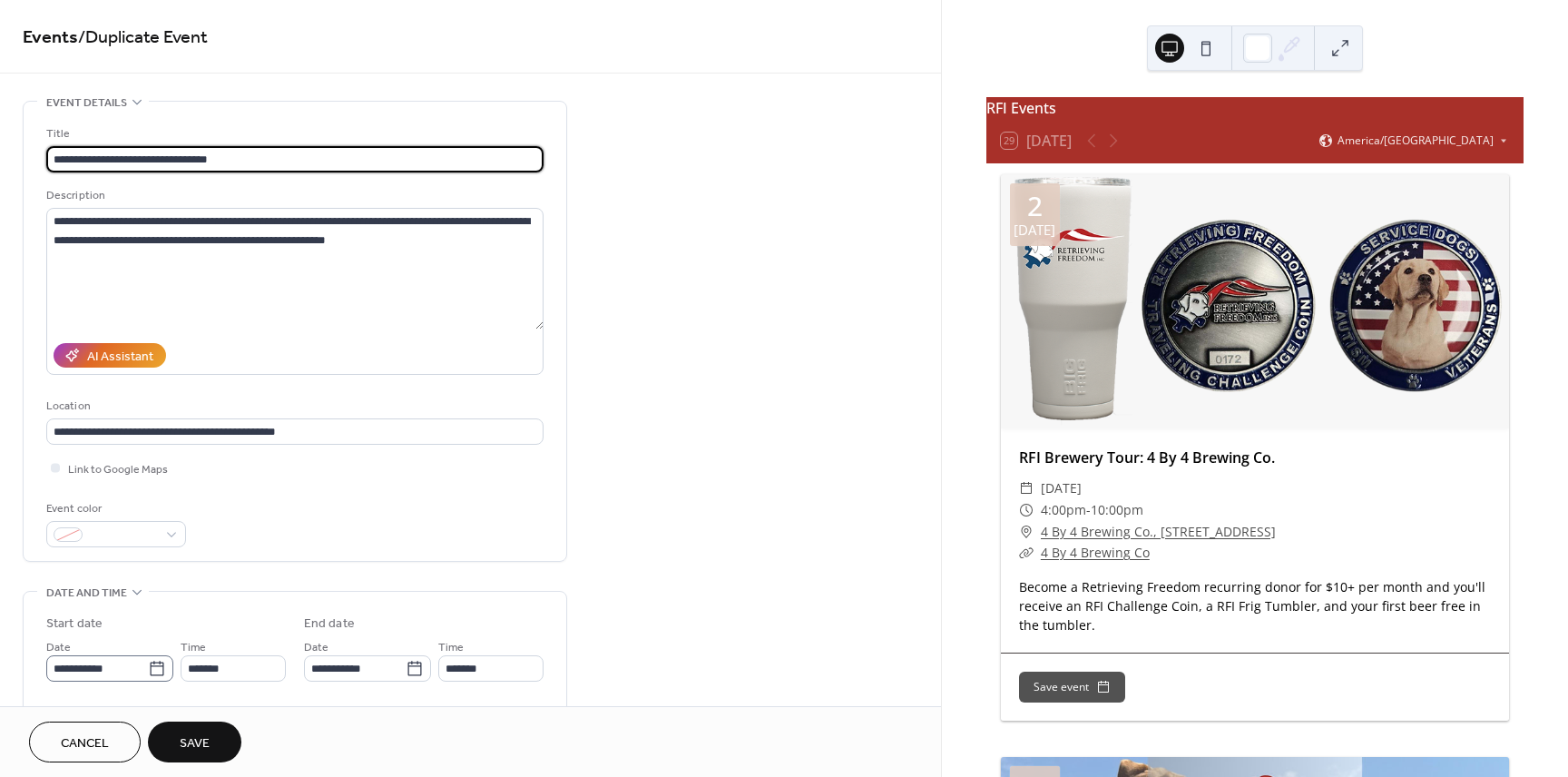 type on "**********" 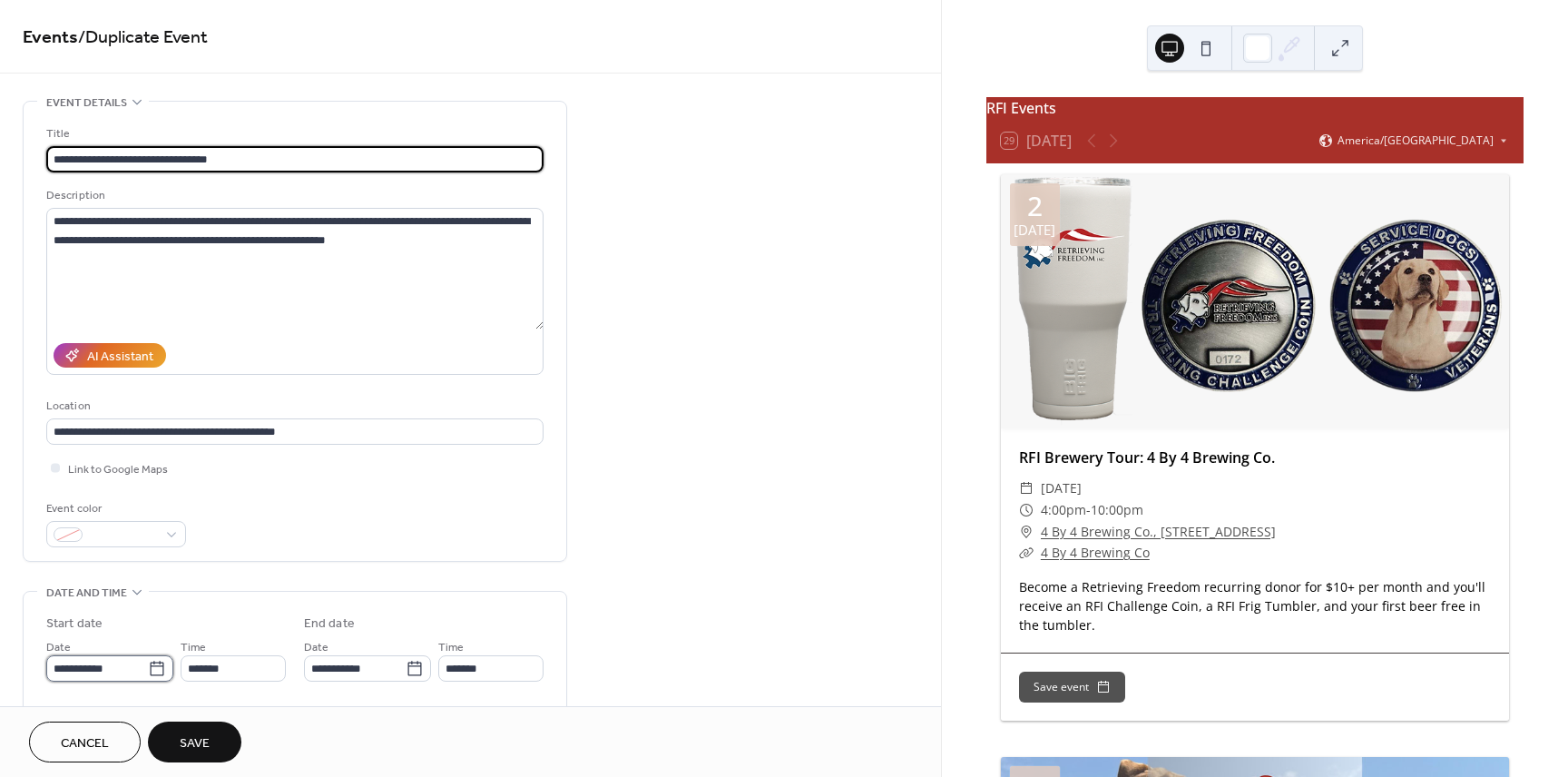 click on "**********" at bounding box center [97, 668] 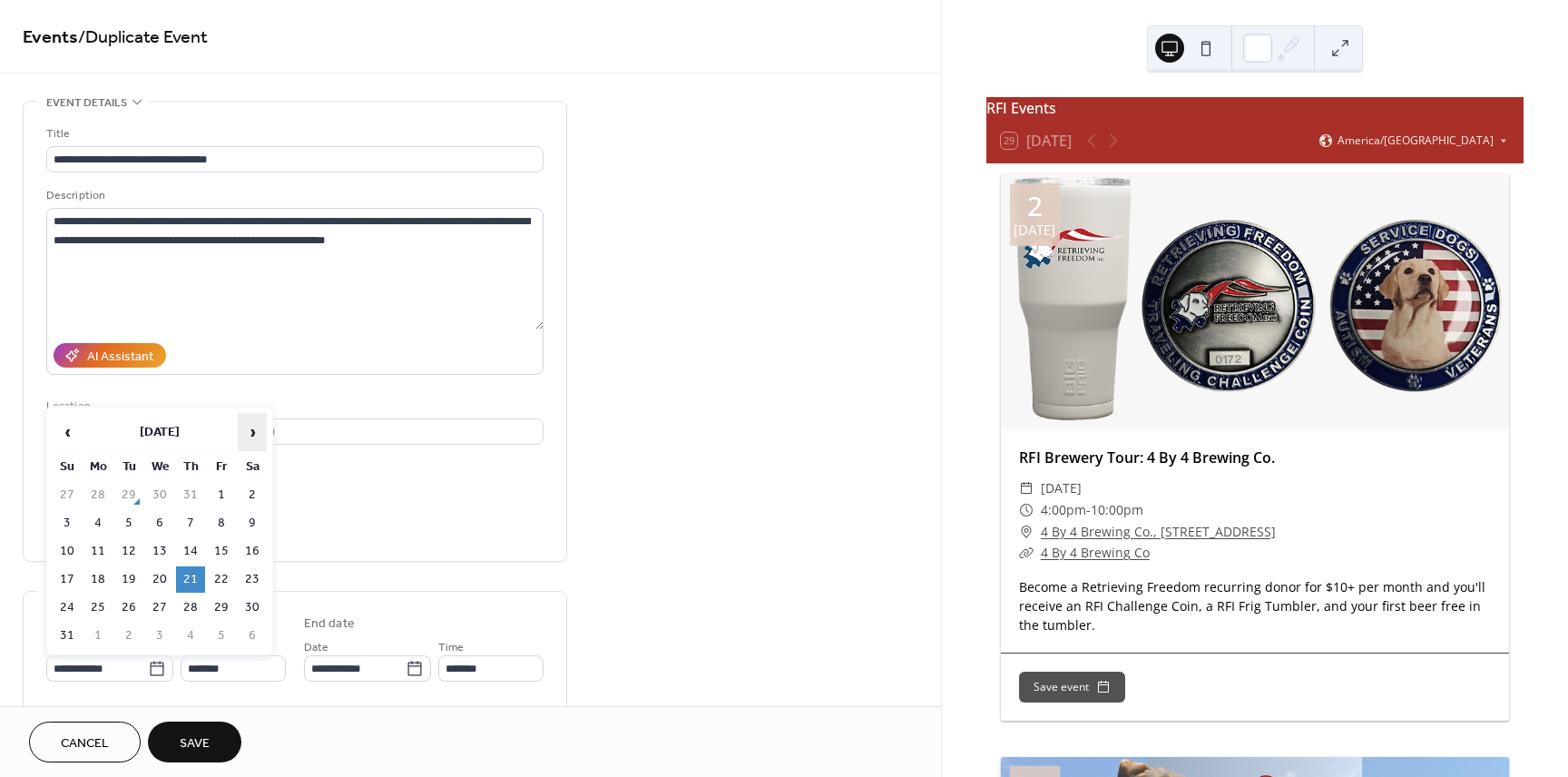 click on "›" at bounding box center (252, 432) 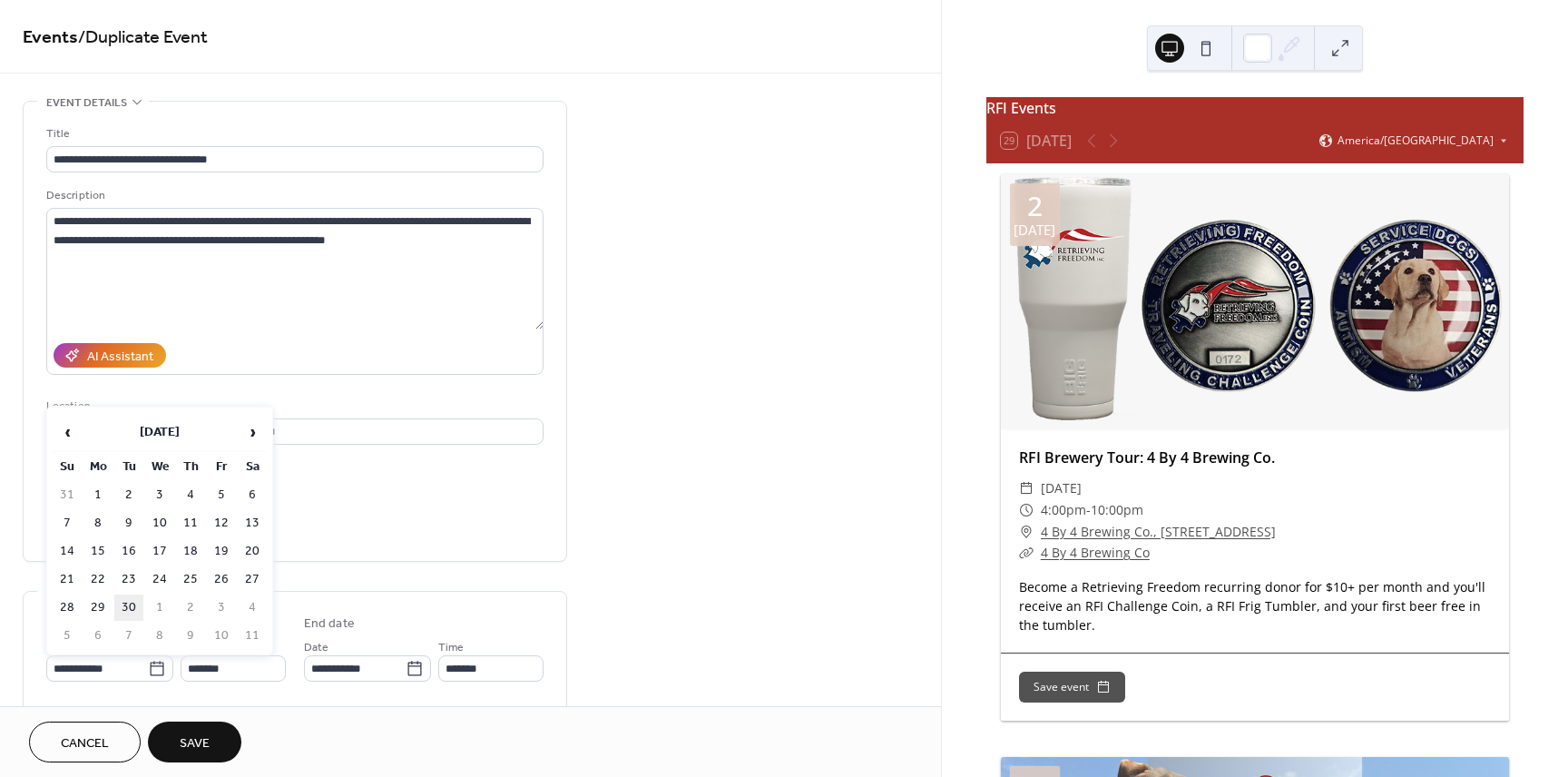 click on "30" at bounding box center [129, 607] 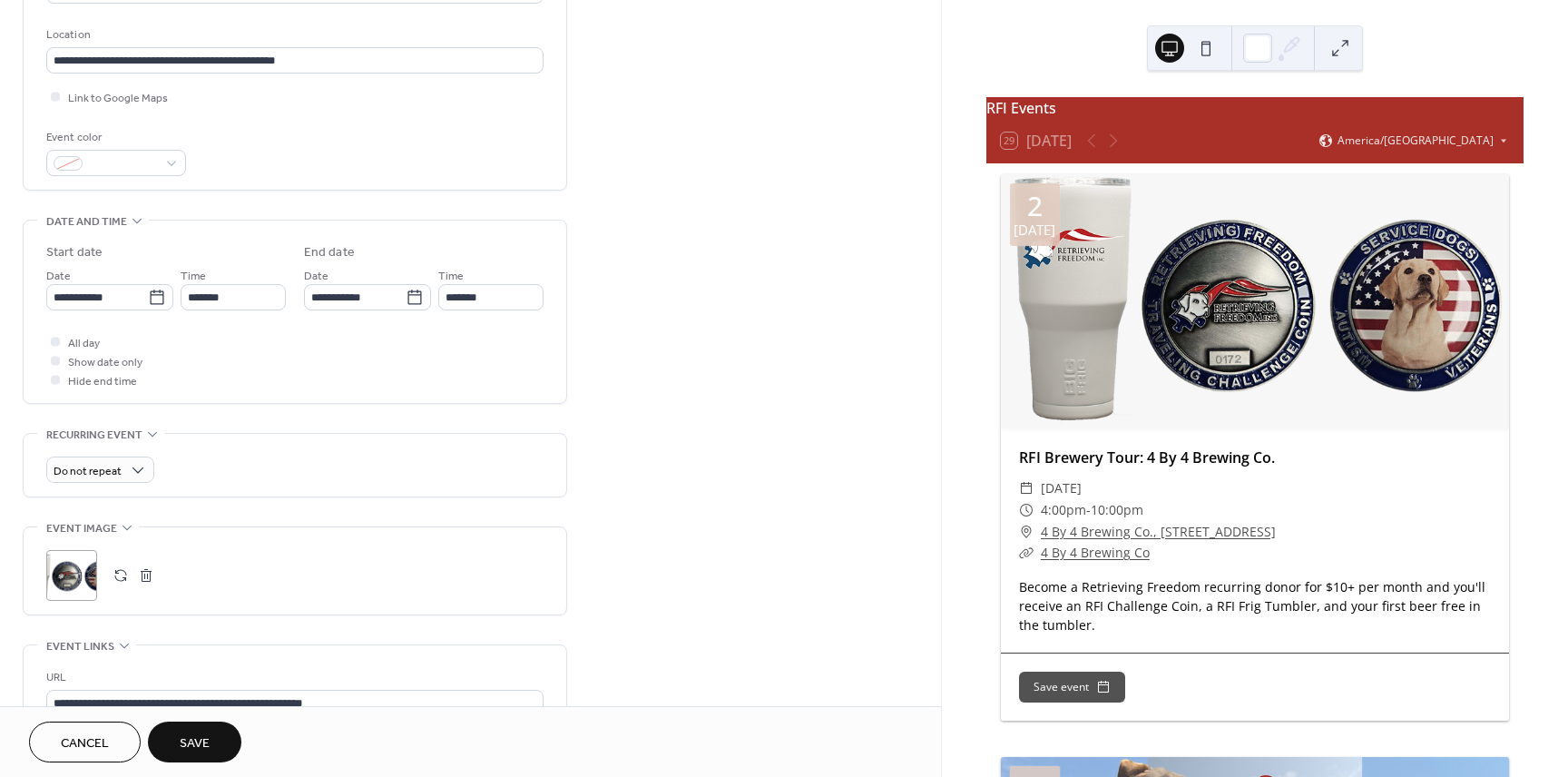 scroll, scrollTop: 441, scrollLeft: 0, axis: vertical 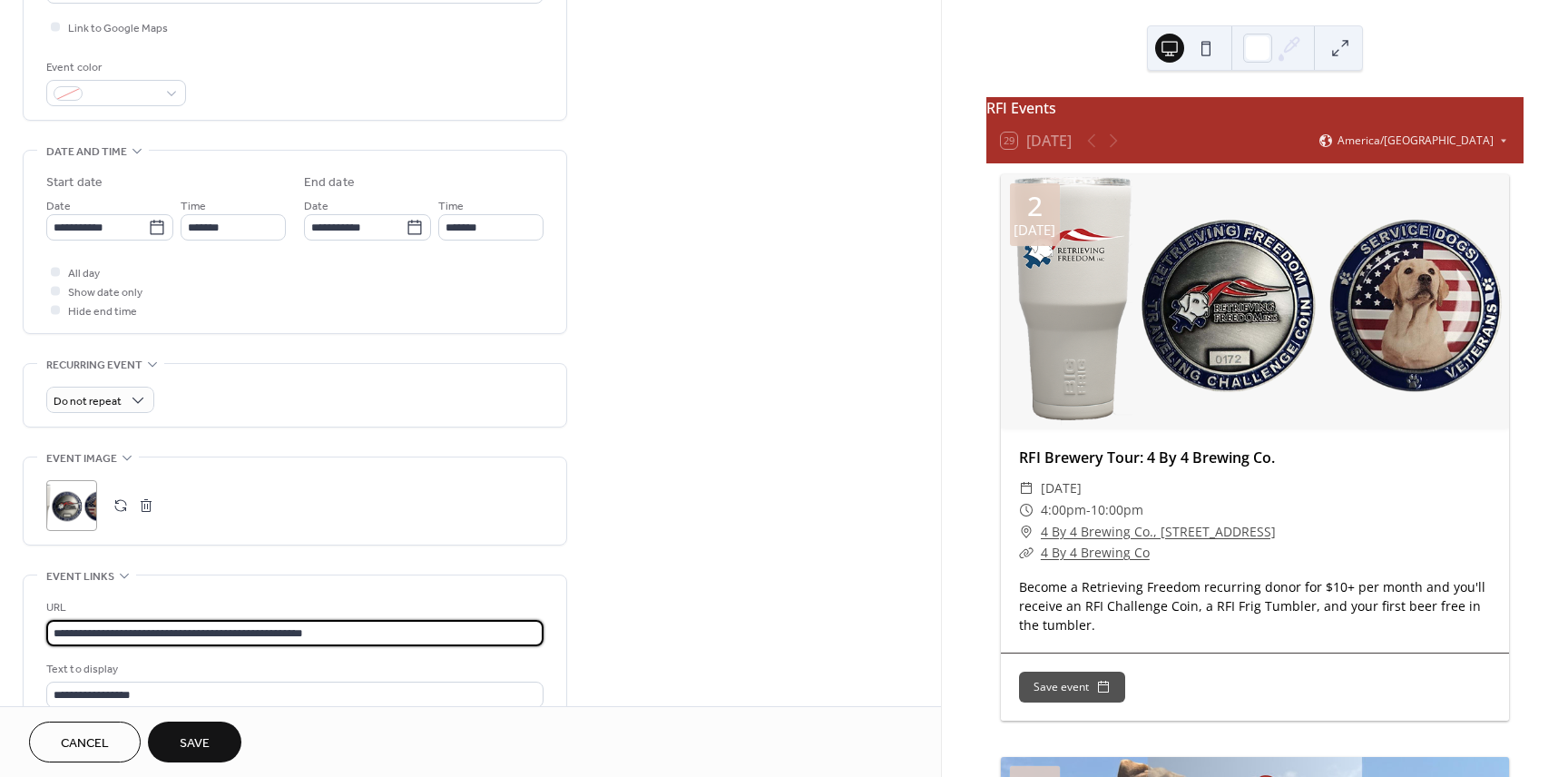 drag, startPoint x: 364, startPoint y: 629, endPoint x: 5, endPoint y: 635, distance: 359.05 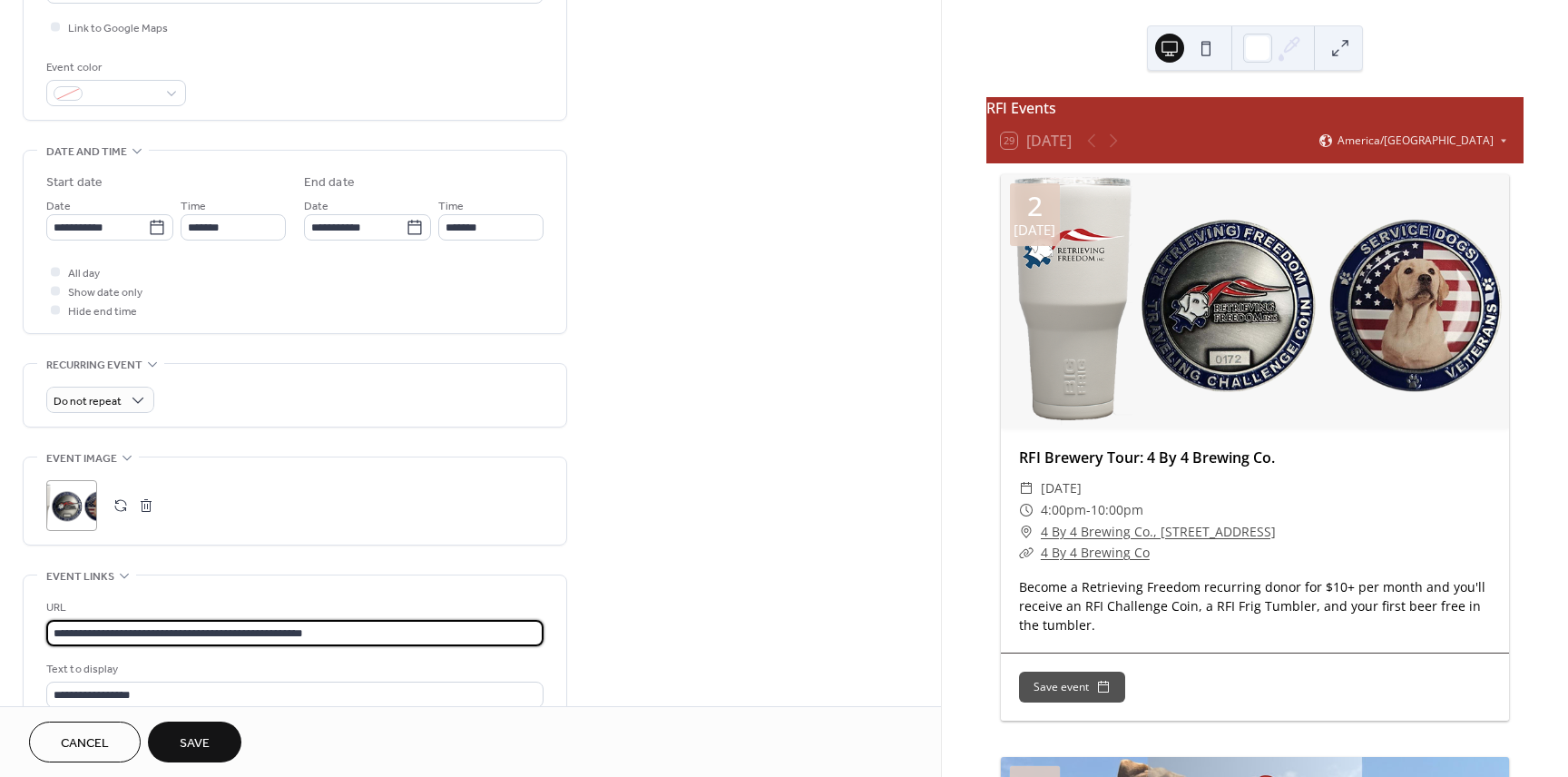 click on "**********" at bounding box center [470, 321] 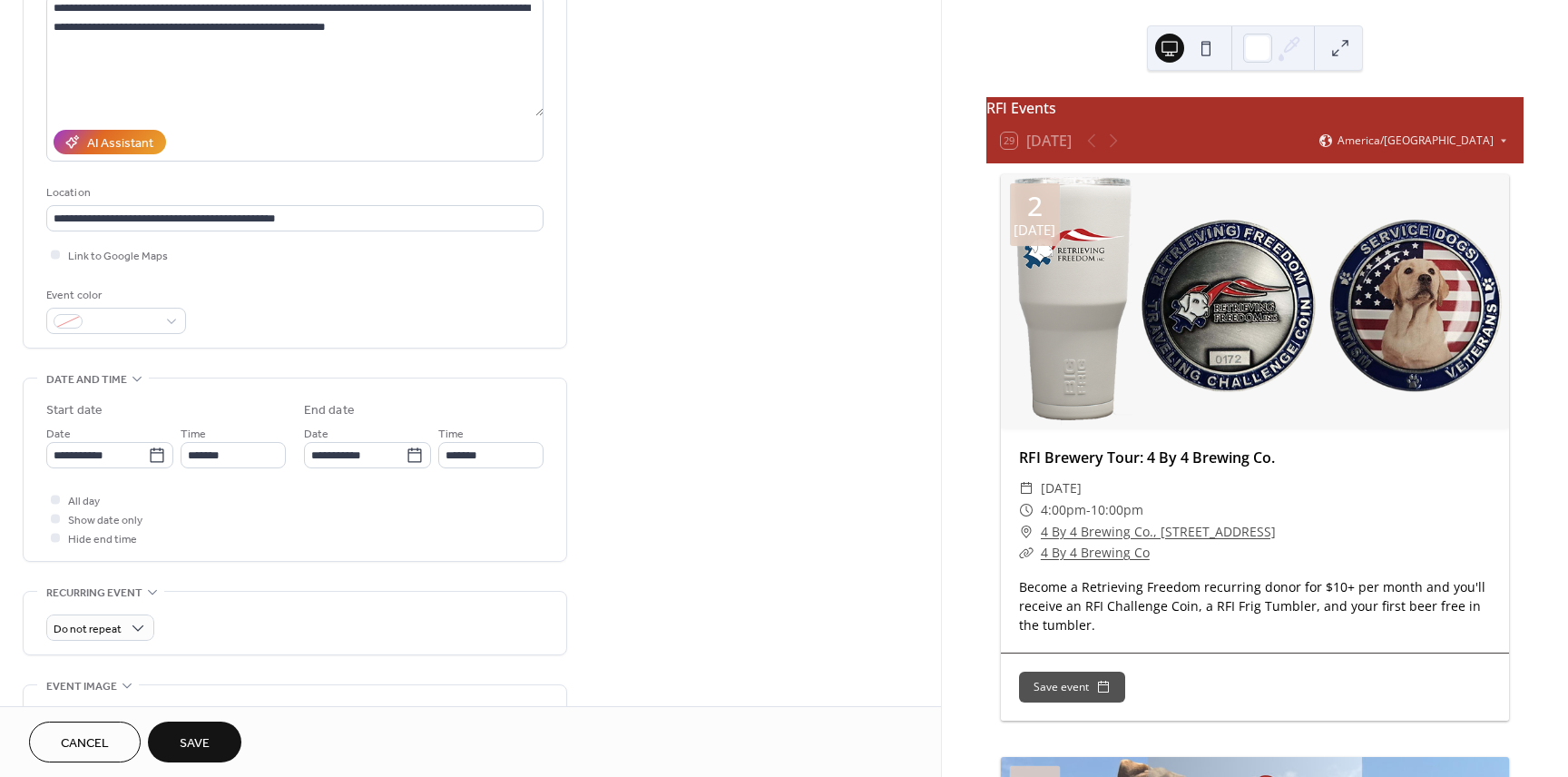 scroll, scrollTop: 211, scrollLeft: 0, axis: vertical 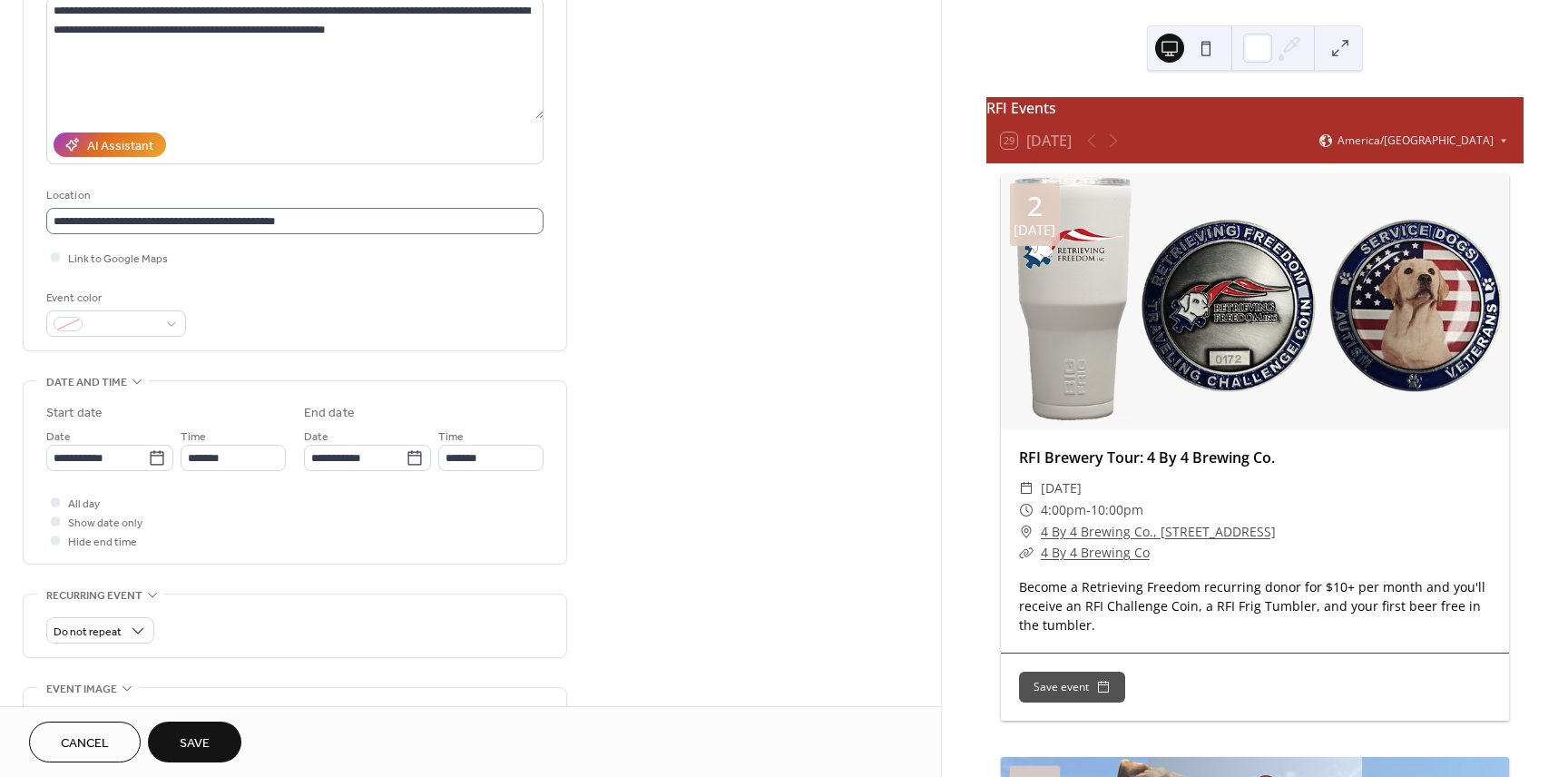 type on "**********" 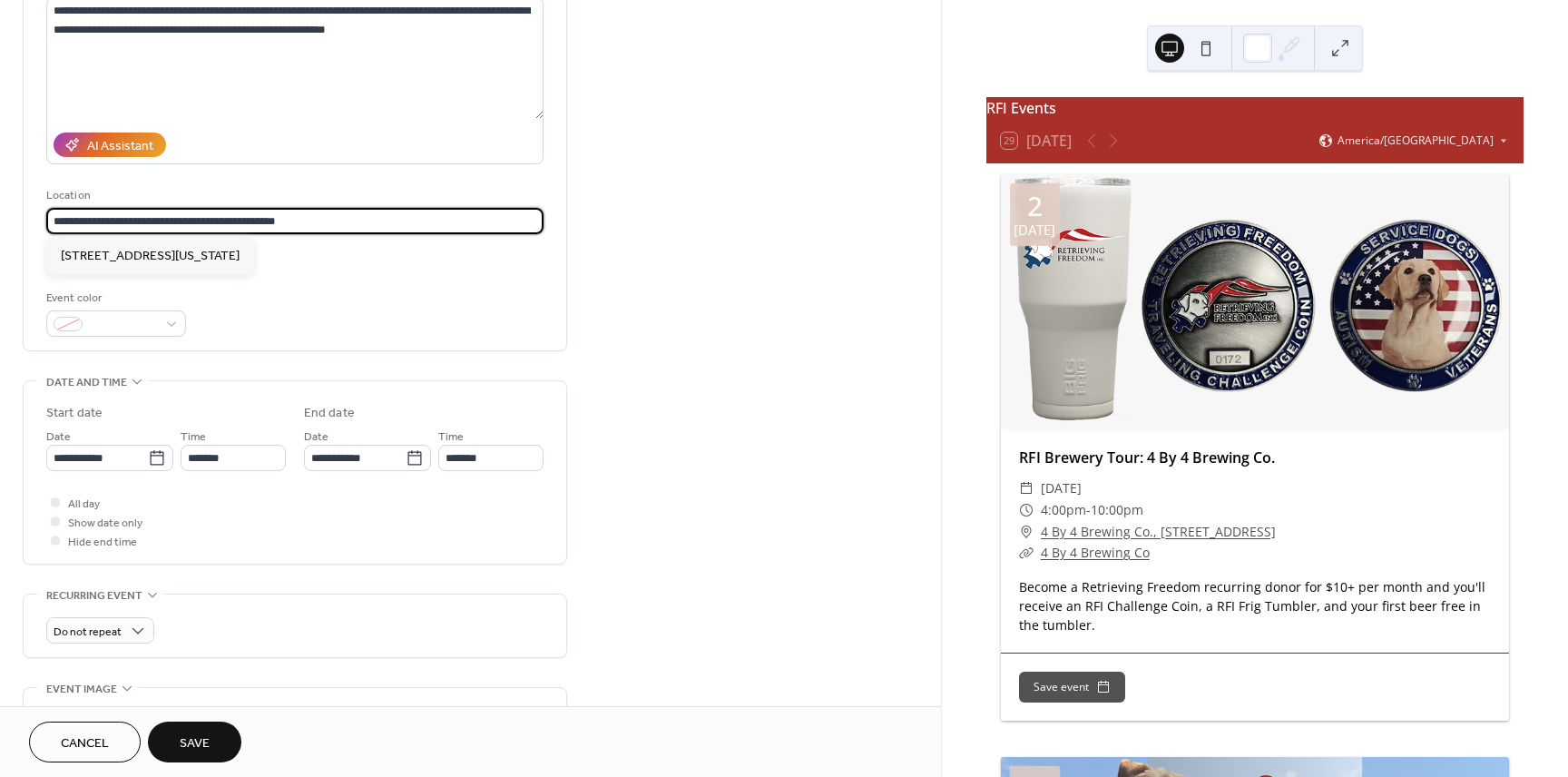 scroll, scrollTop: 0, scrollLeft: 0, axis: both 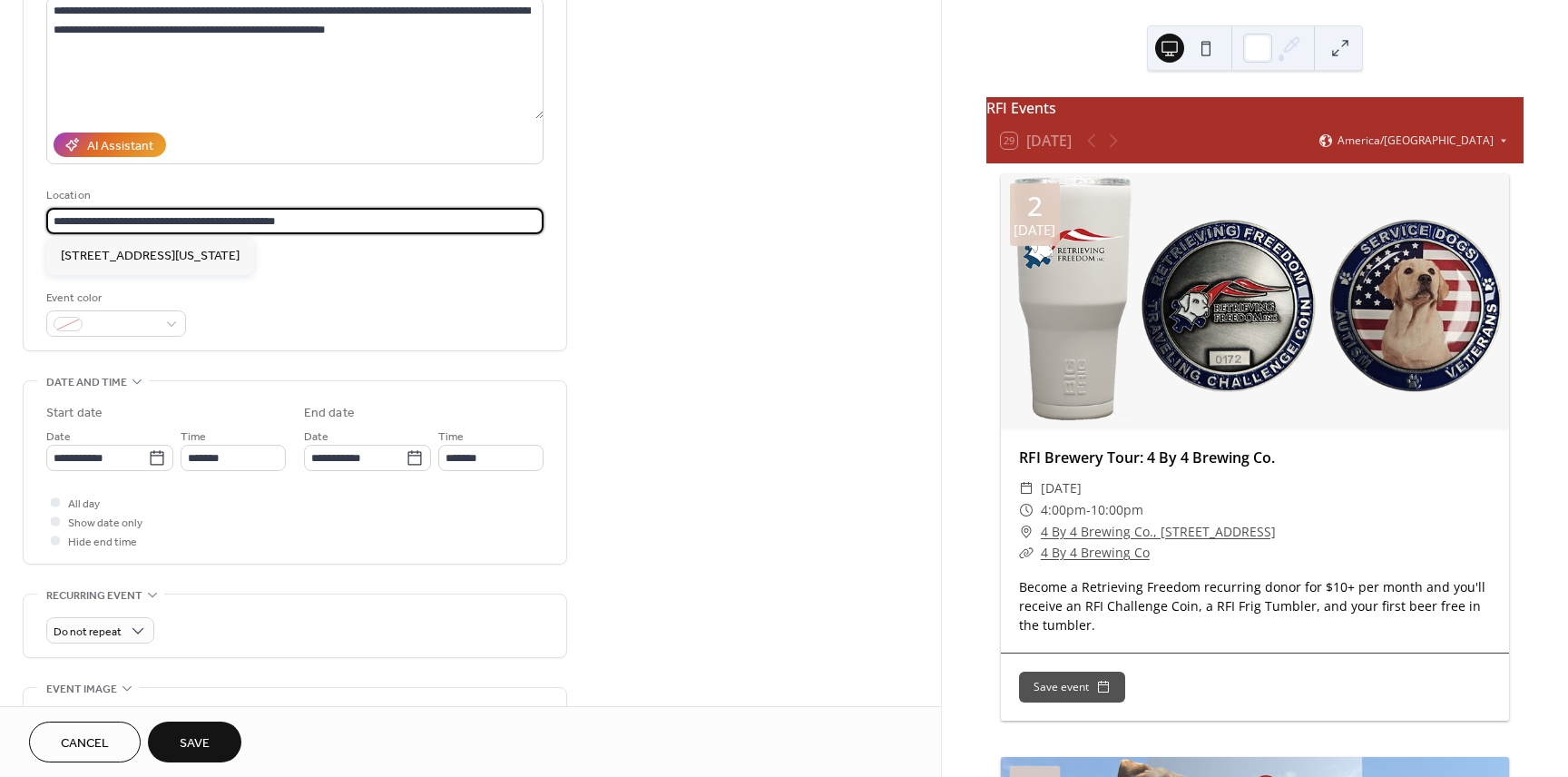drag, startPoint x: 299, startPoint y: 219, endPoint x: 15, endPoint y: 217, distance: 284.00704 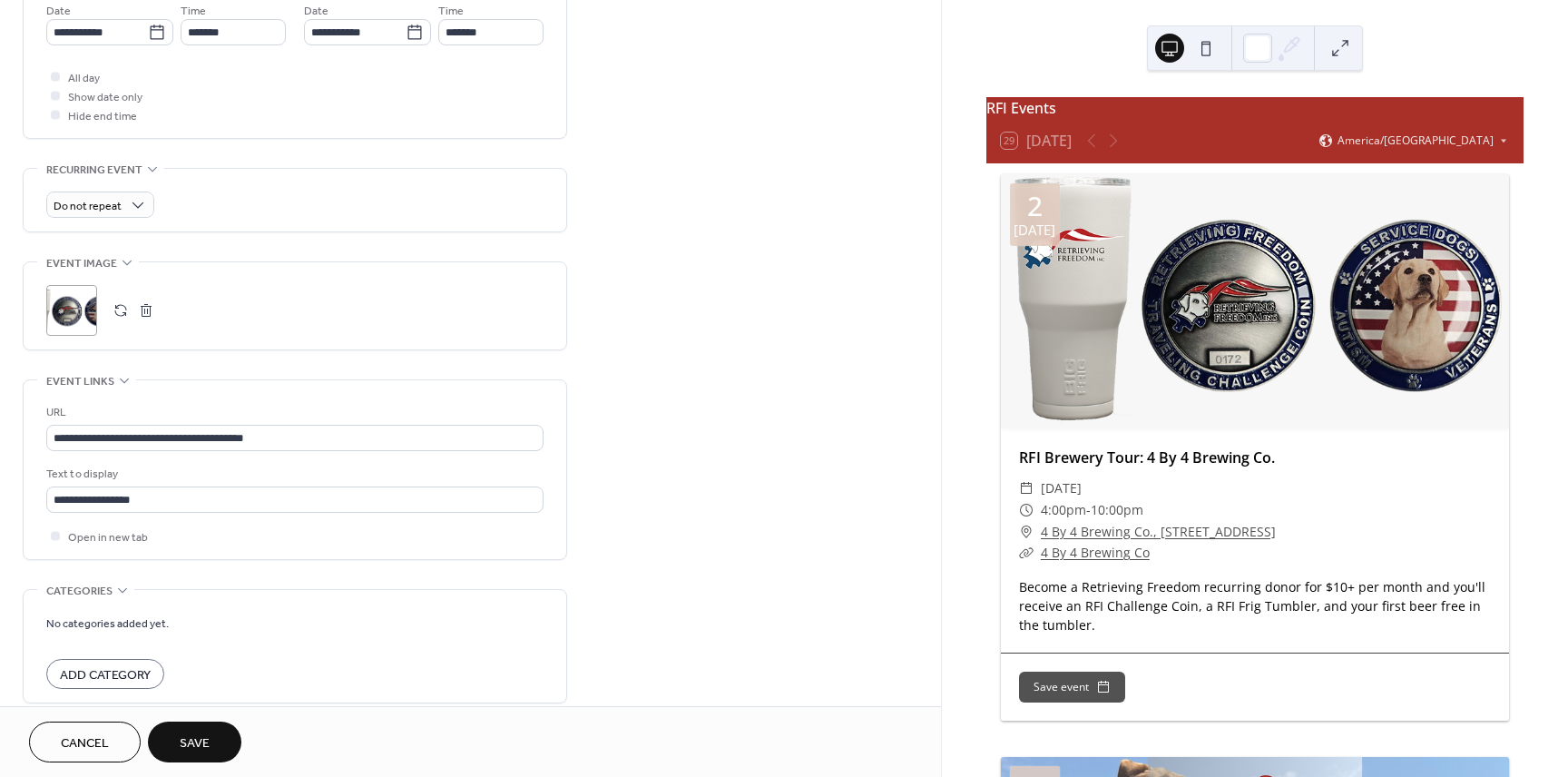 scroll, scrollTop: 656, scrollLeft: 0, axis: vertical 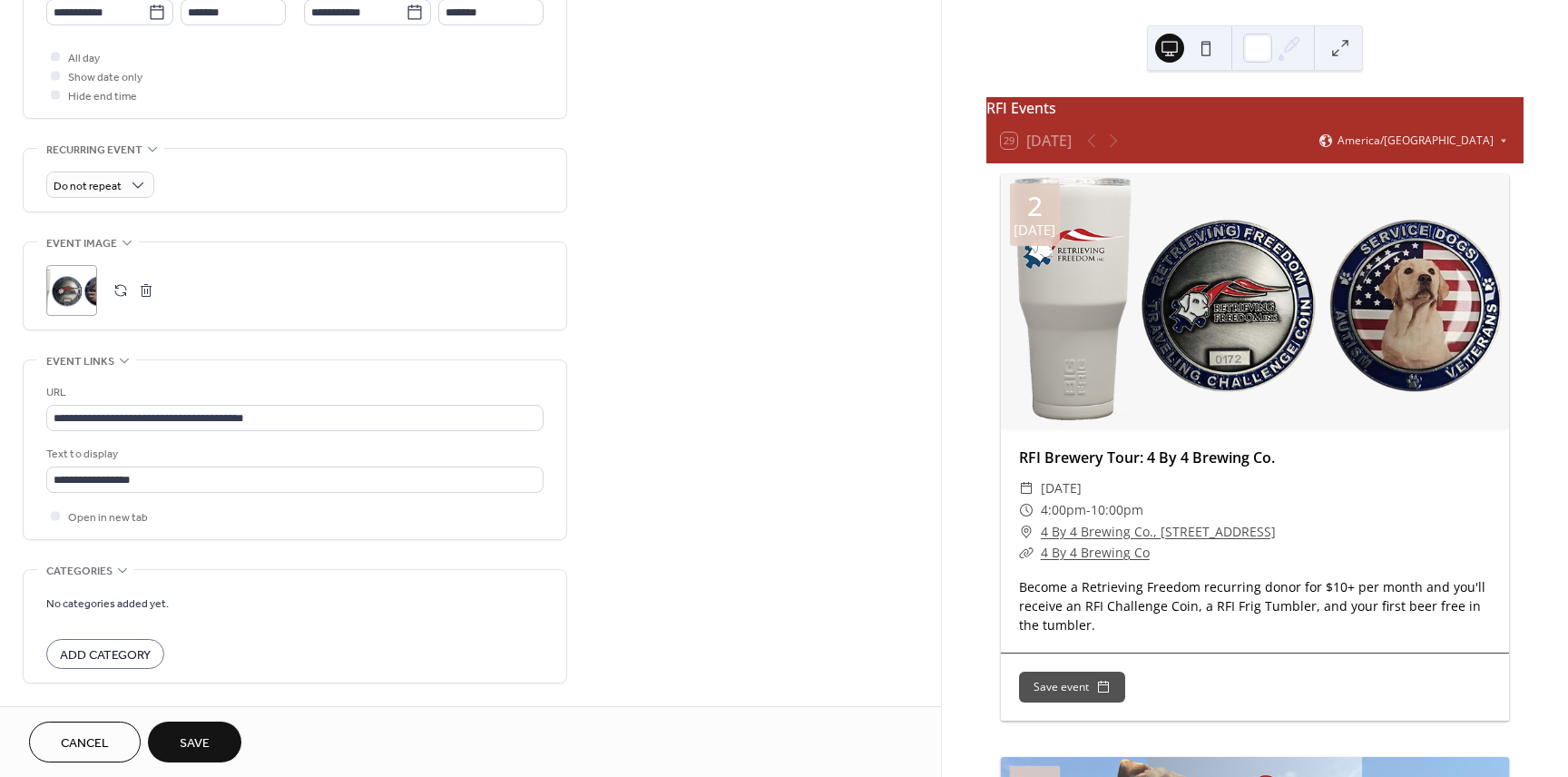 type on "**********" 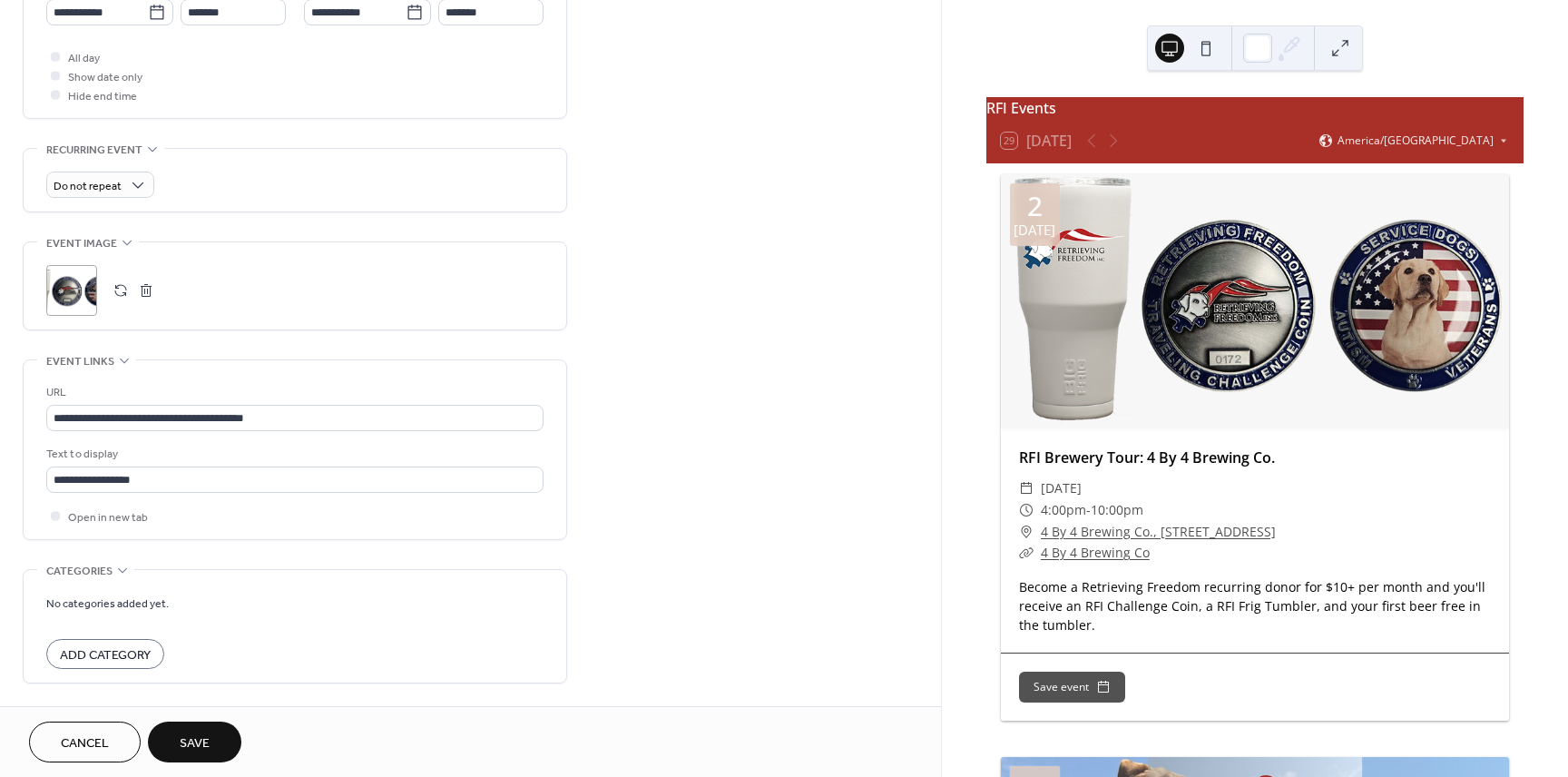type 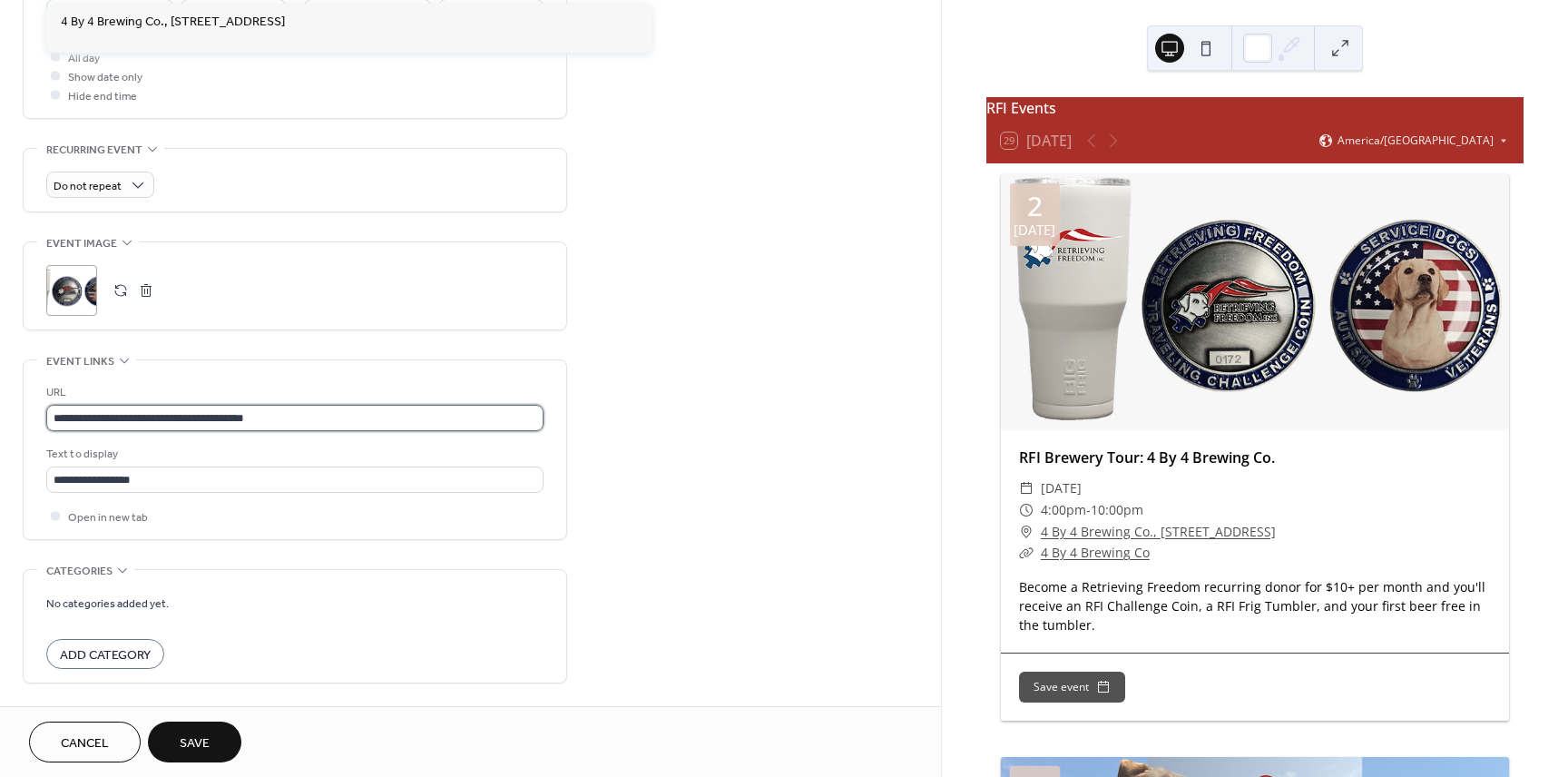 click on "**********" at bounding box center [295, 418] 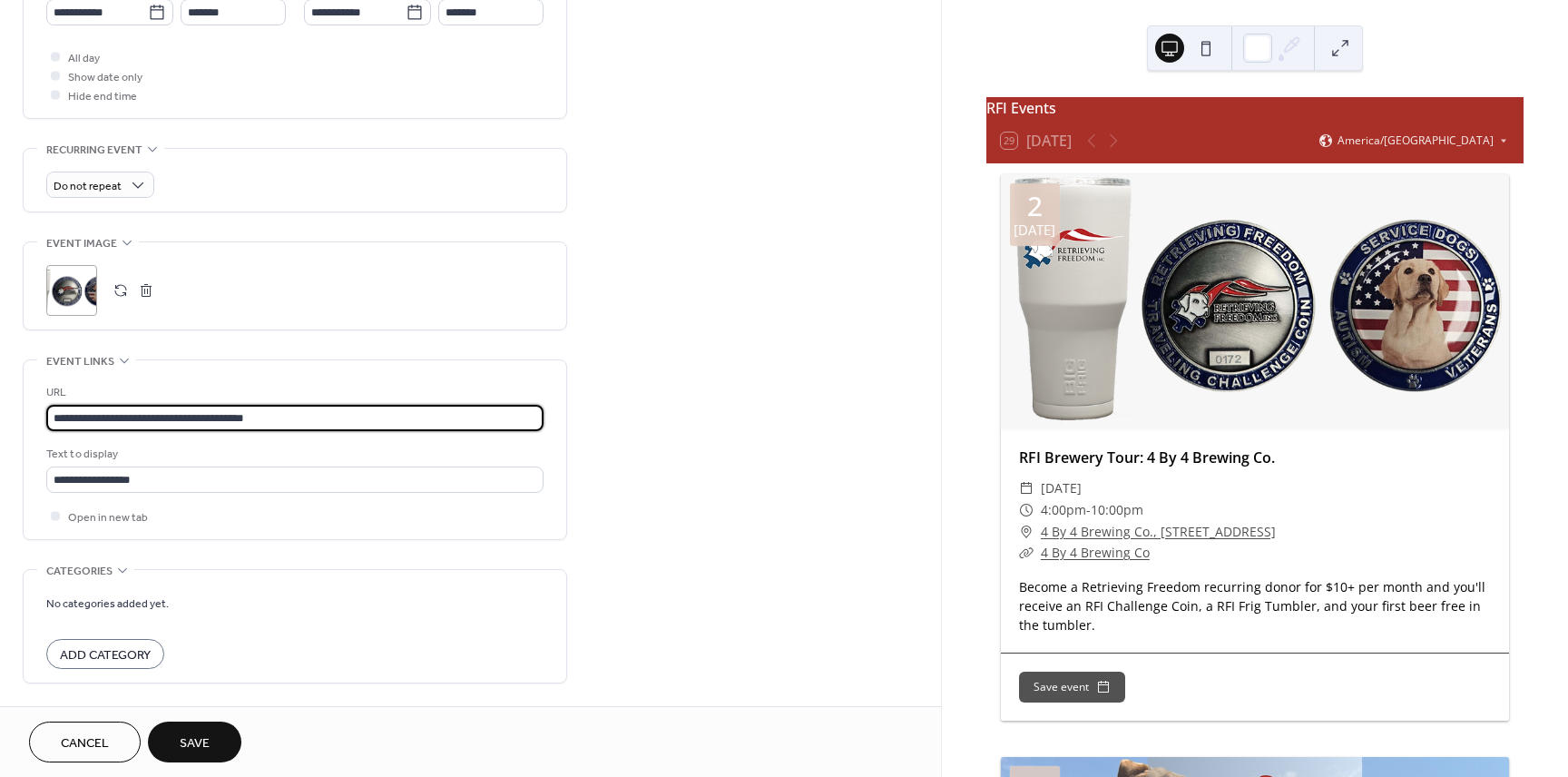 click on "**********" at bounding box center [295, 418] 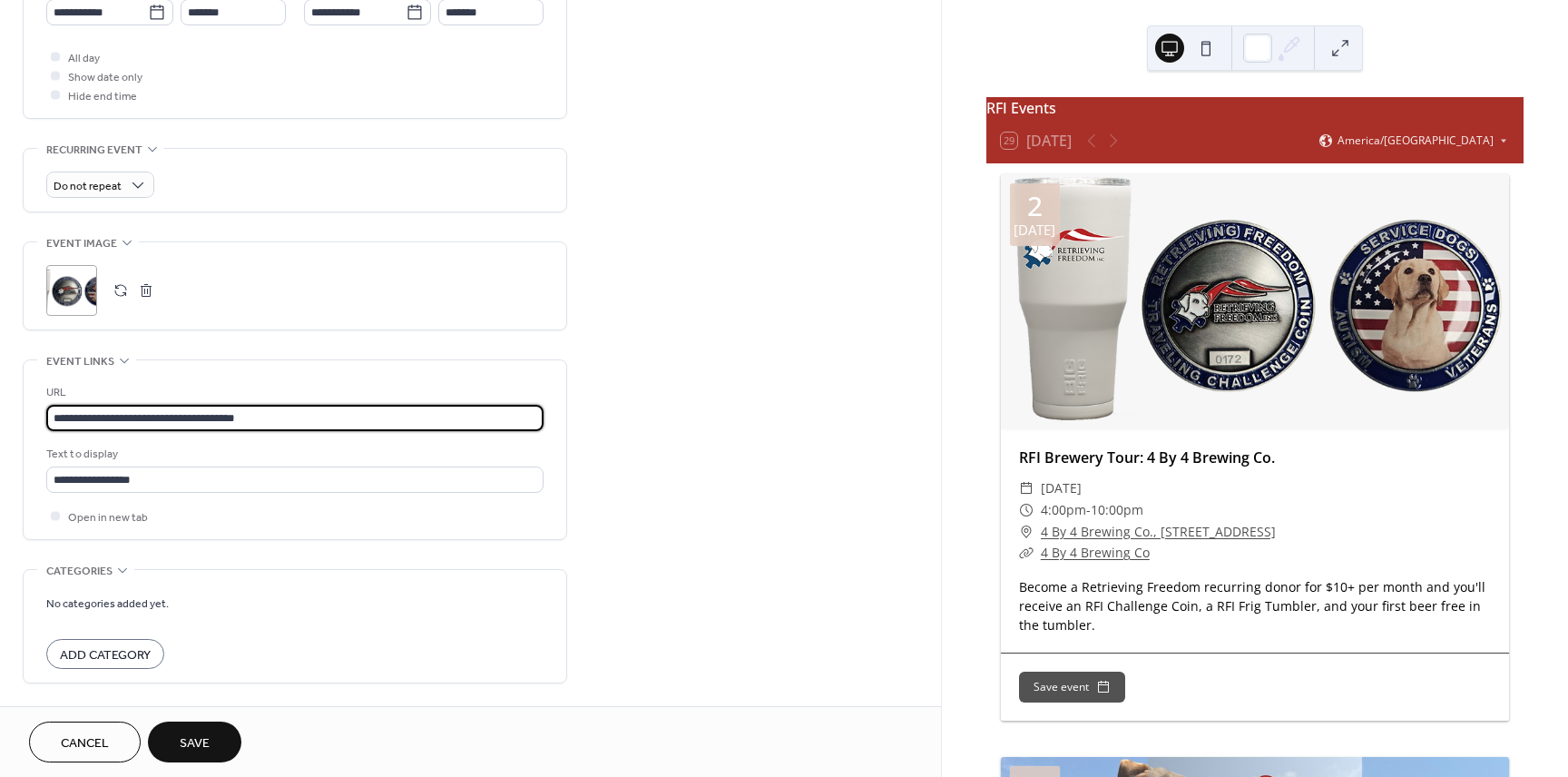 type on "**********" 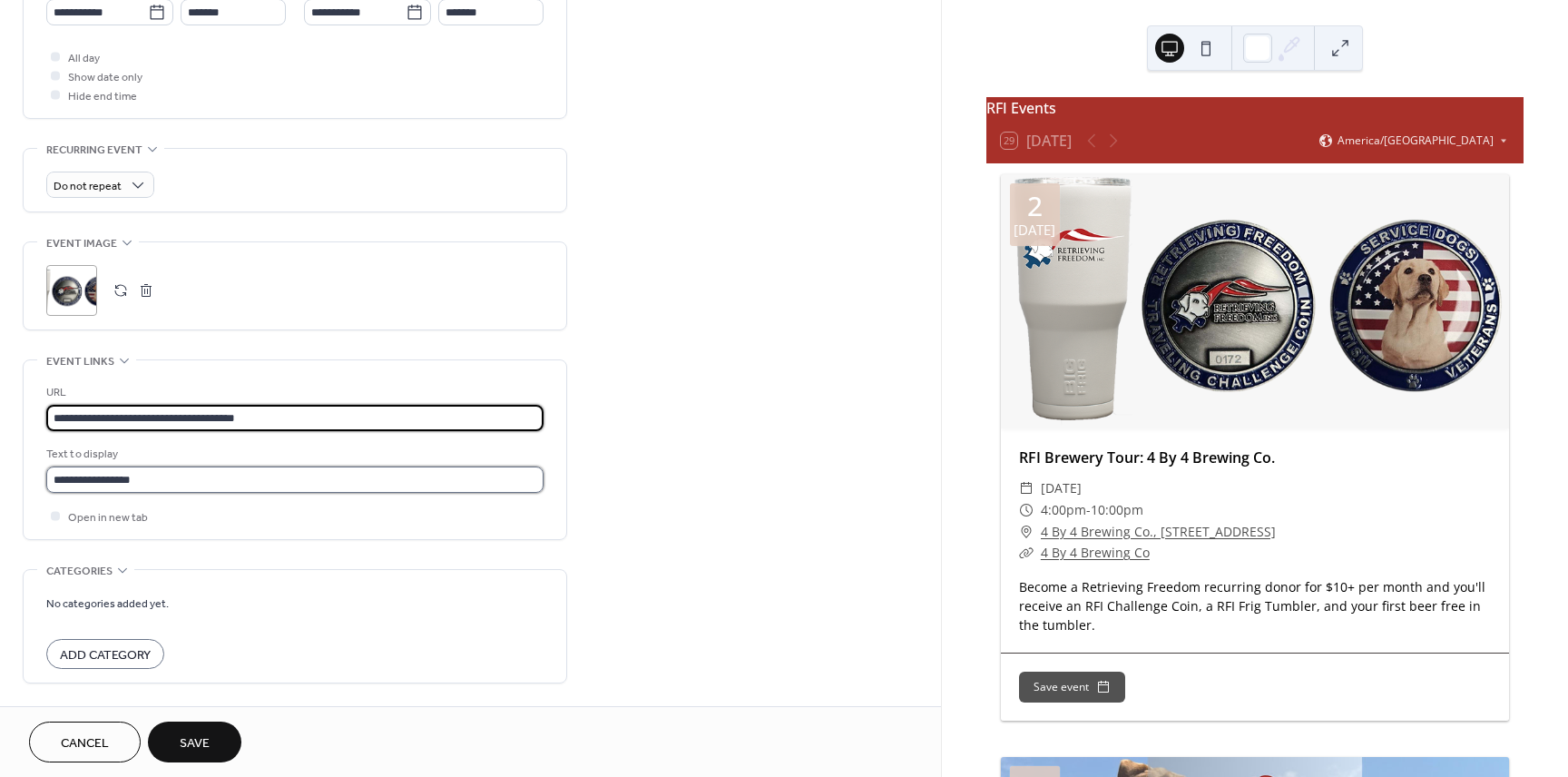 click on "**********" at bounding box center [295, 479] 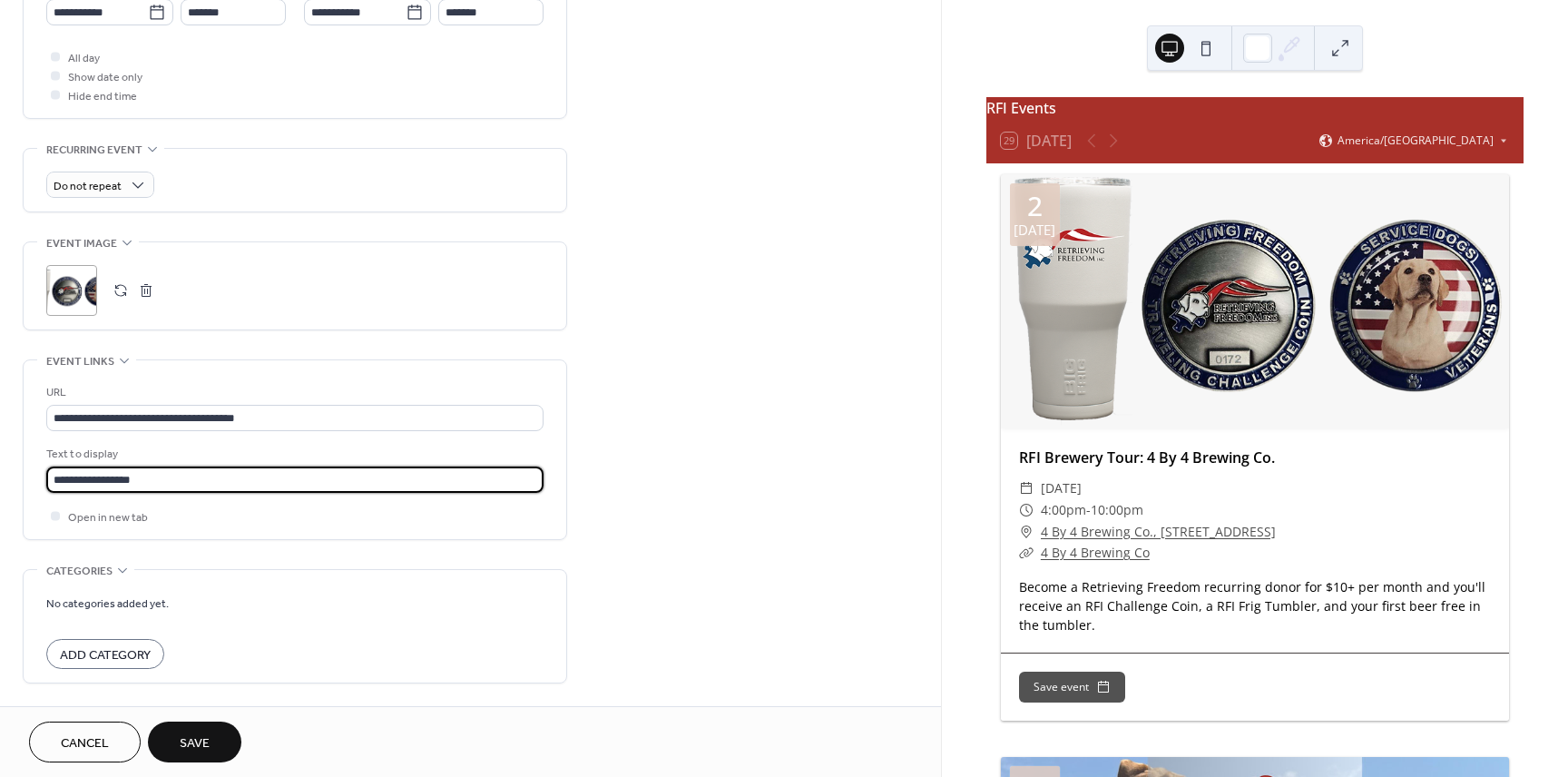 click on "**********" at bounding box center (295, 479) 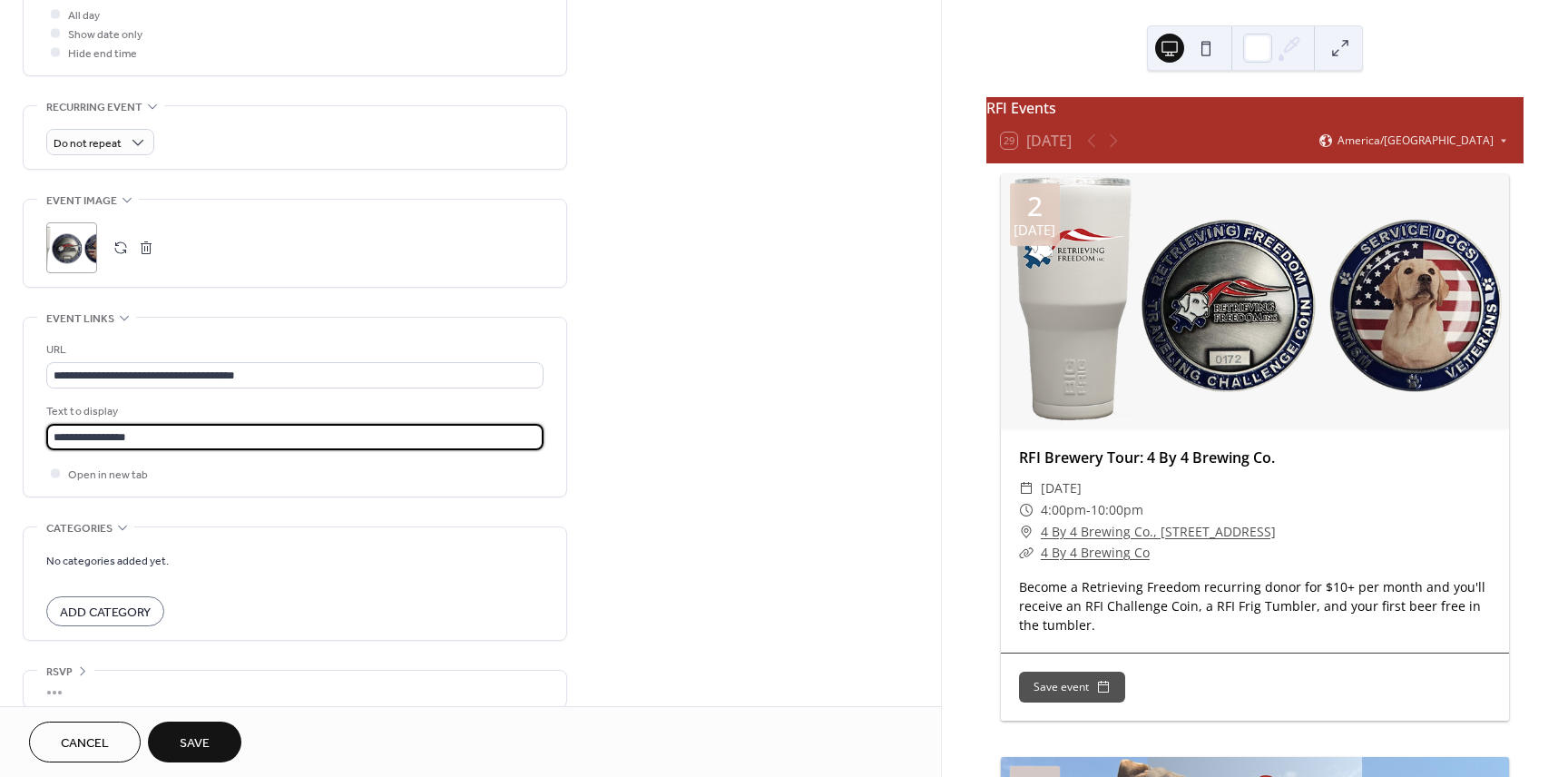 scroll, scrollTop: 719, scrollLeft: 0, axis: vertical 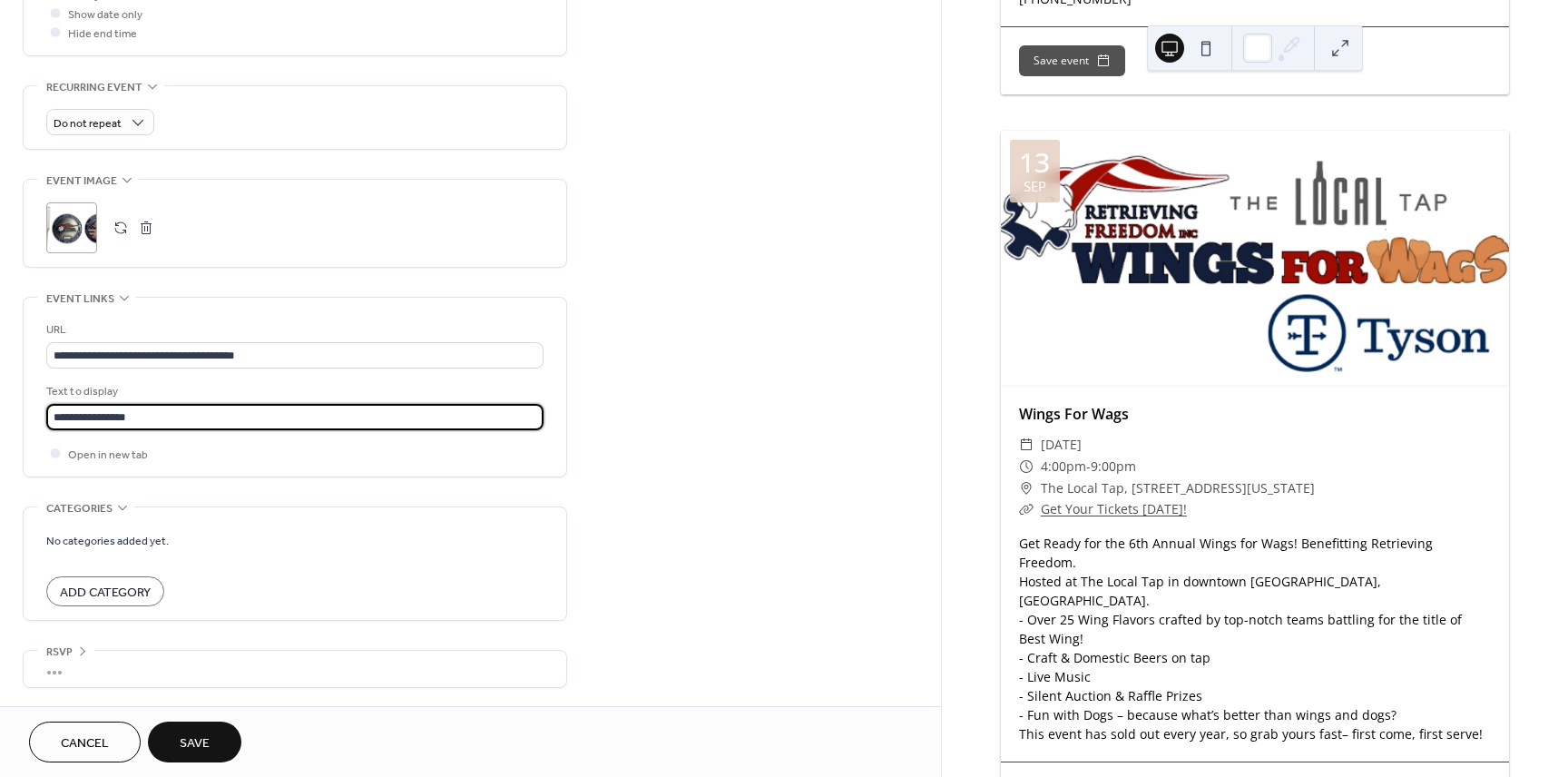 type on "**********" 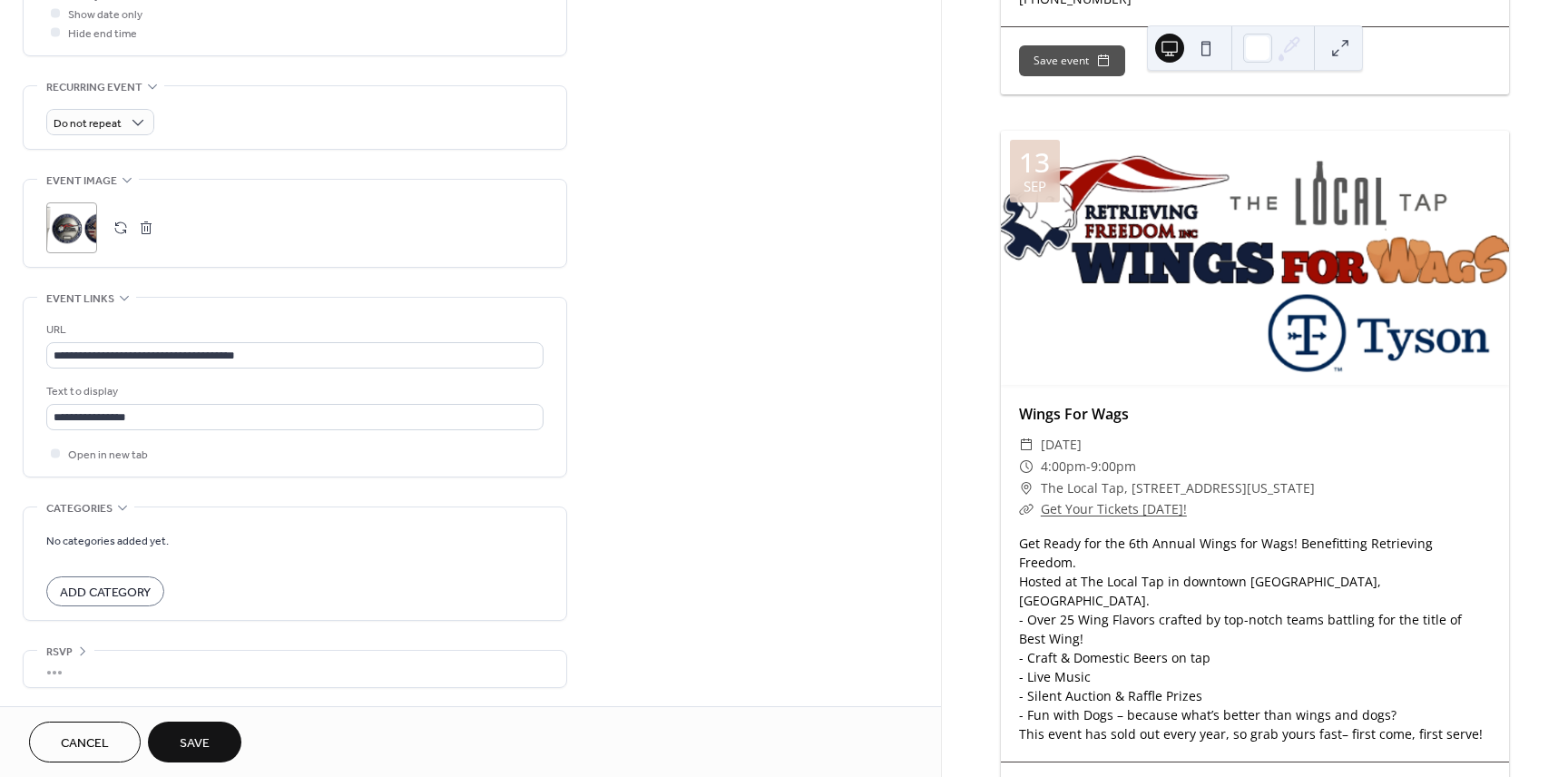 click on "Save" at bounding box center (194, 742) 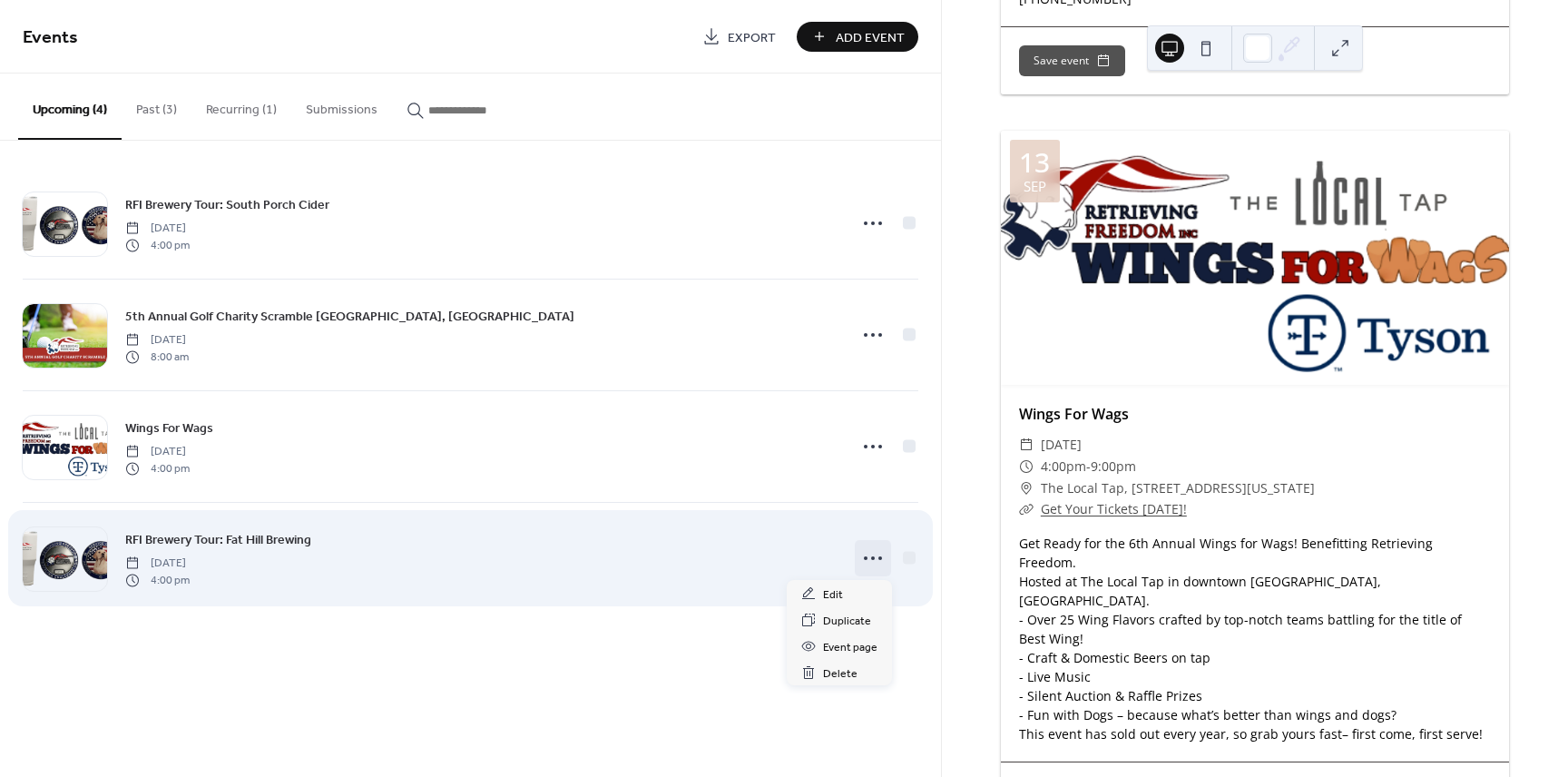 click 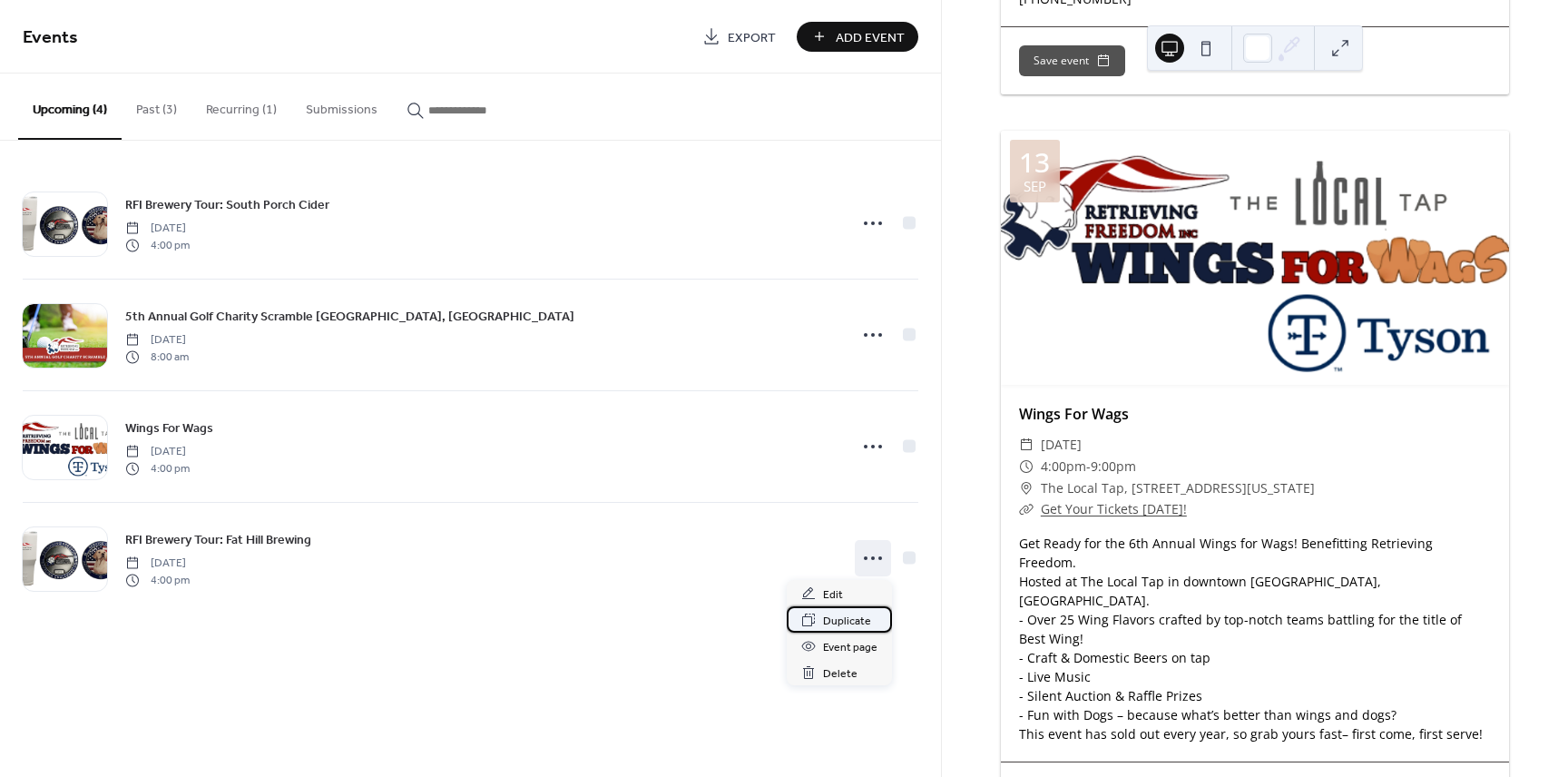 click on "Duplicate" at bounding box center [847, 621] 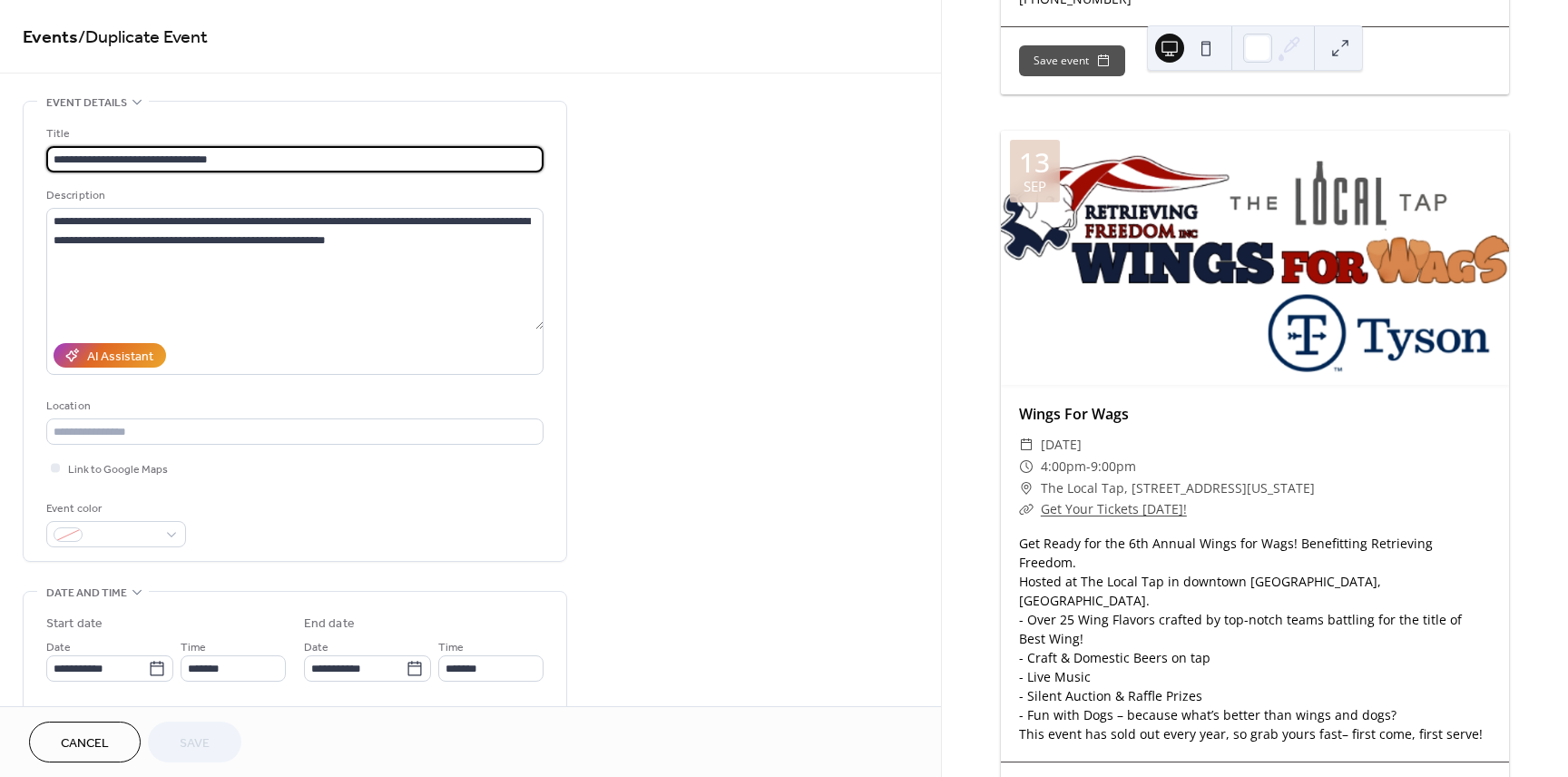 drag, startPoint x: 216, startPoint y: 160, endPoint x: 144, endPoint y: 161, distance: 72.00694 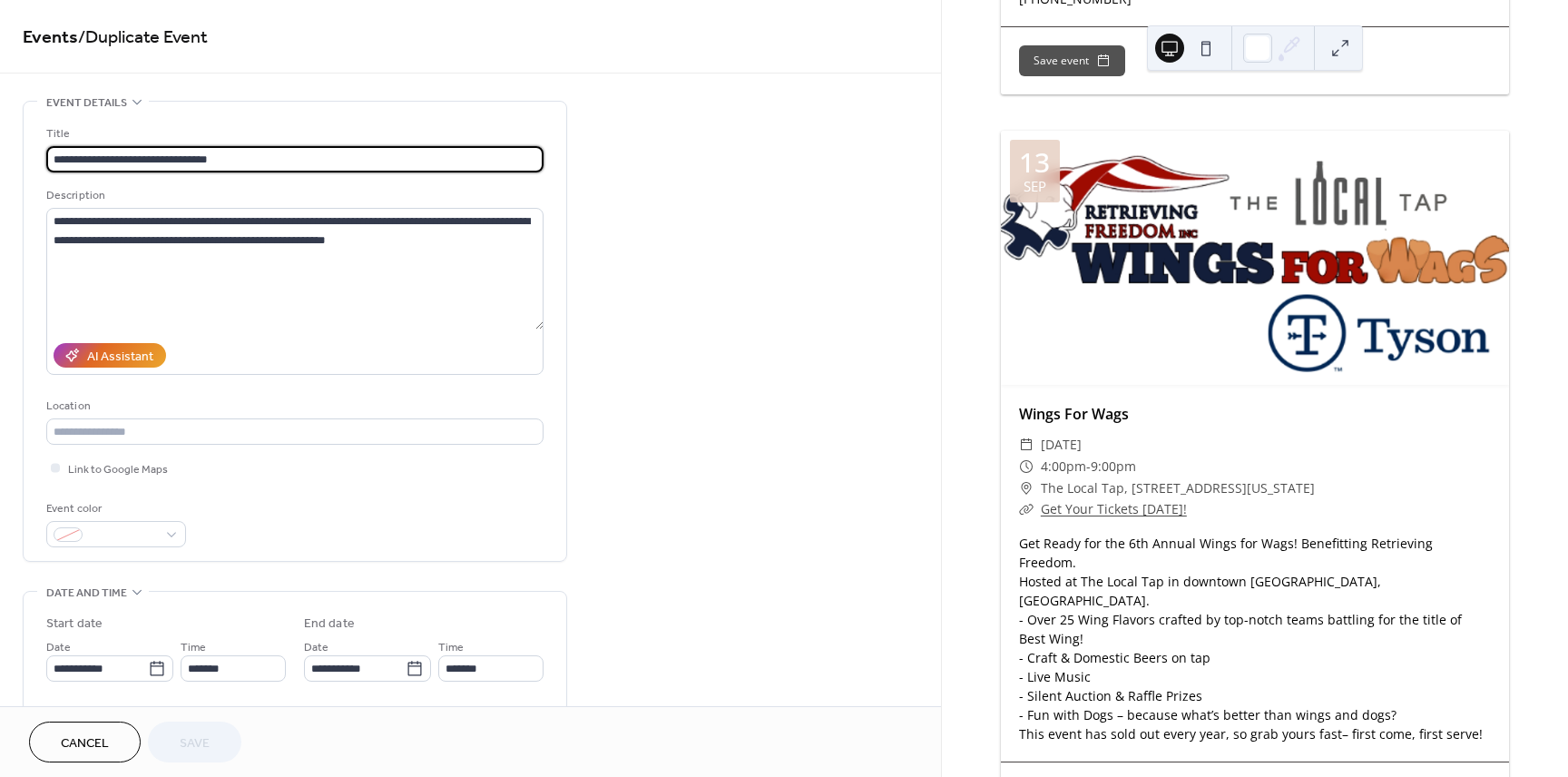 click on "**********" at bounding box center (295, 159) 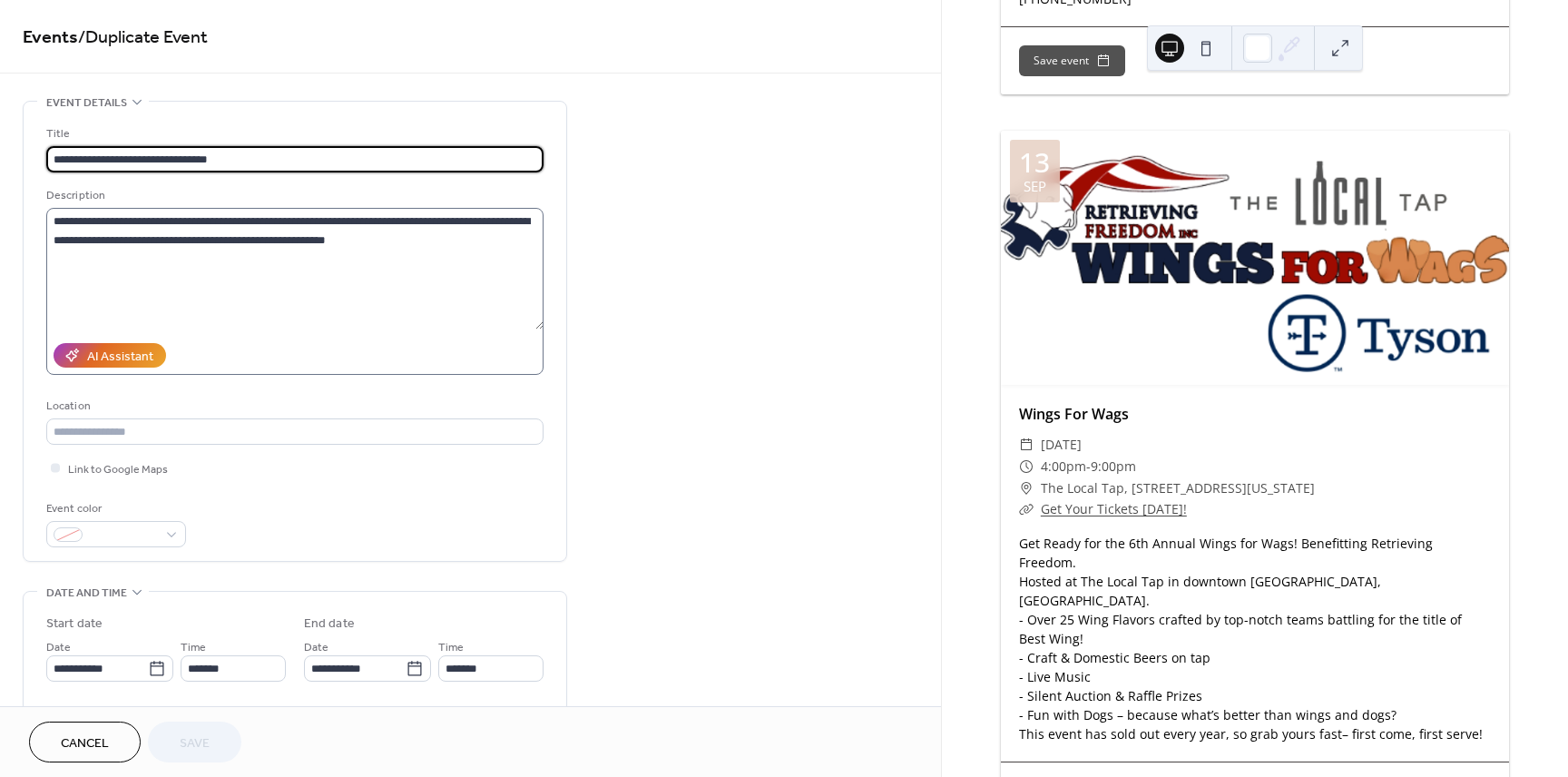 paste 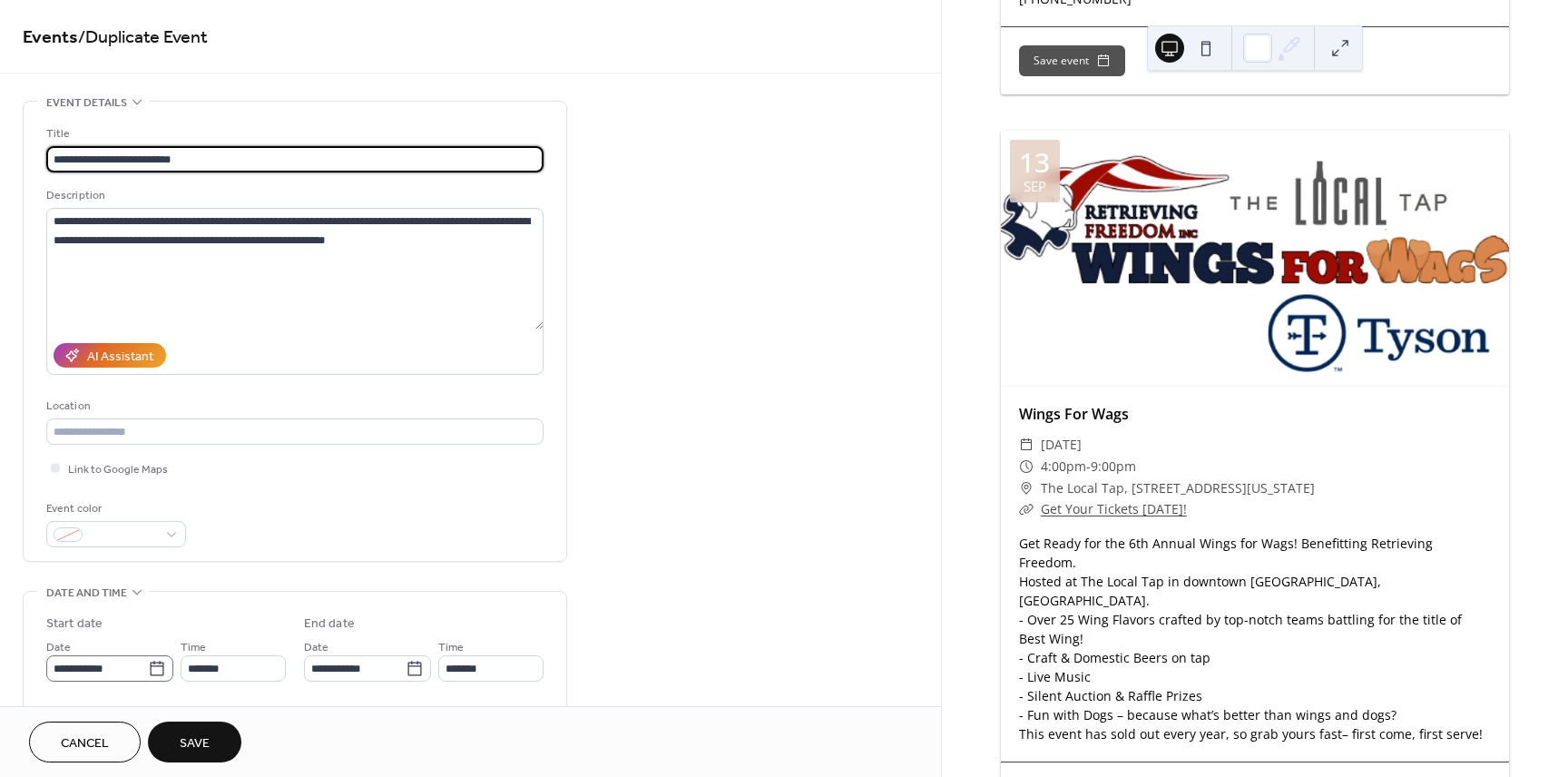 type on "**********" 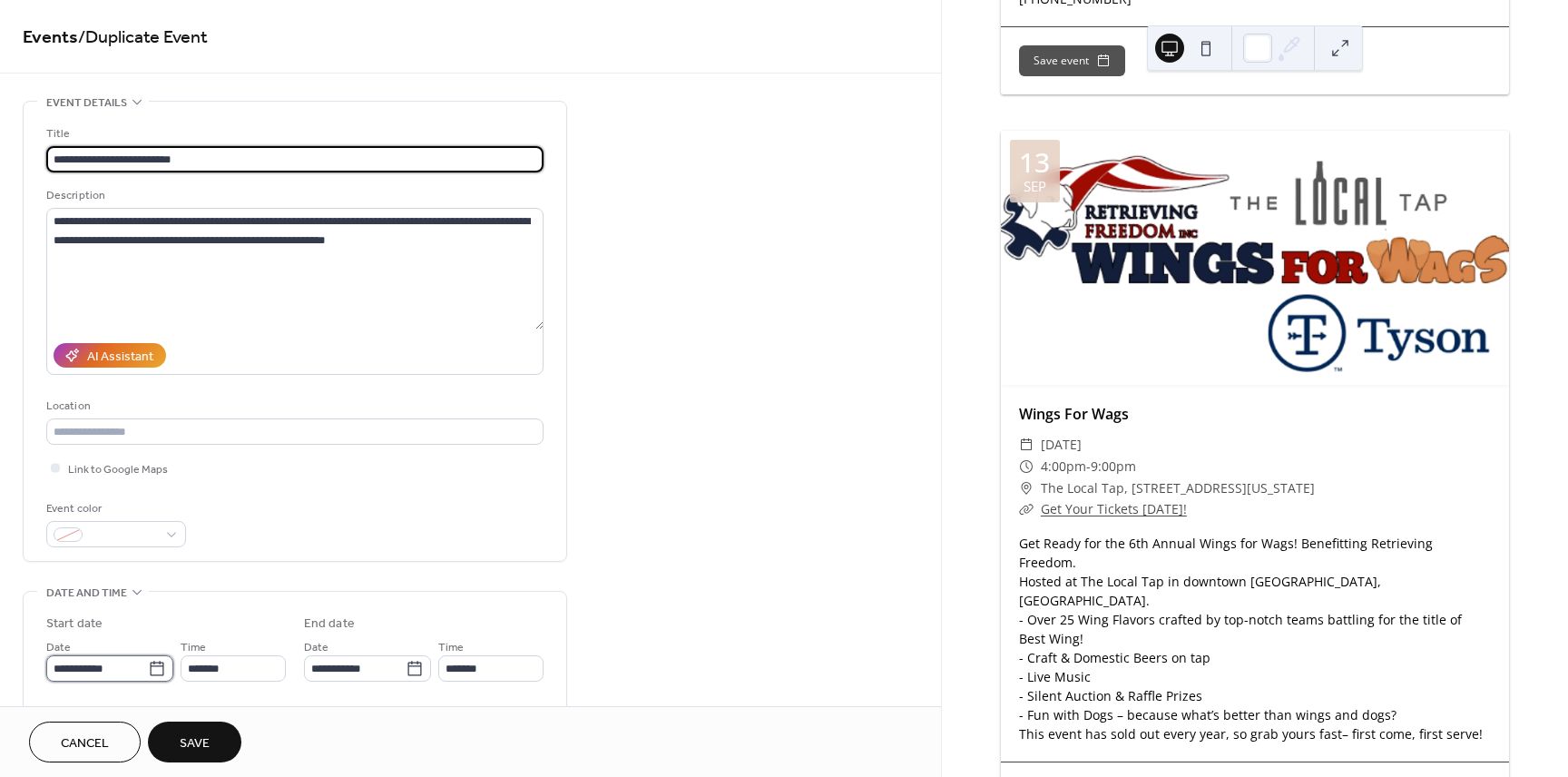 click on "**********" at bounding box center (97, 668) 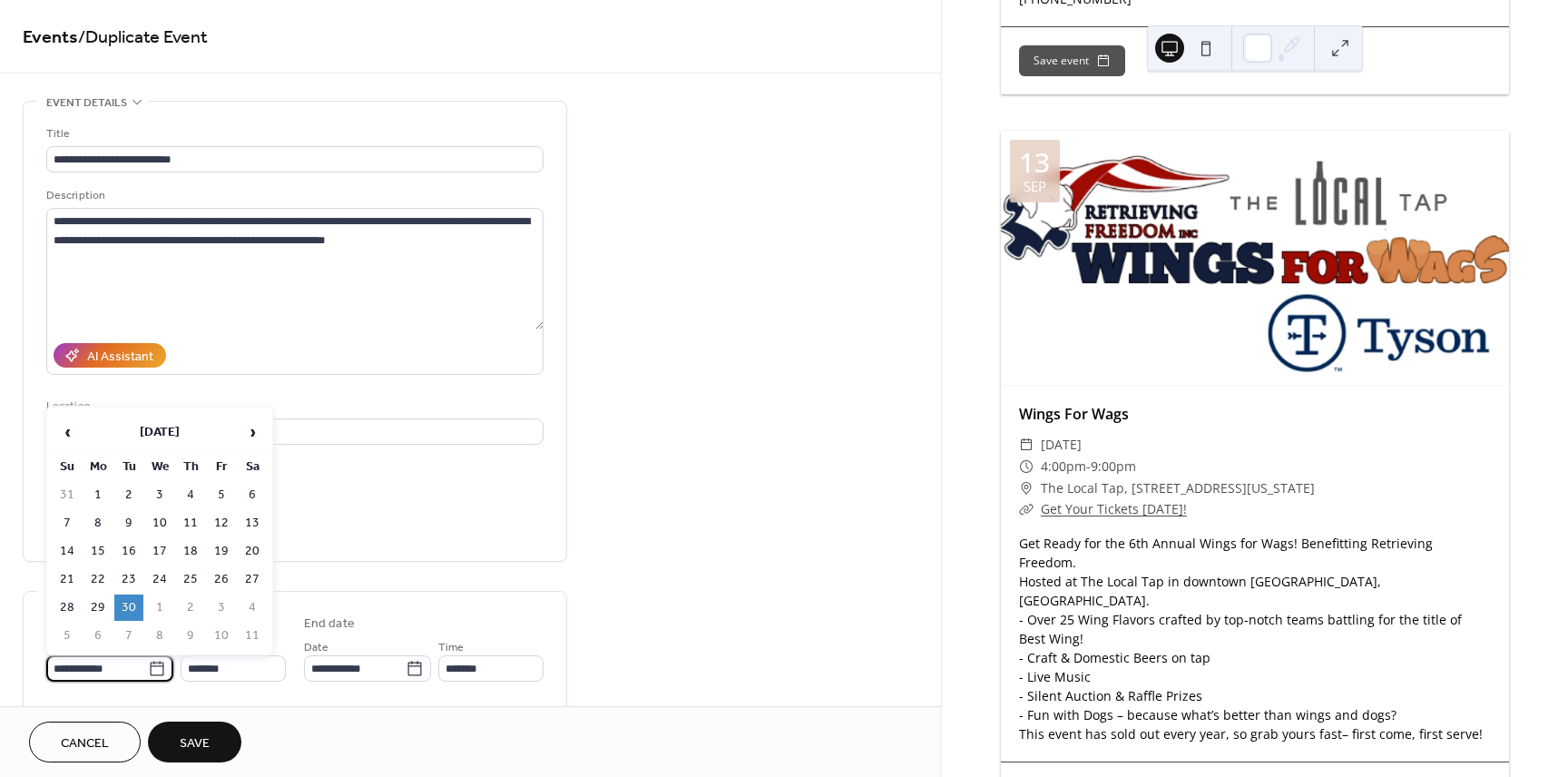 click on "2" at bounding box center (129, 495) 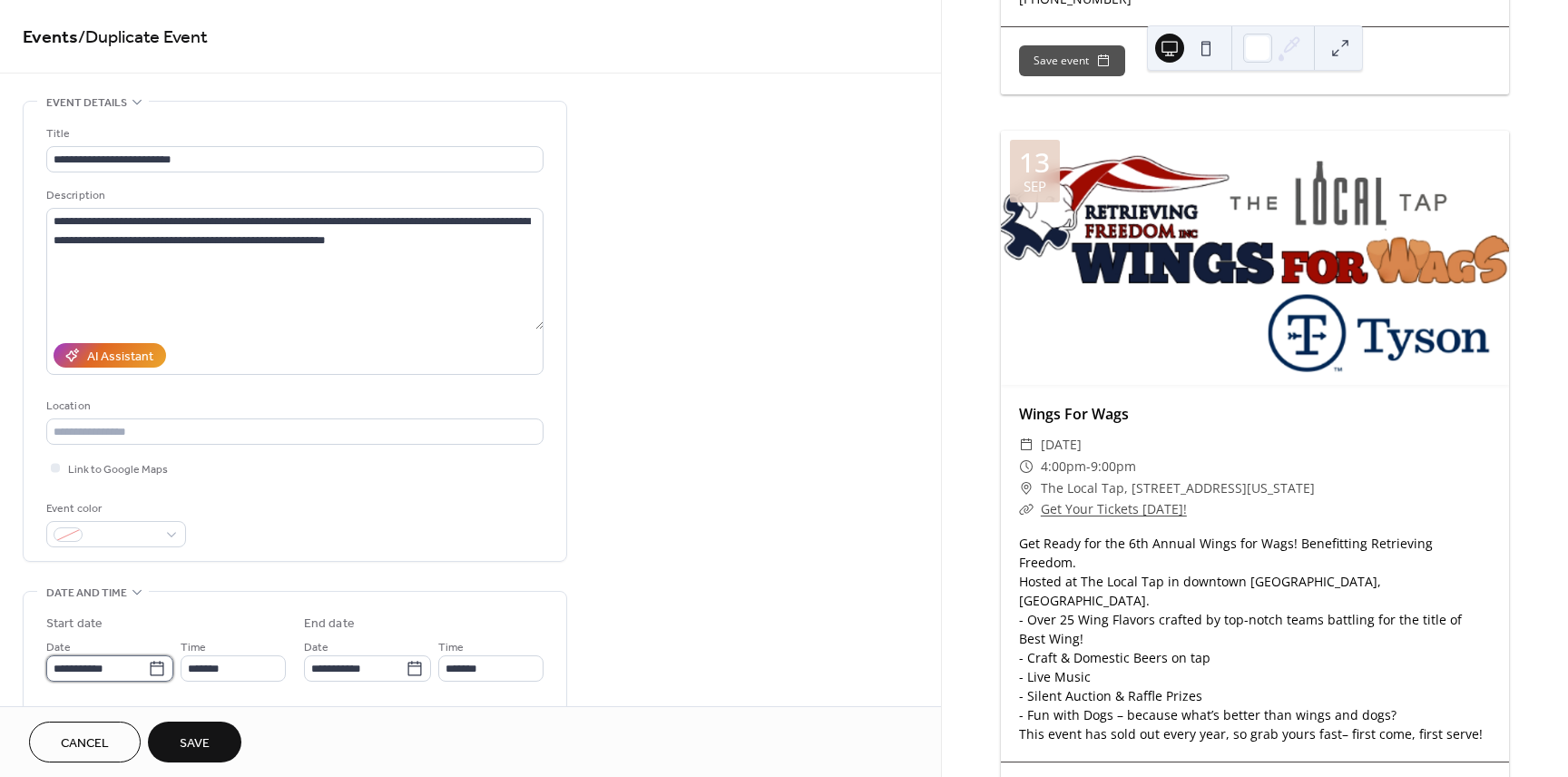 click on "**********" at bounding box center [97, 668] 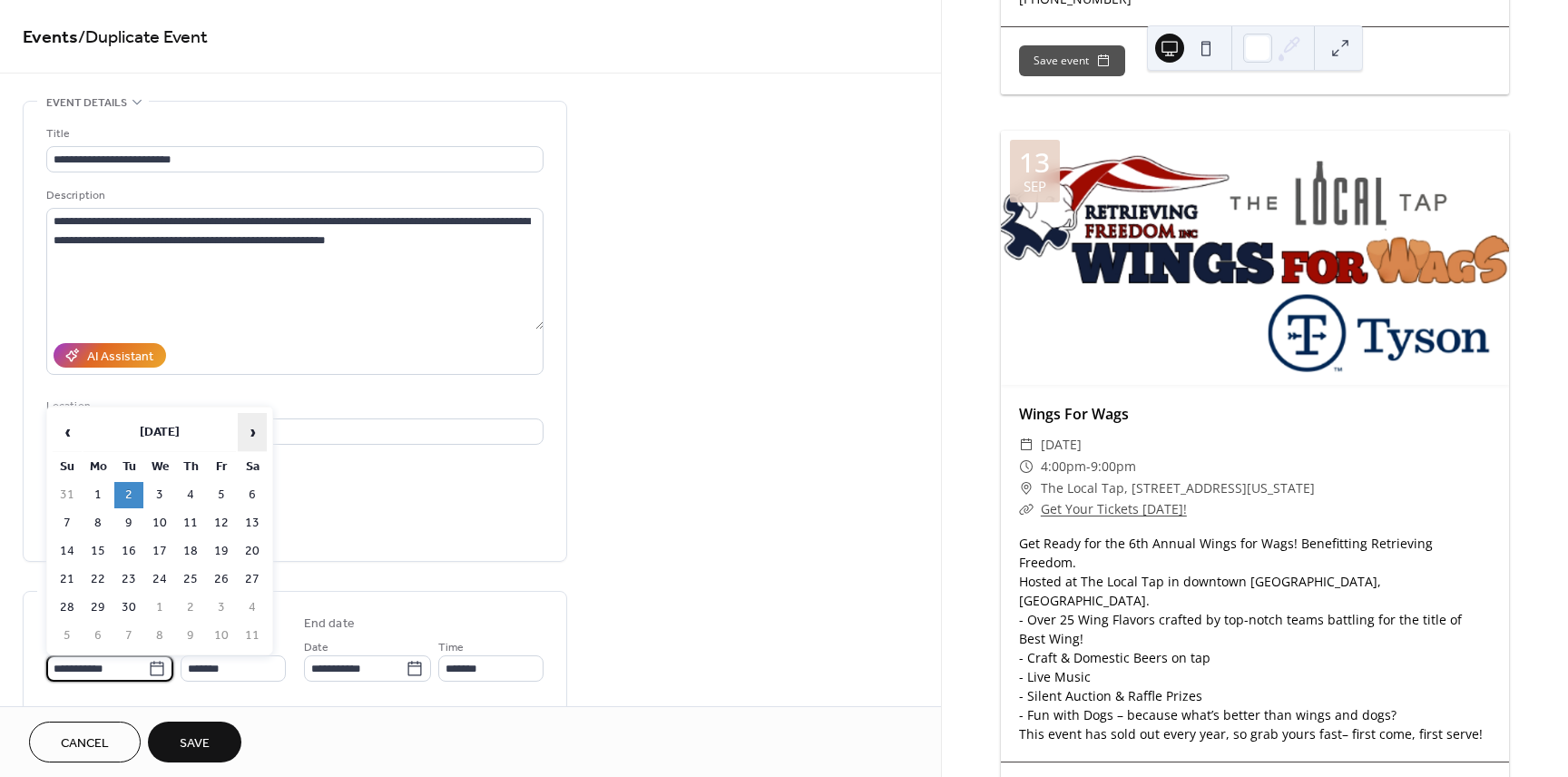 click on "›" at bounding box center (252, 432) 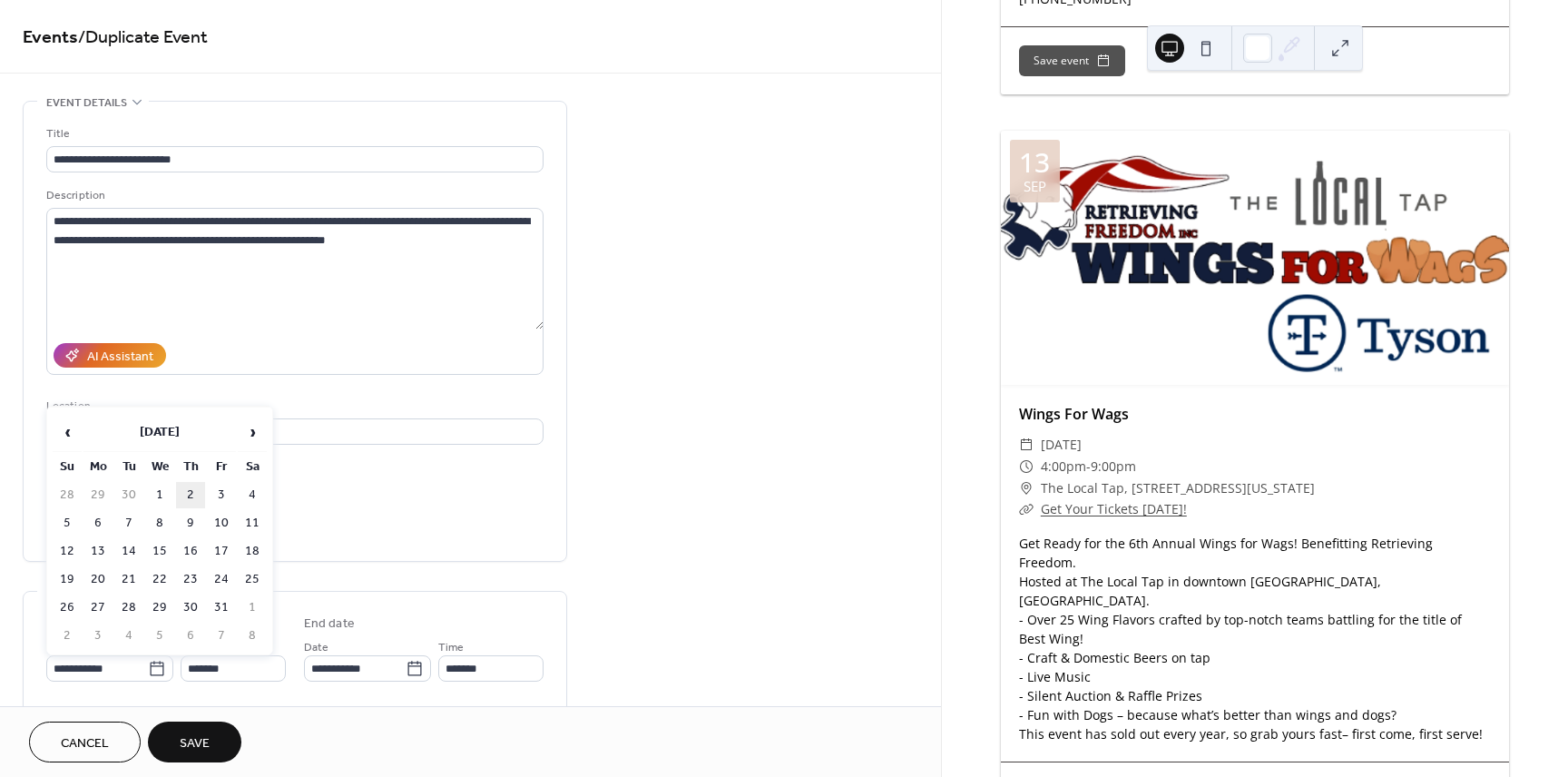 click on "2" at bounding box center [191, 495] 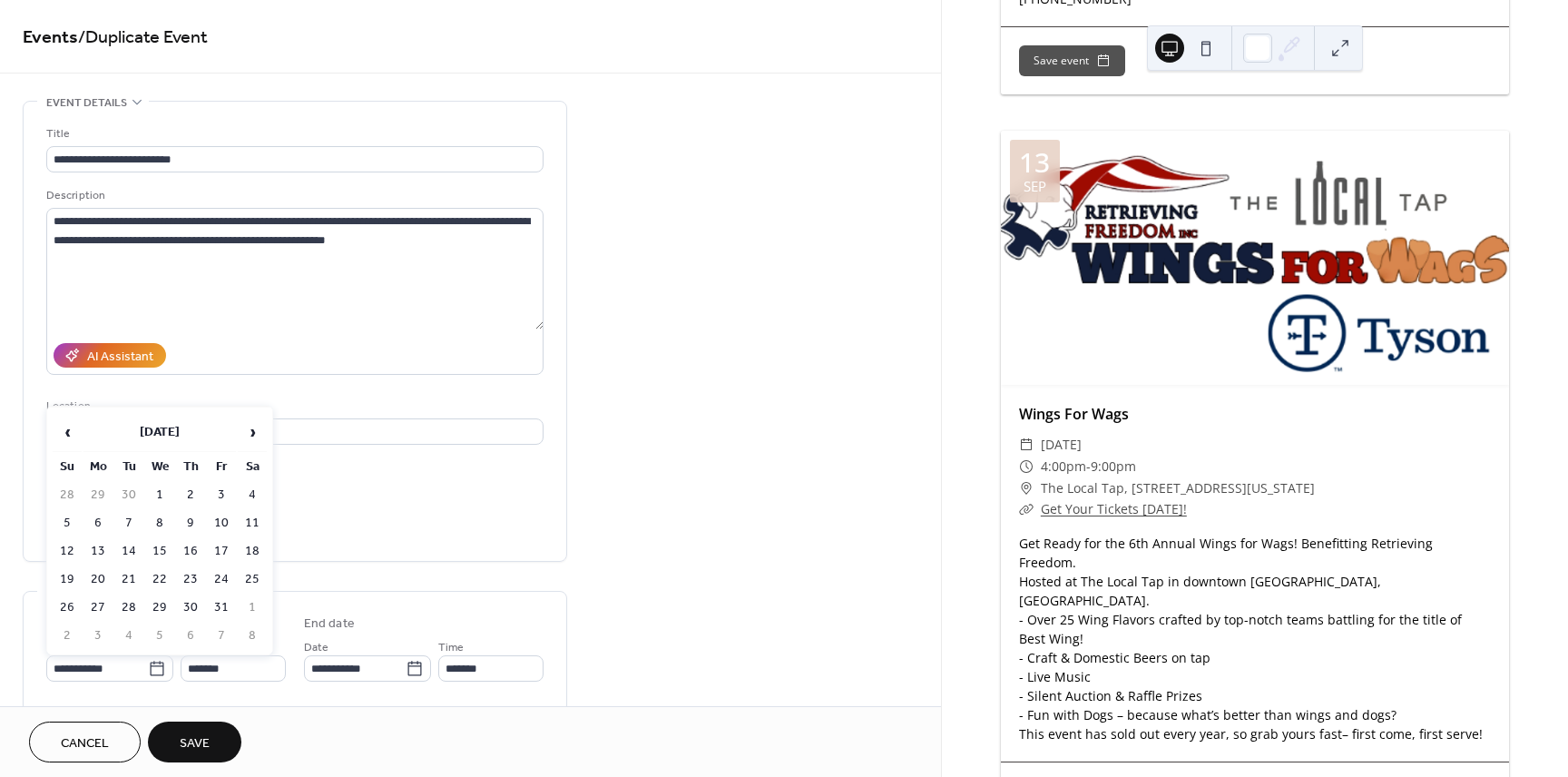 type on "**********" 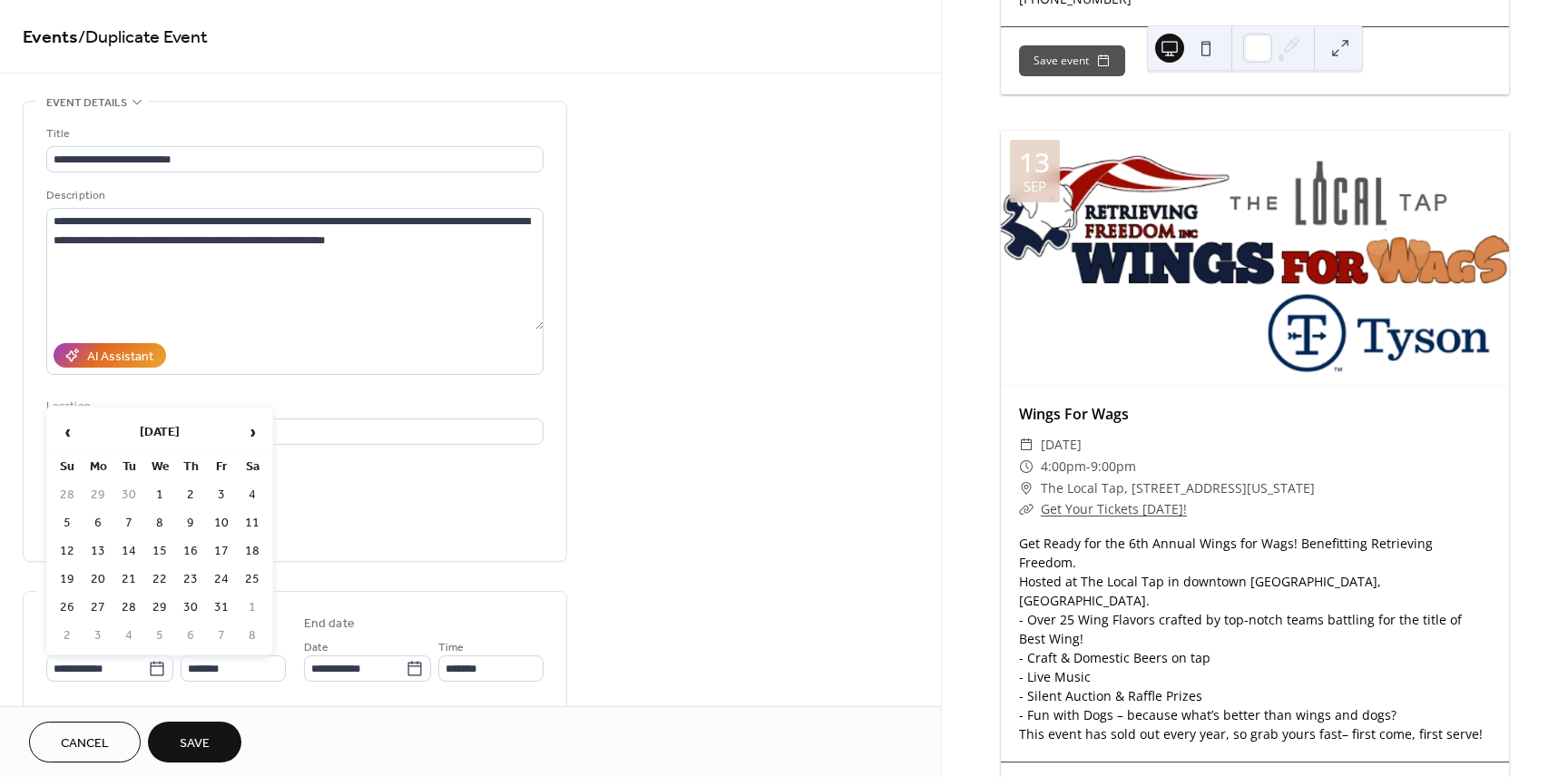 type on "**********" 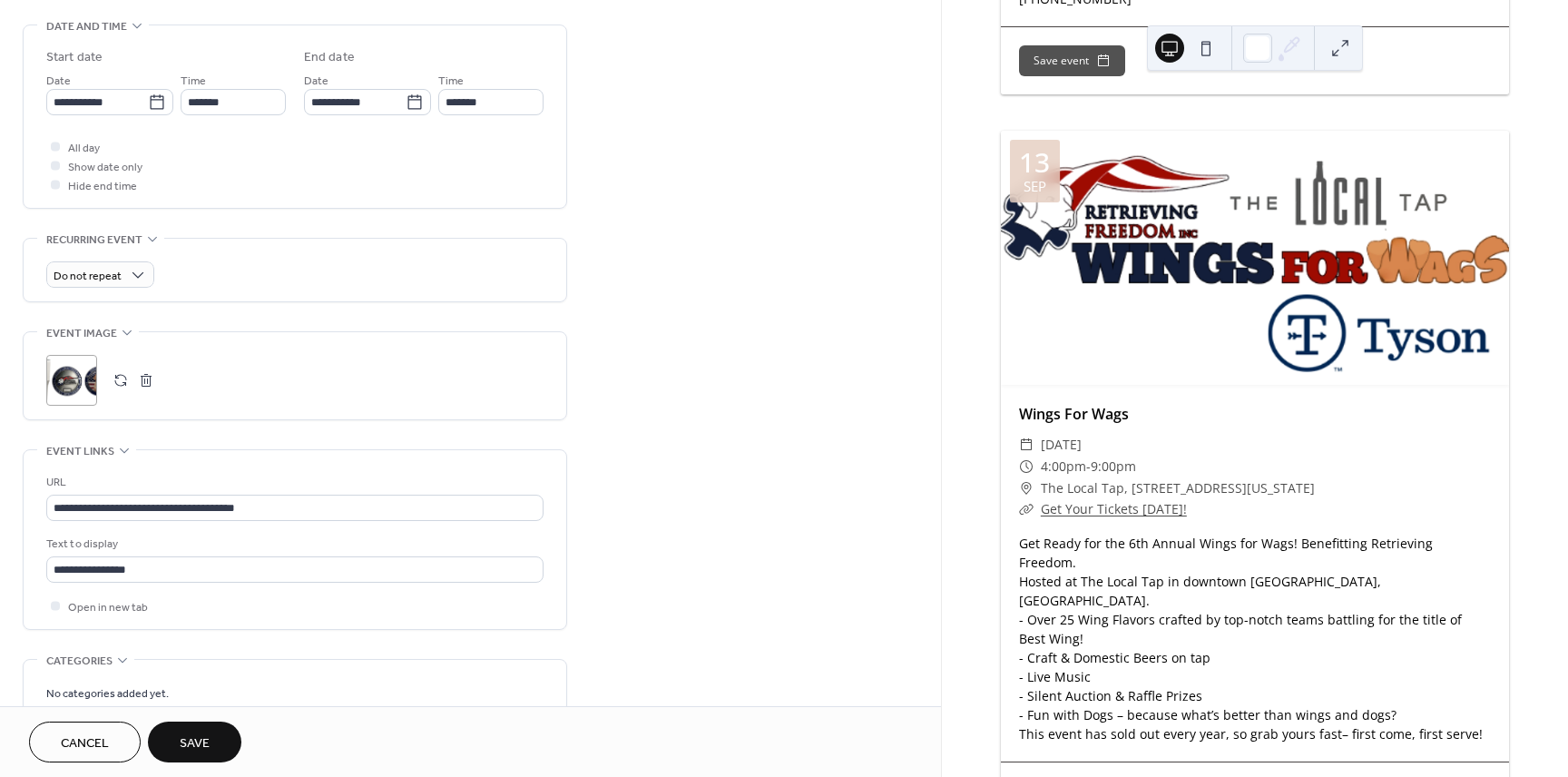 scroll, scrollTop: 596, scrollLeft: 0, axis: vertical 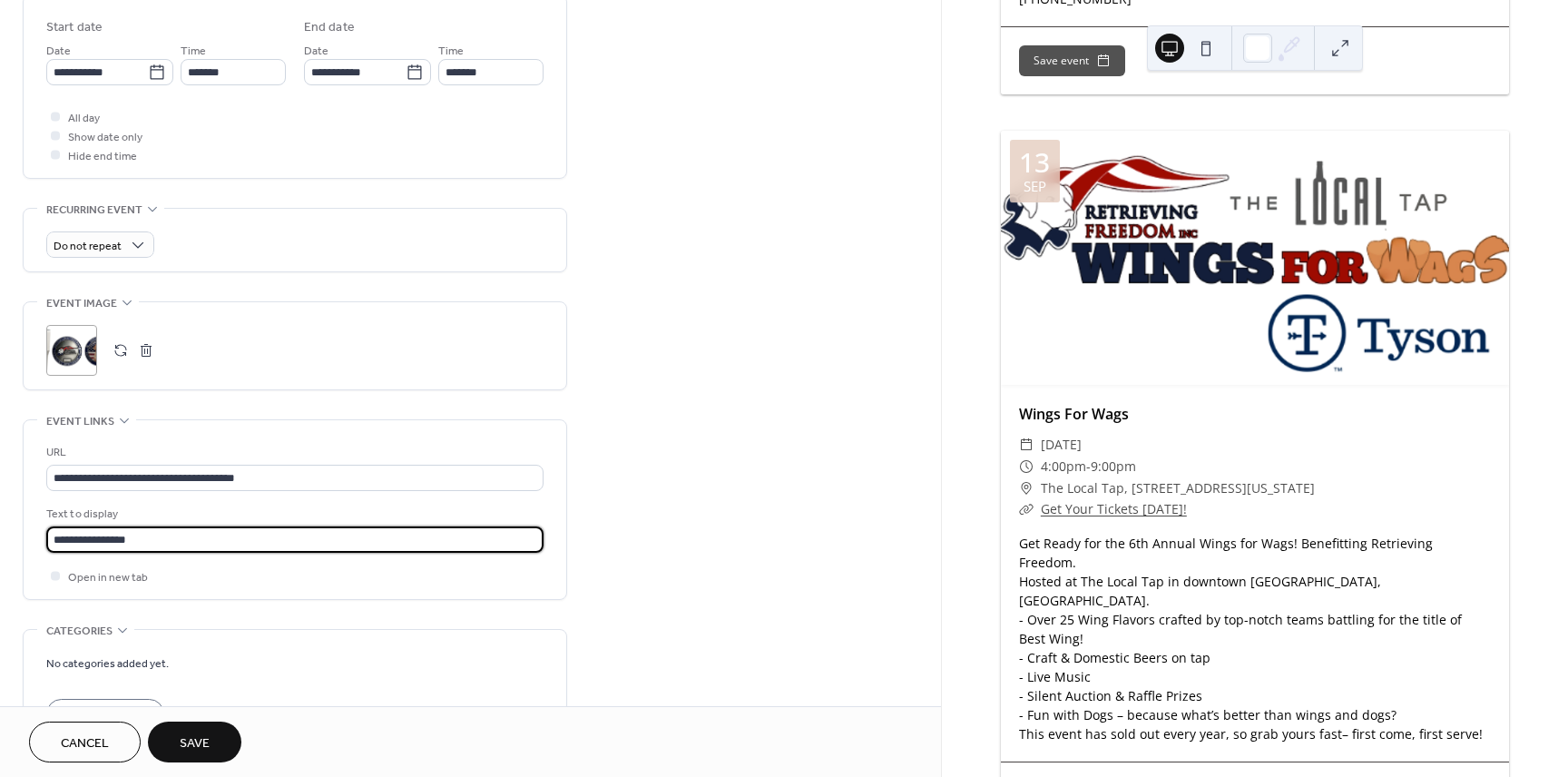 drag, startPoint x: 172, startPoint y: 542, endPoint x: 11, endPoint y: 542, distance: 161 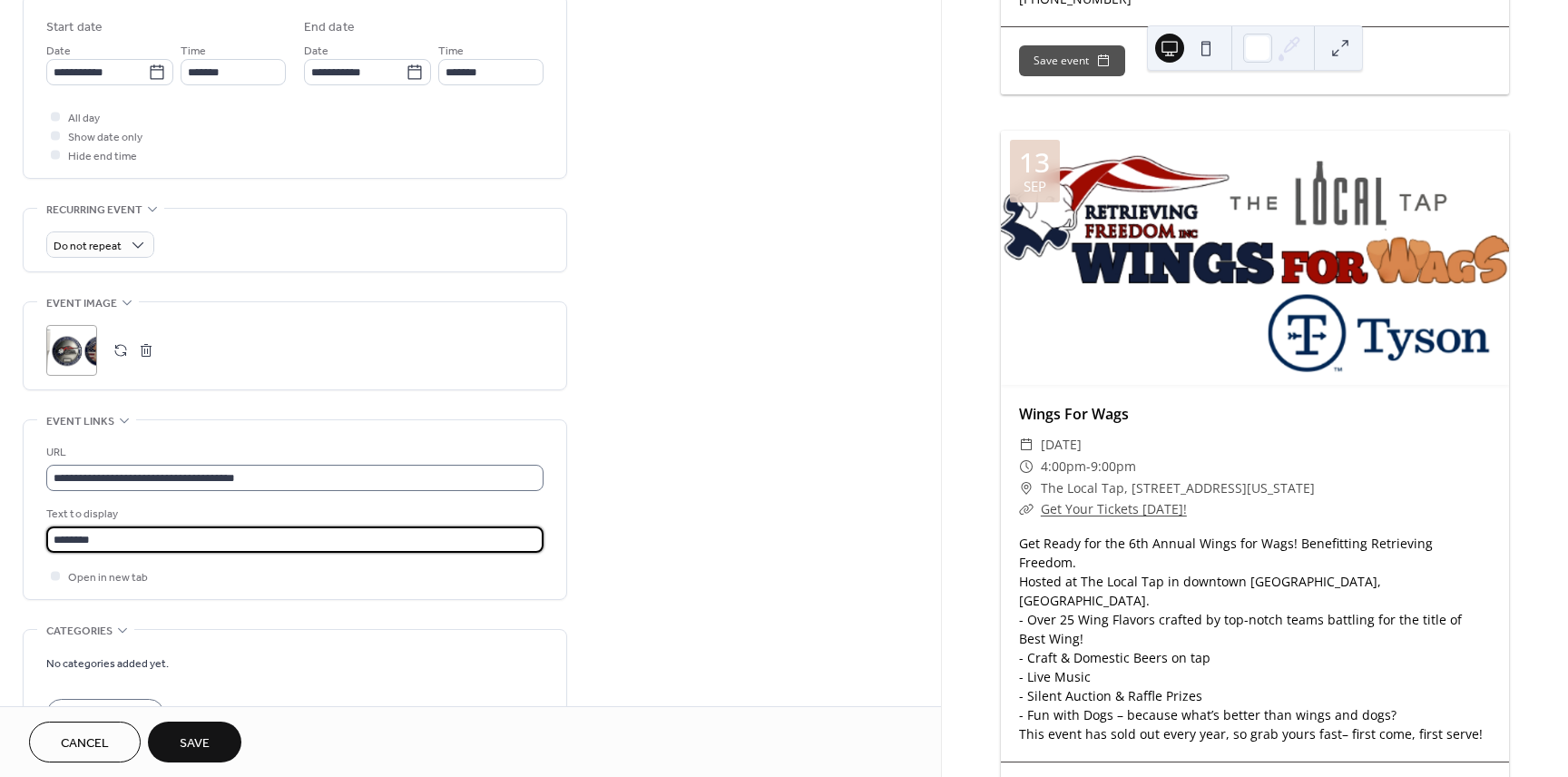 type on "********" 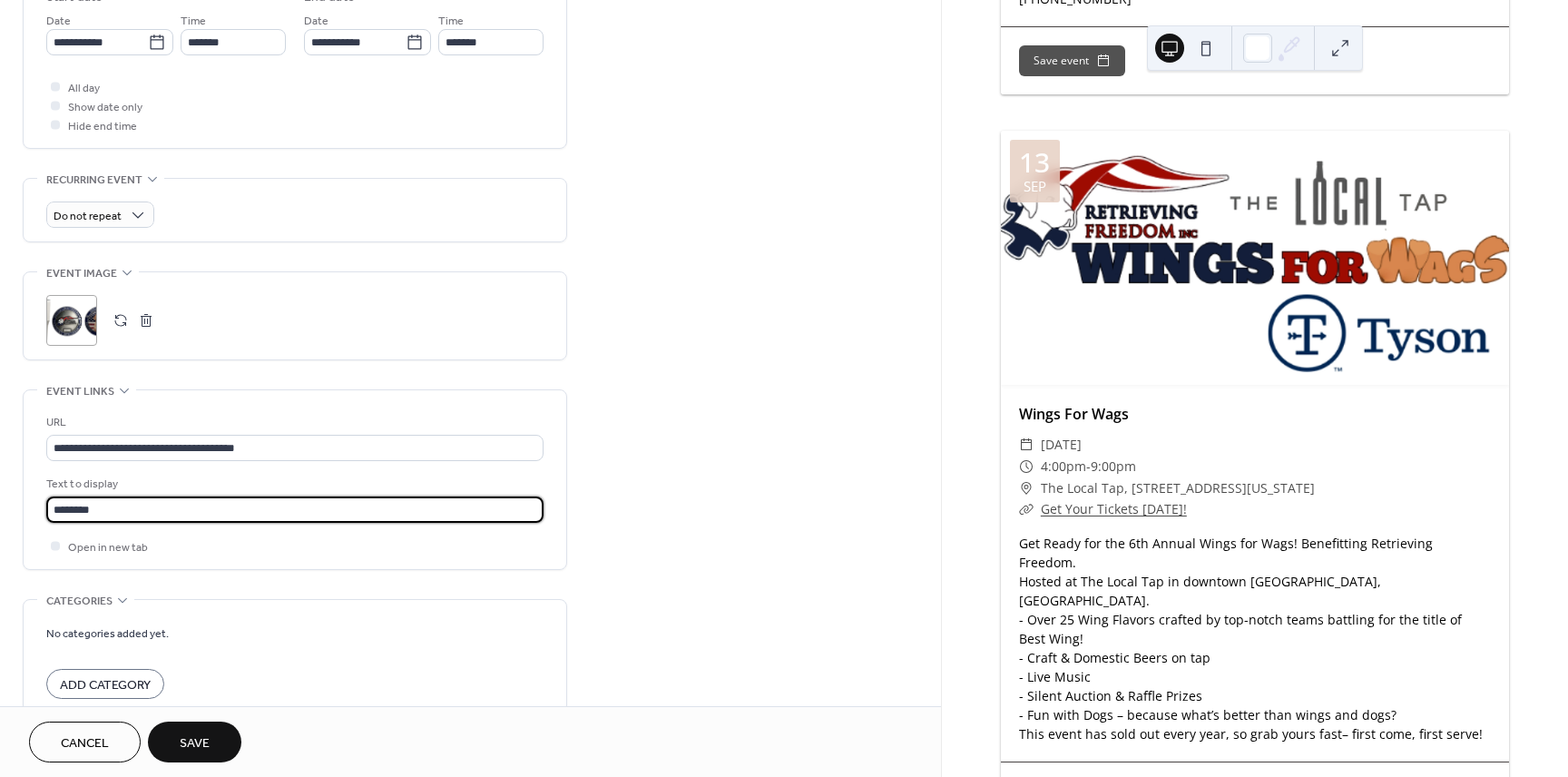 scroll, scrollTop: 625, scrollLeft: 0, axis: vertical 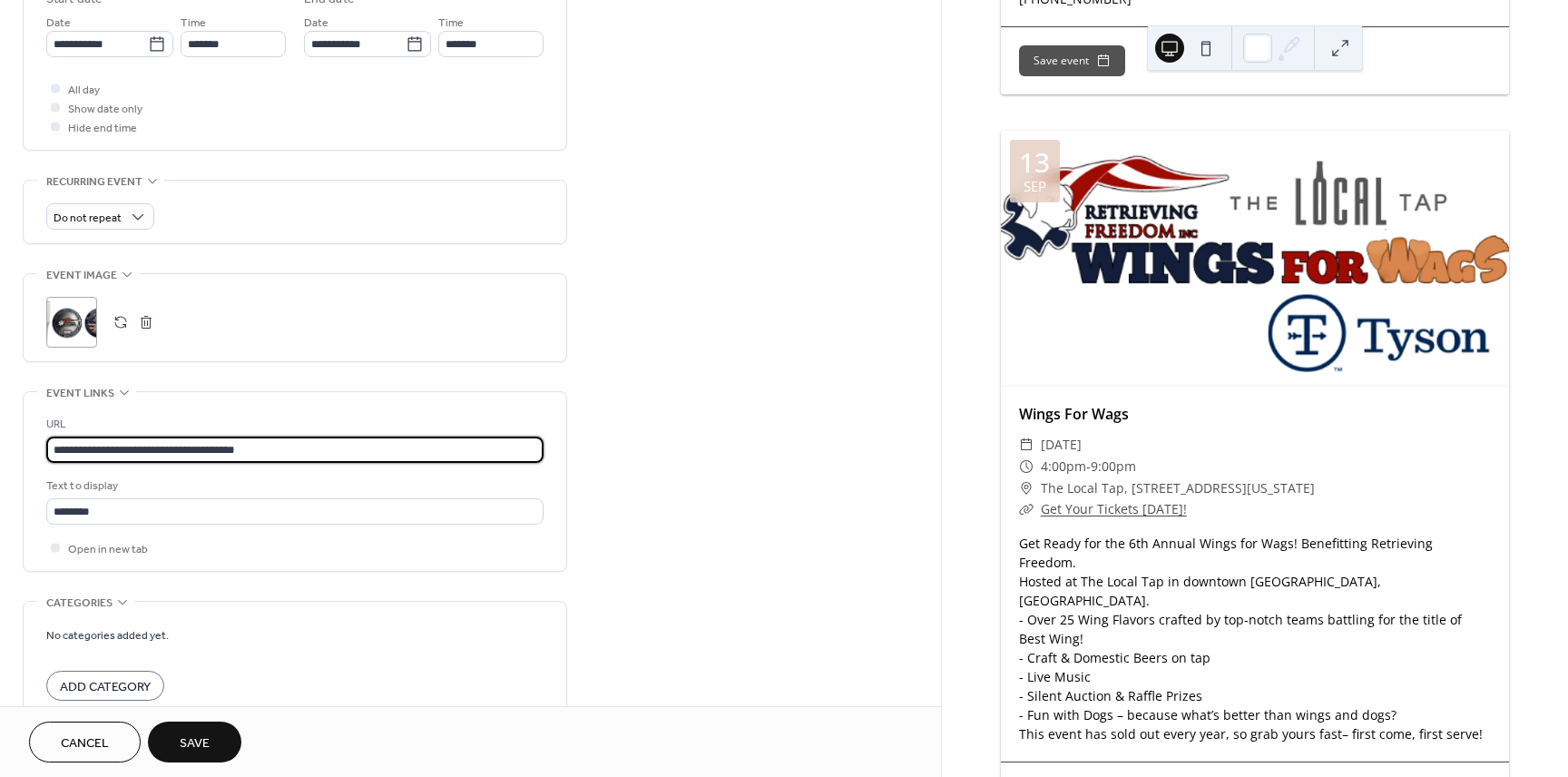 click on "**********" at bounding box center [295, 449] 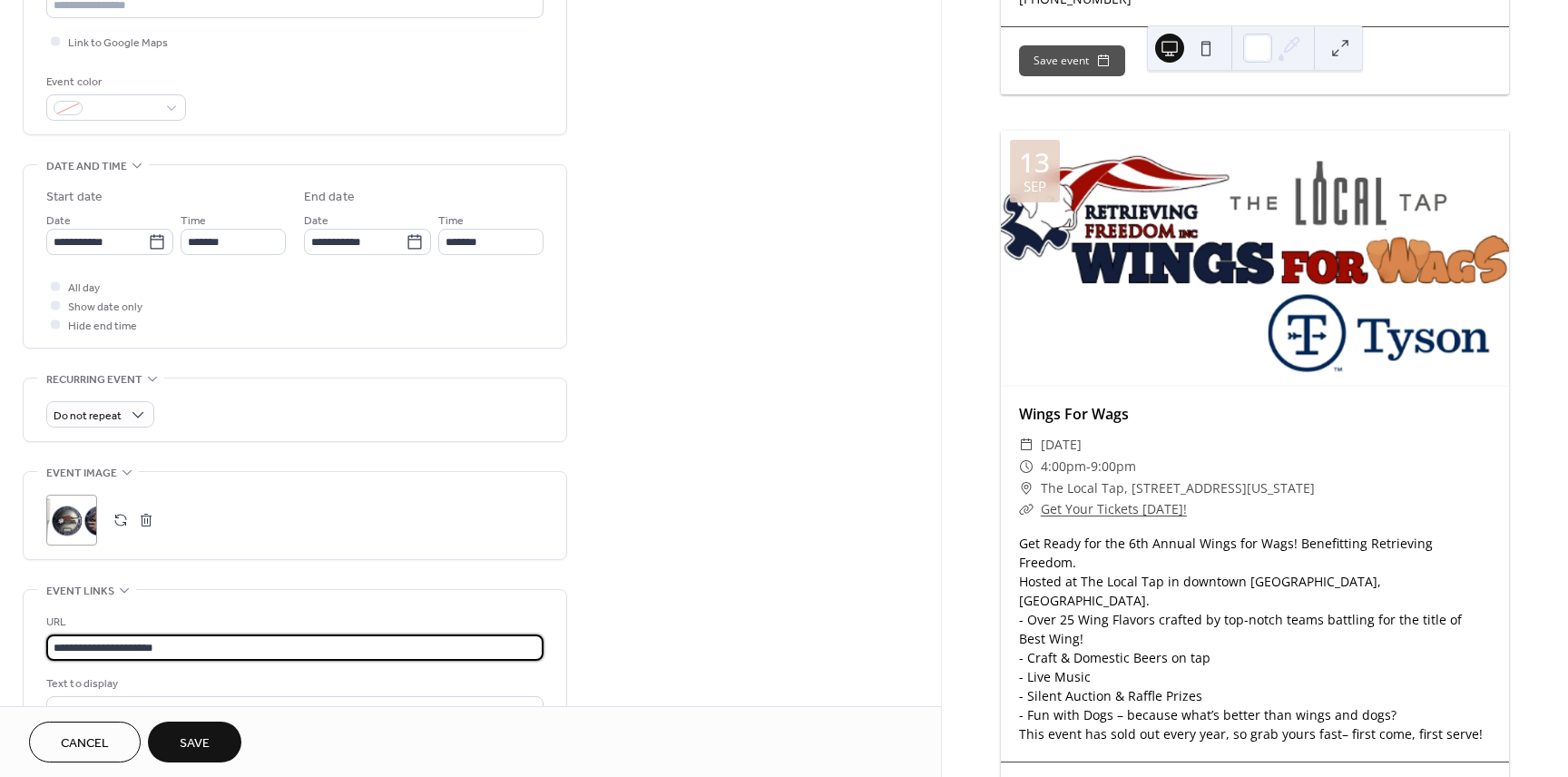 scroll, scrollTop: 419, scrollLeft: 0, axis: vertical 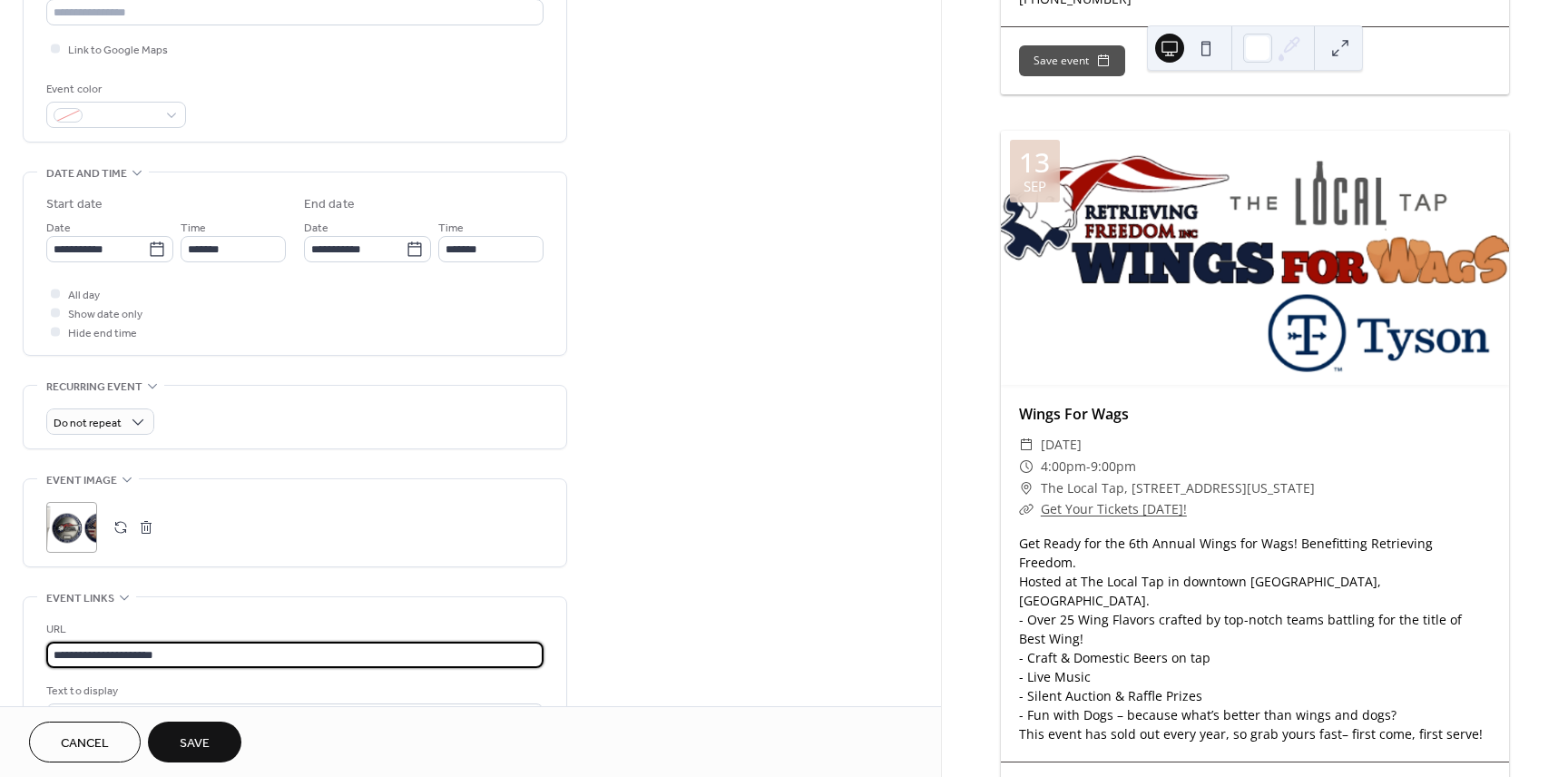 type on "**********" 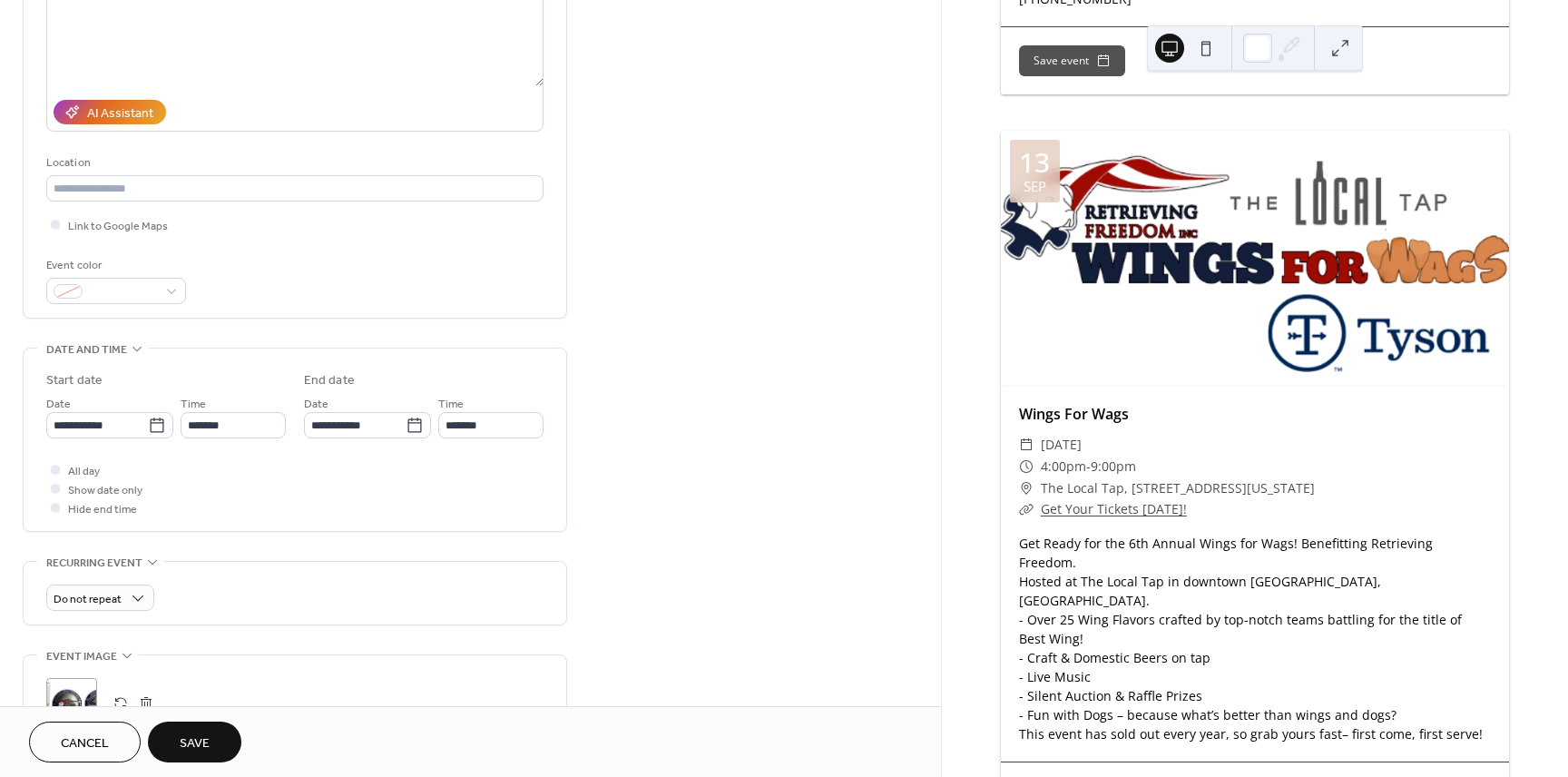 scroll, scrollTop: 235, scrollLeft: 0, axis: vertical 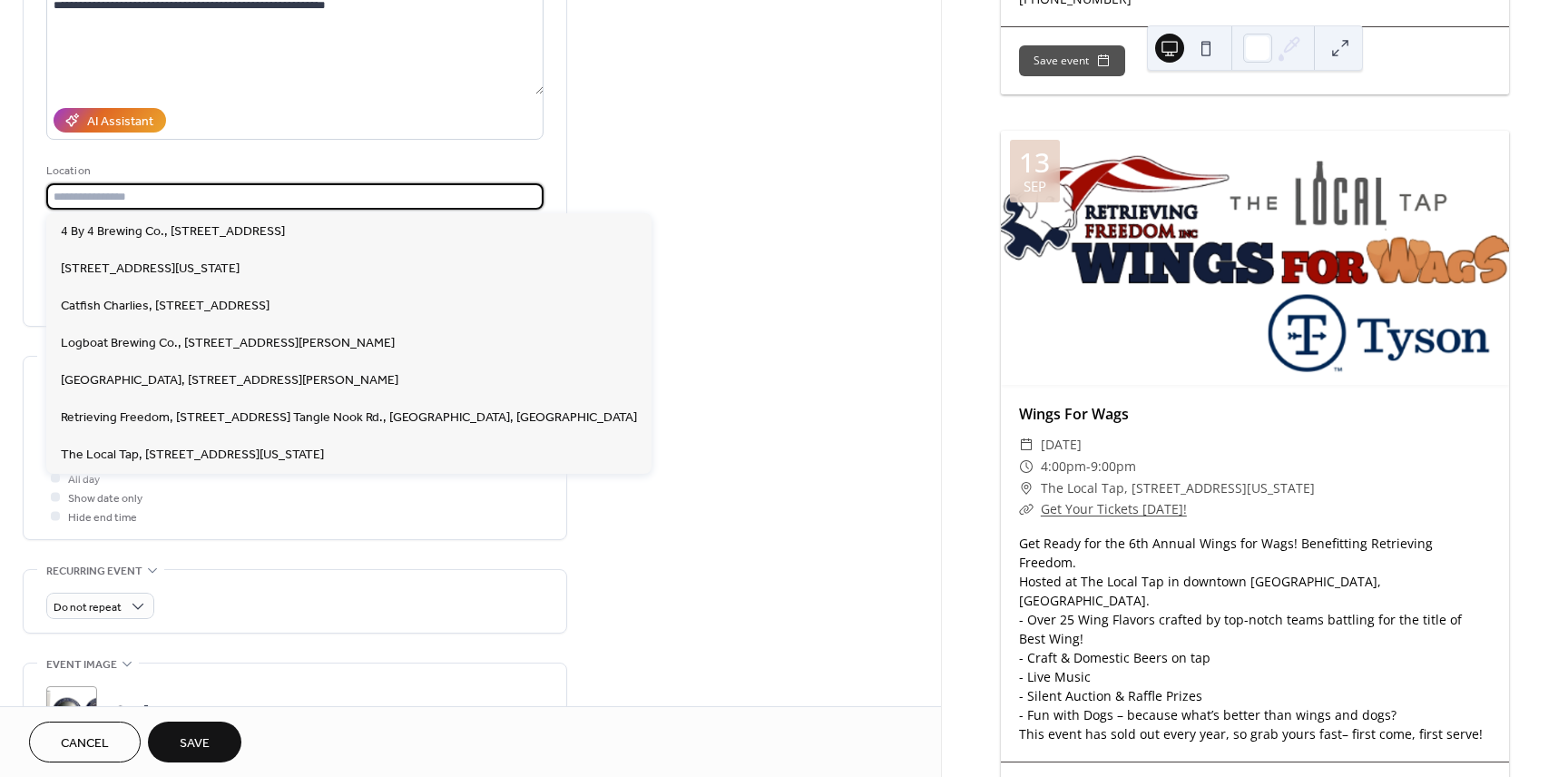 click at bounding box center (295, 196) 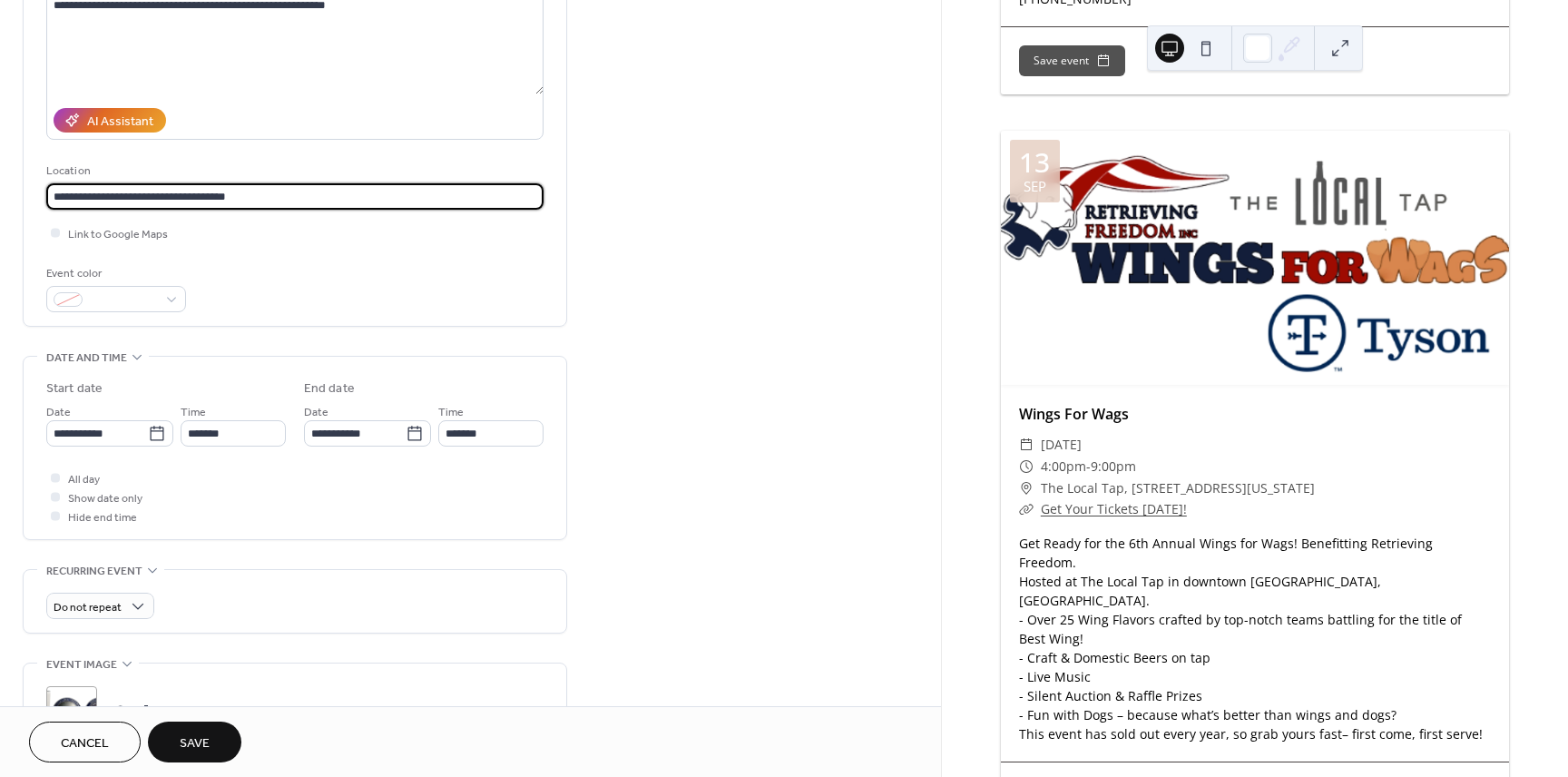 type on "**********" 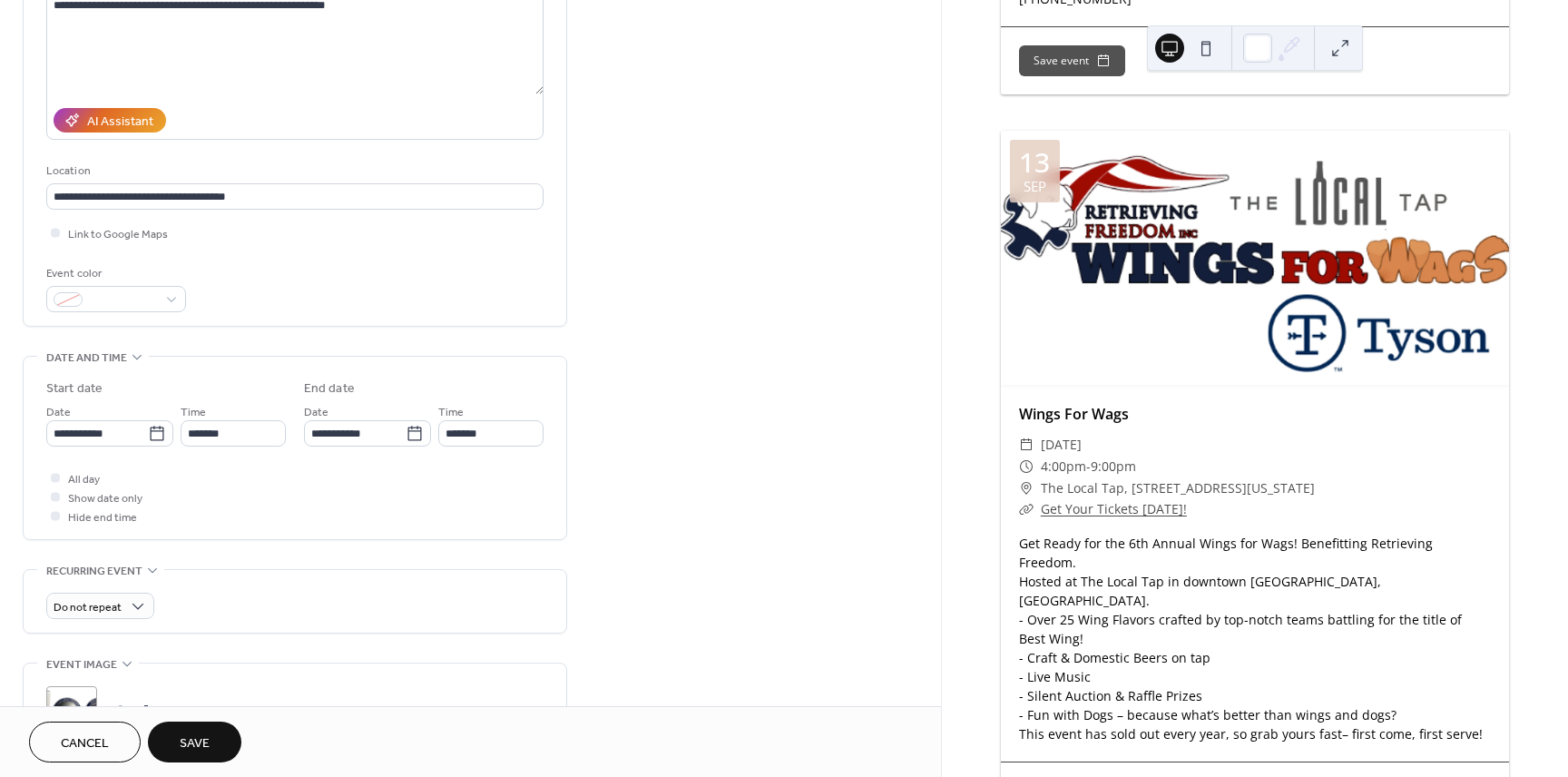 drag, startPoint x: 621, startPoint y: 374, endPoint x: 568, endPoint y: 472, distance: 111.413644 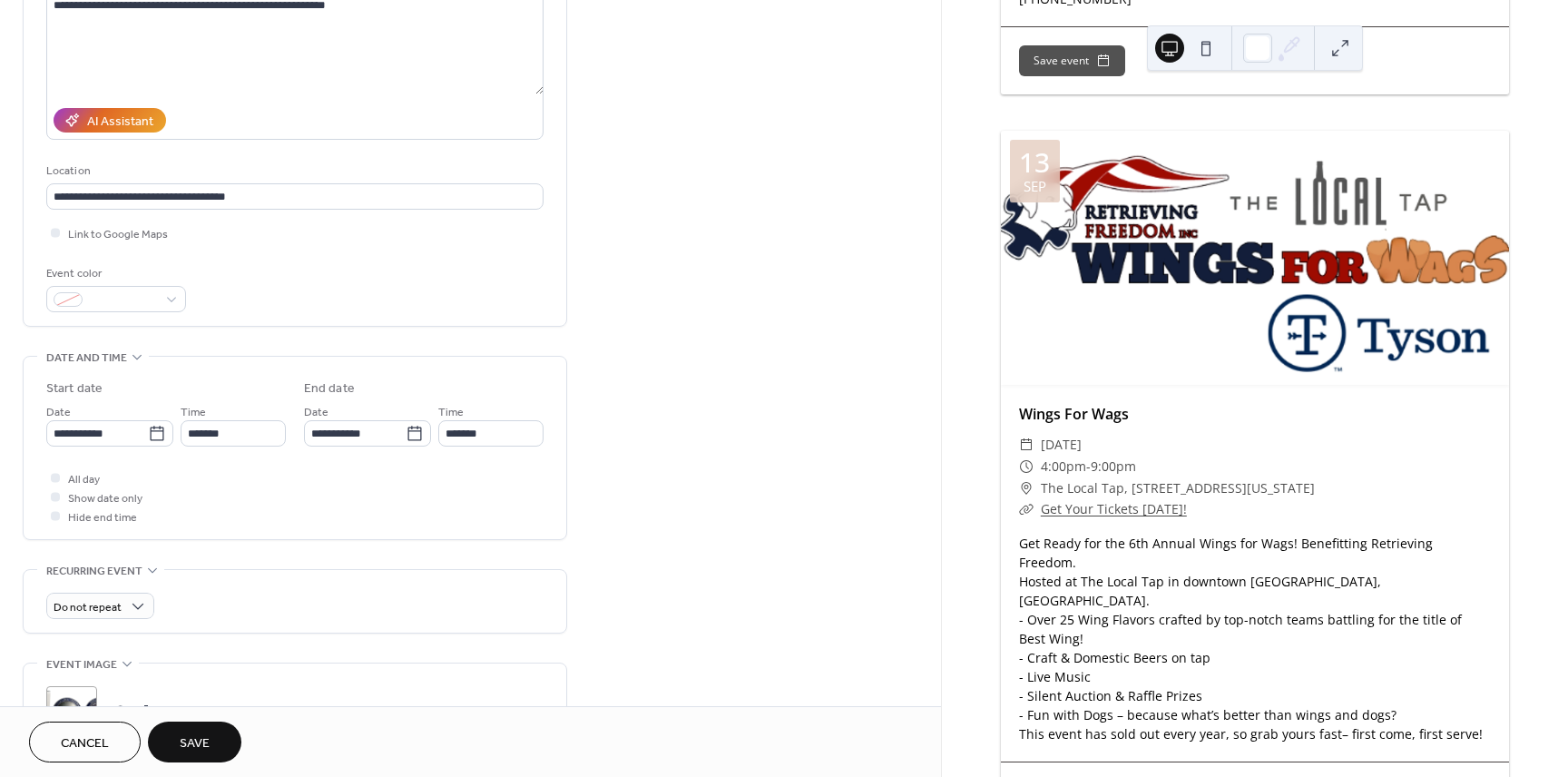 click on "**********" at bounding box center (470, 527) 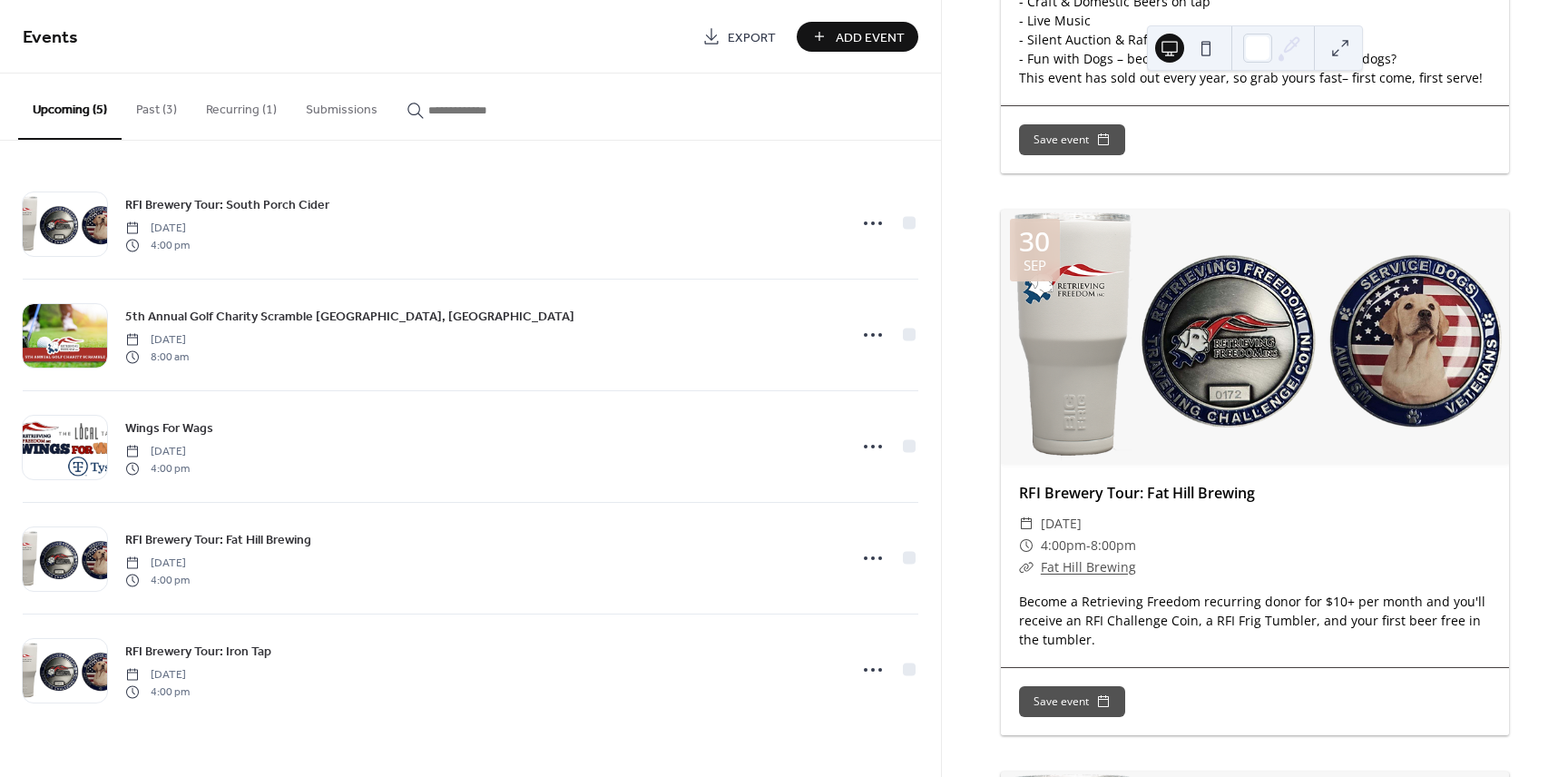 scroll, scrollTop: 5607, scrollLeft: 0, axis: vertical 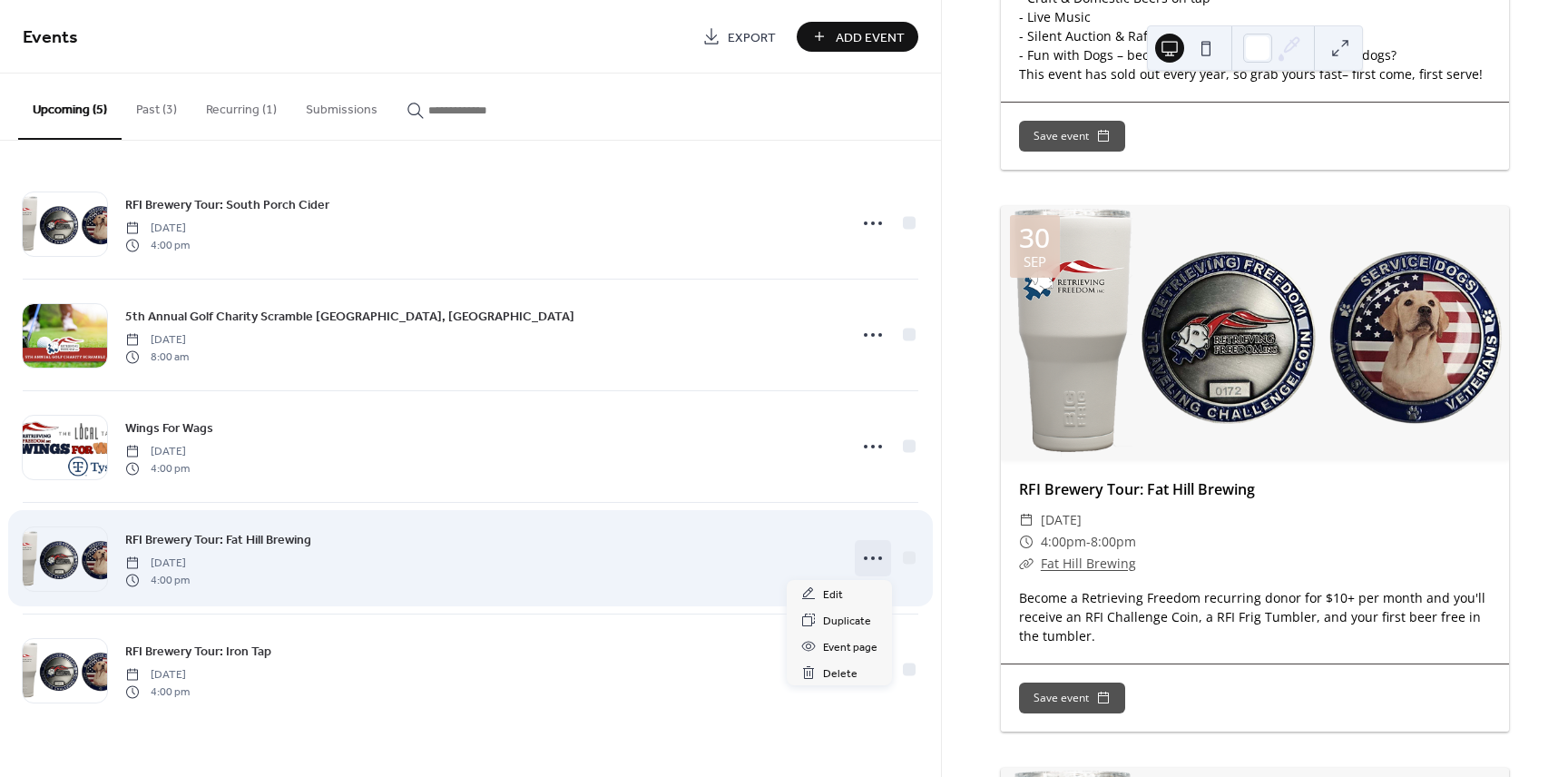 click 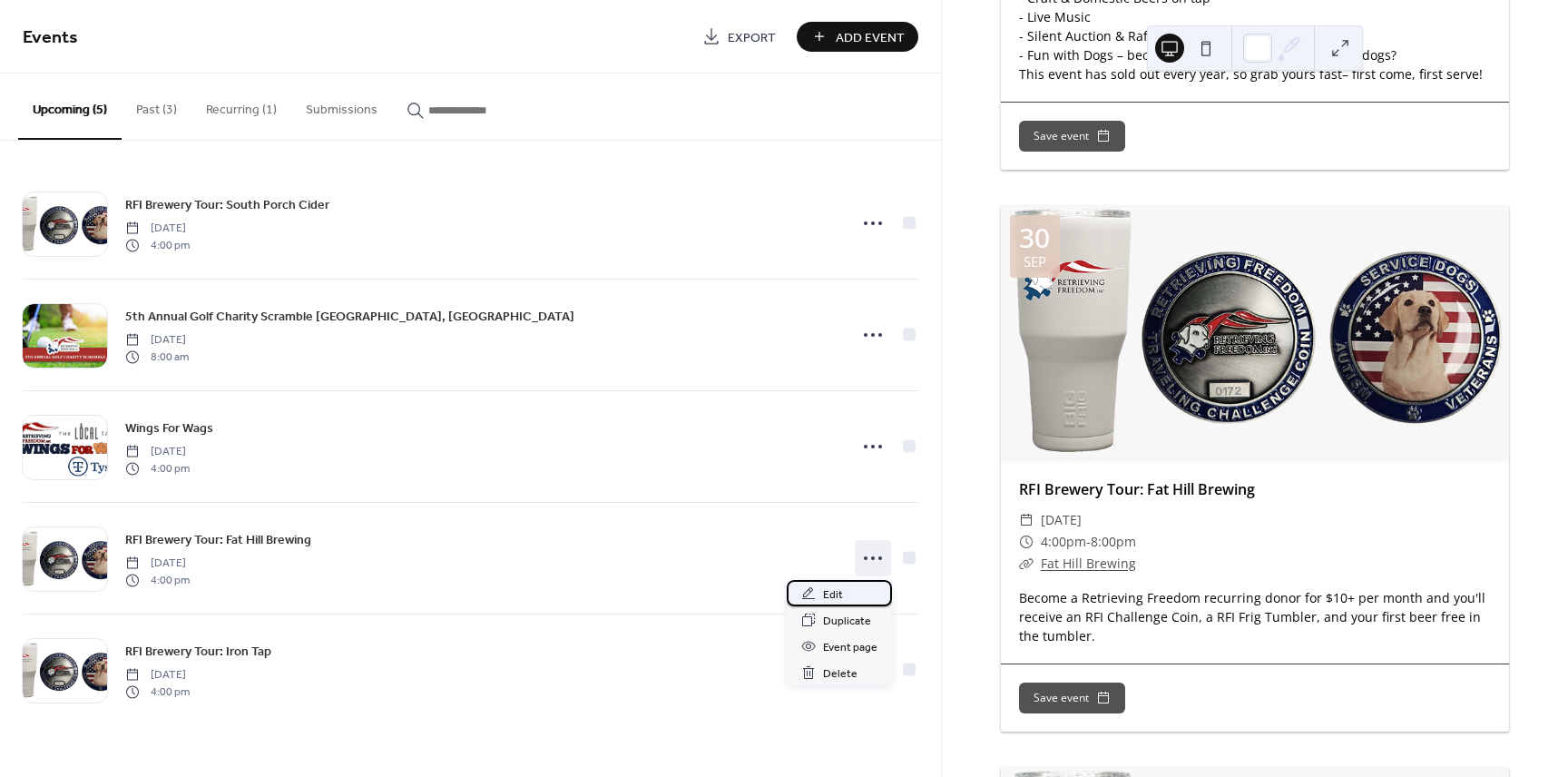 click on "Edit" at bounding box center [839, 593] 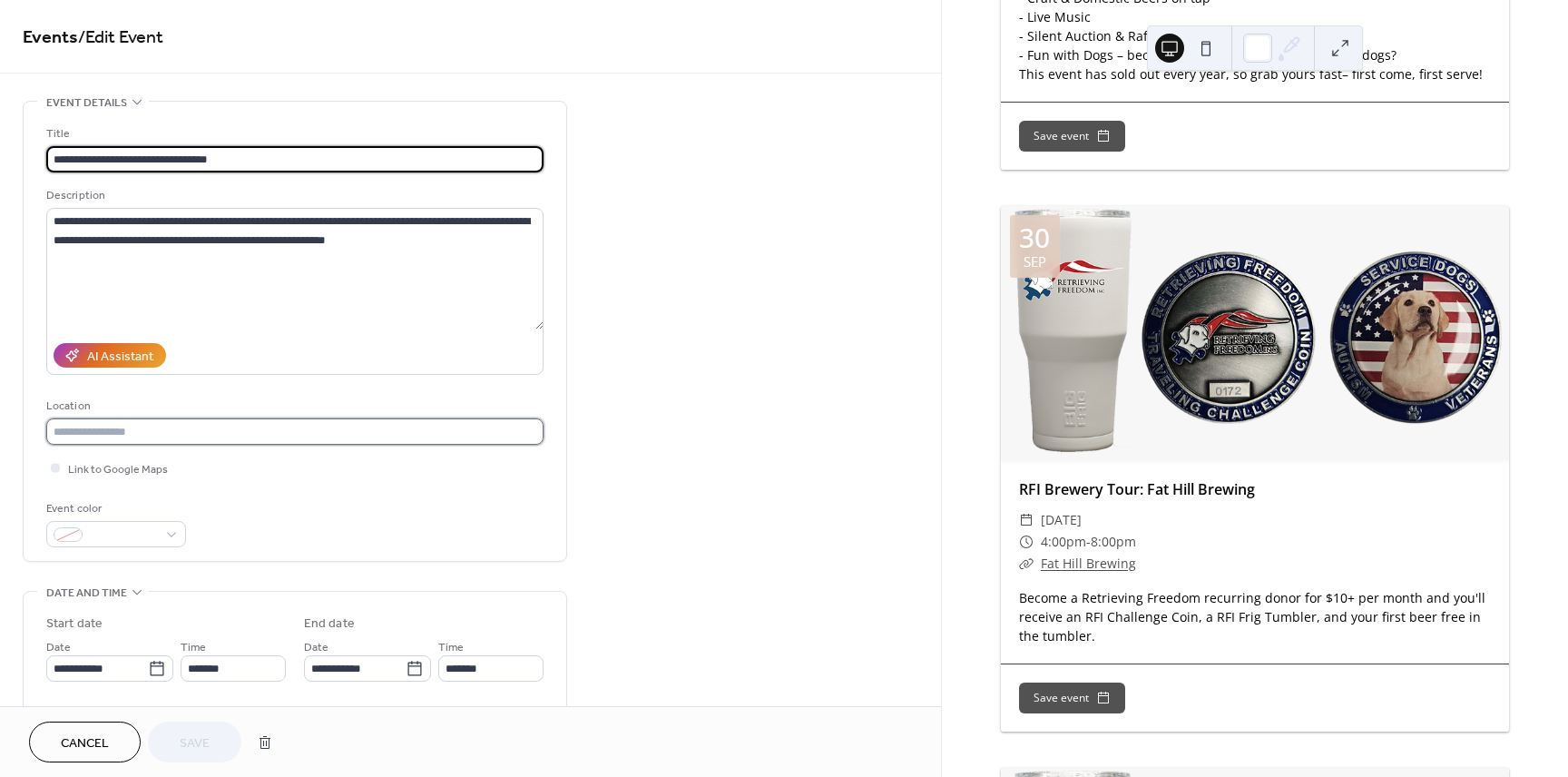 click at bounding box center (295, 431) 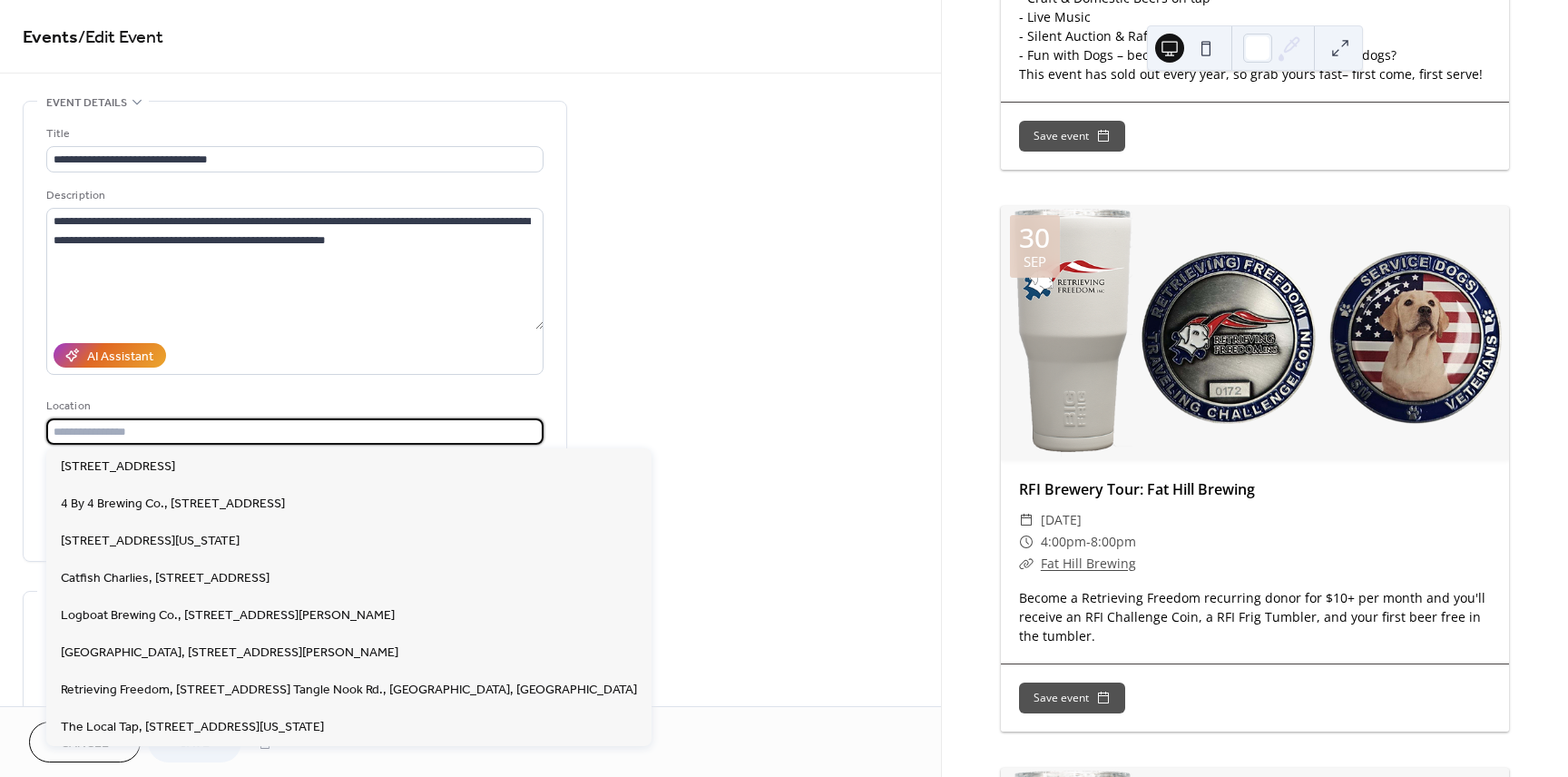 paste on "**********" 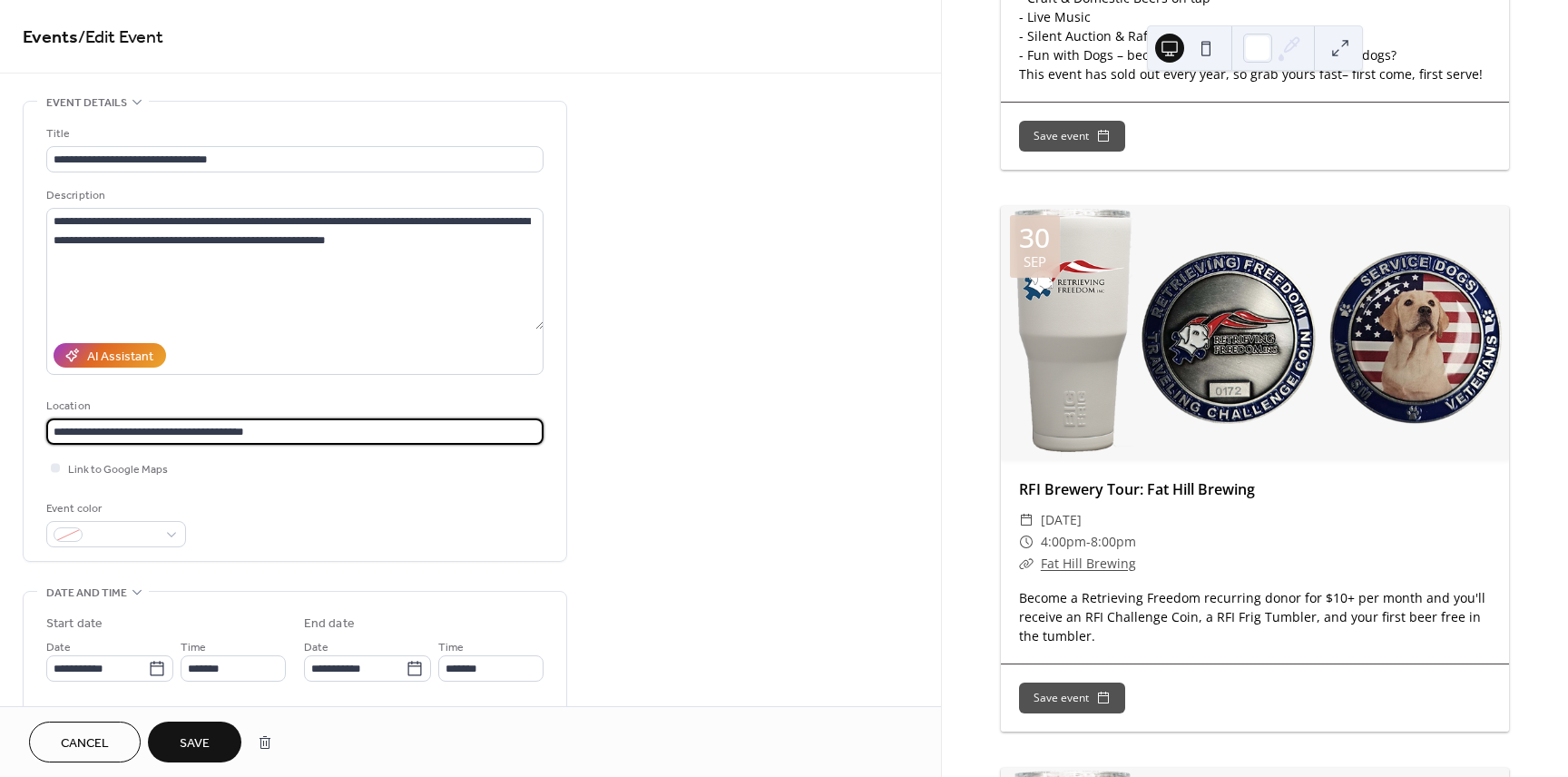 type on "**********" 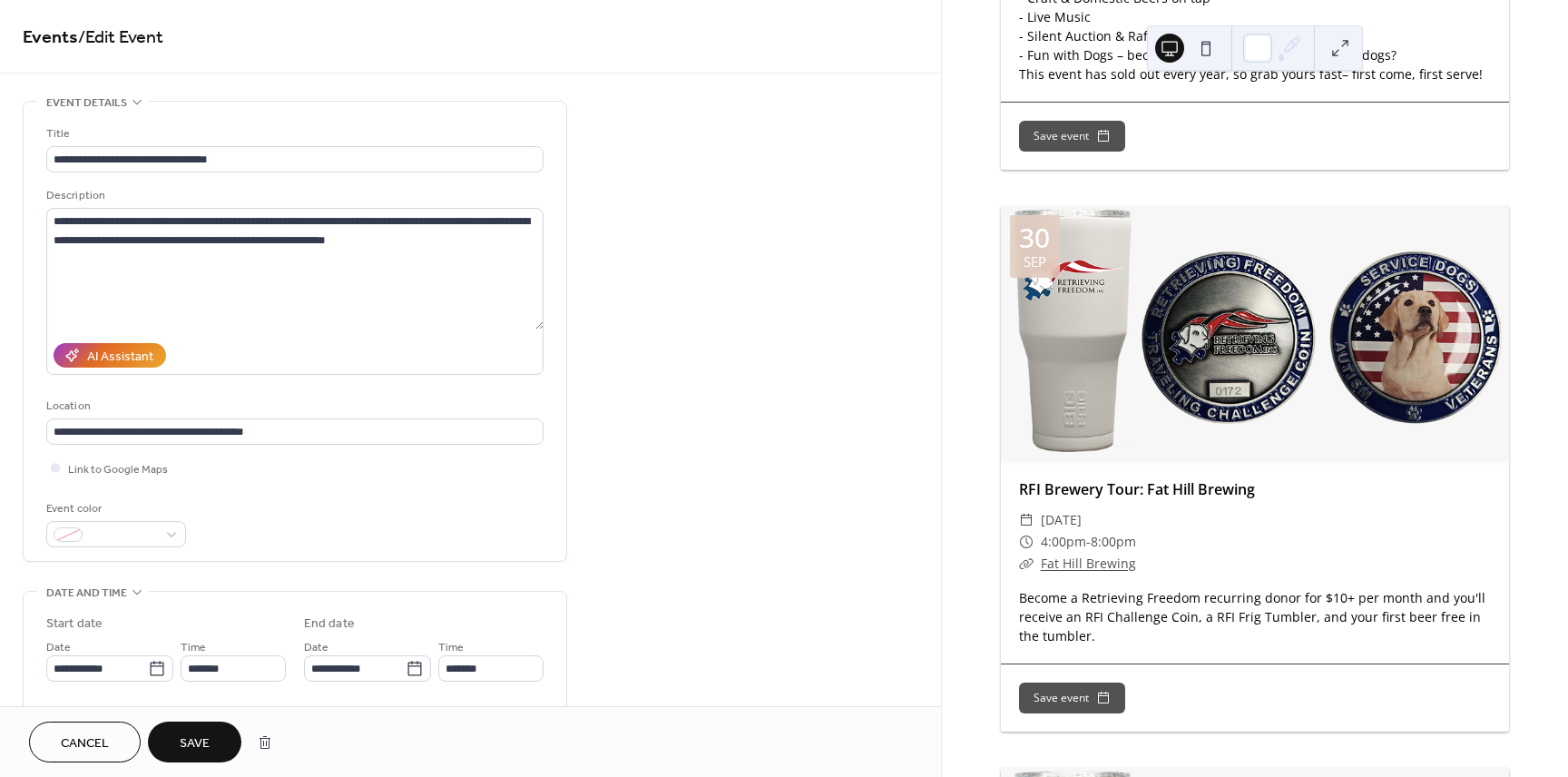 click on "Save" at bounding box center [194, 743] 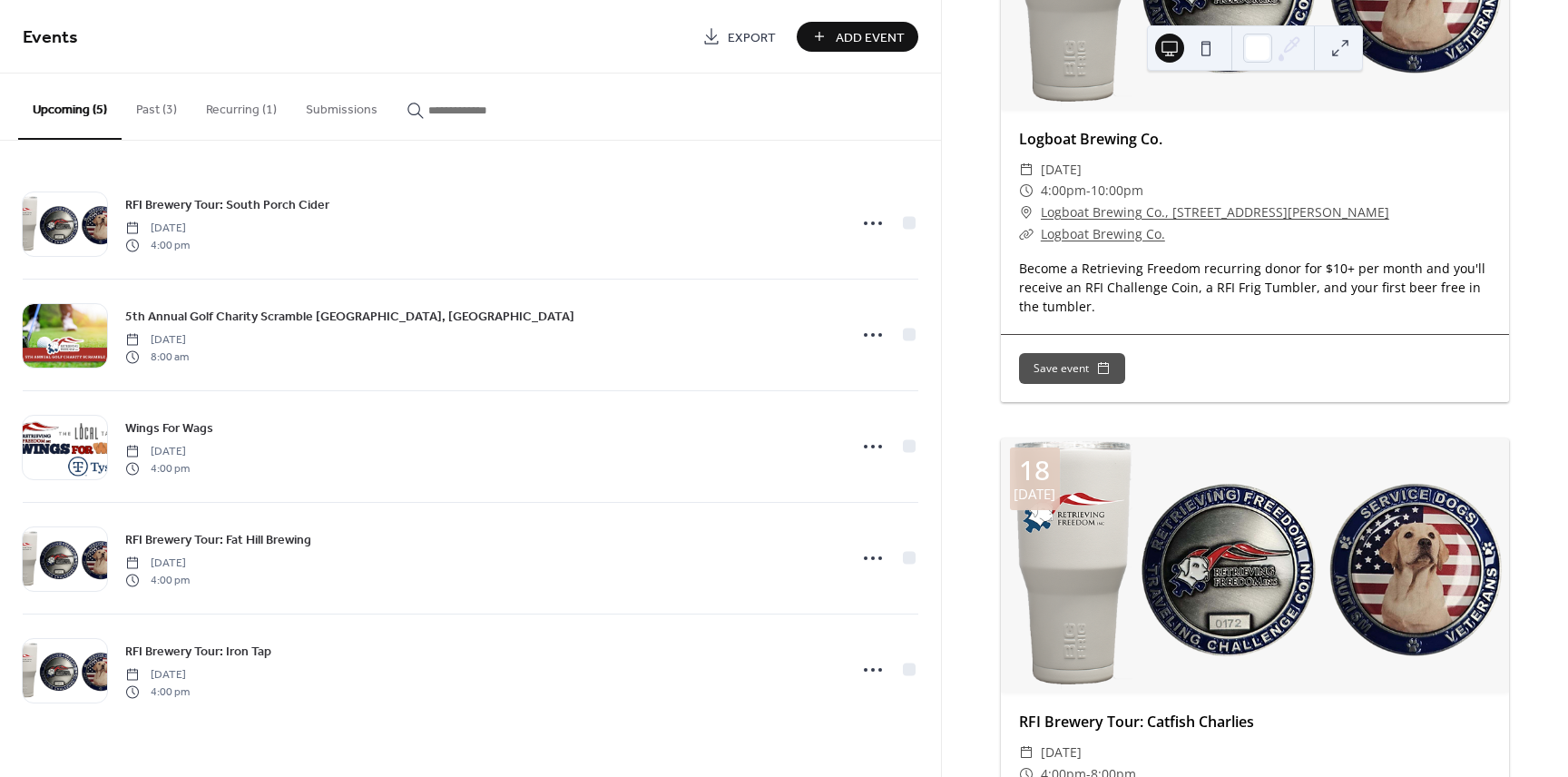 scroll, scrollTop: 1597, scrollLeft: 0, axis: vertical 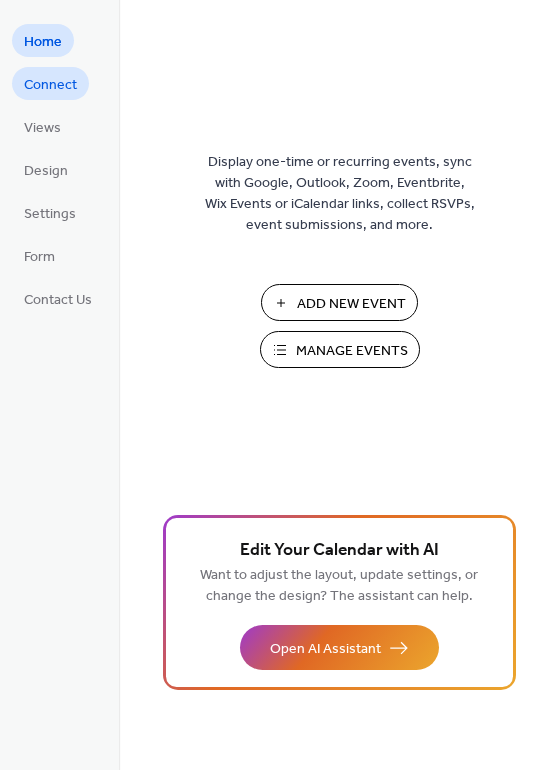 click on "Connect" at bounding box center (50, 85) 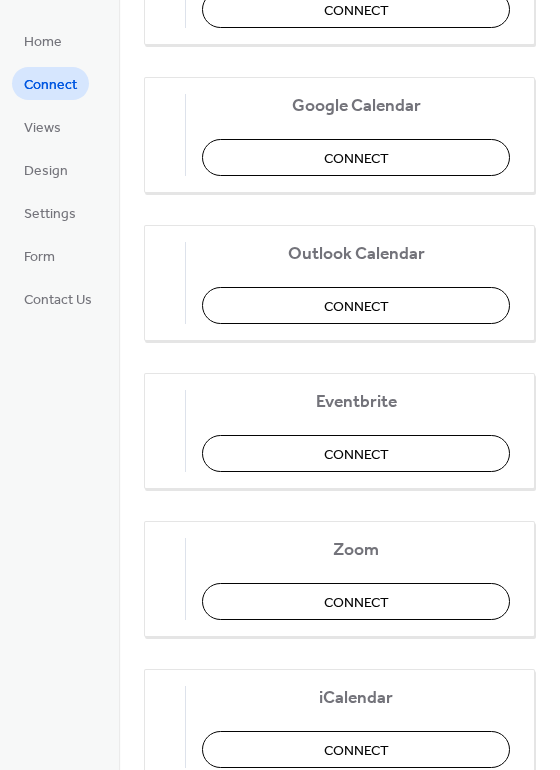 scroll, scrollTop: 323, scrollLeft: 0, axis: vertical 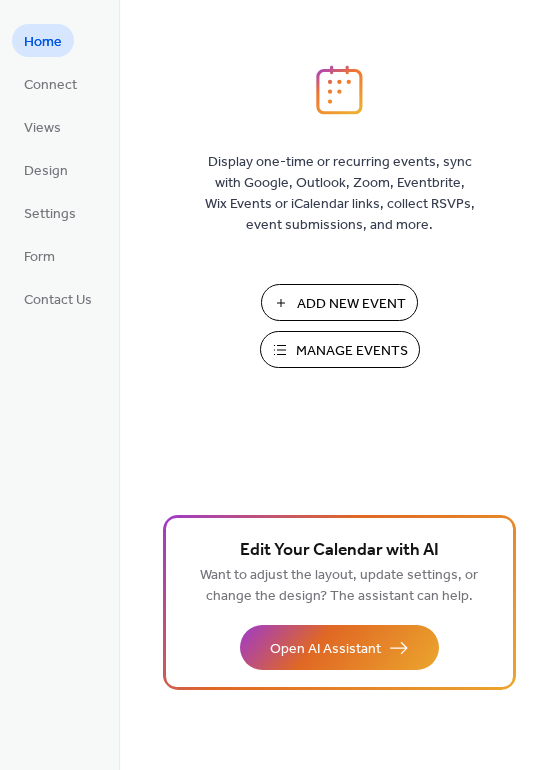 click on "Manage Events" at bounding box center [340, 349] 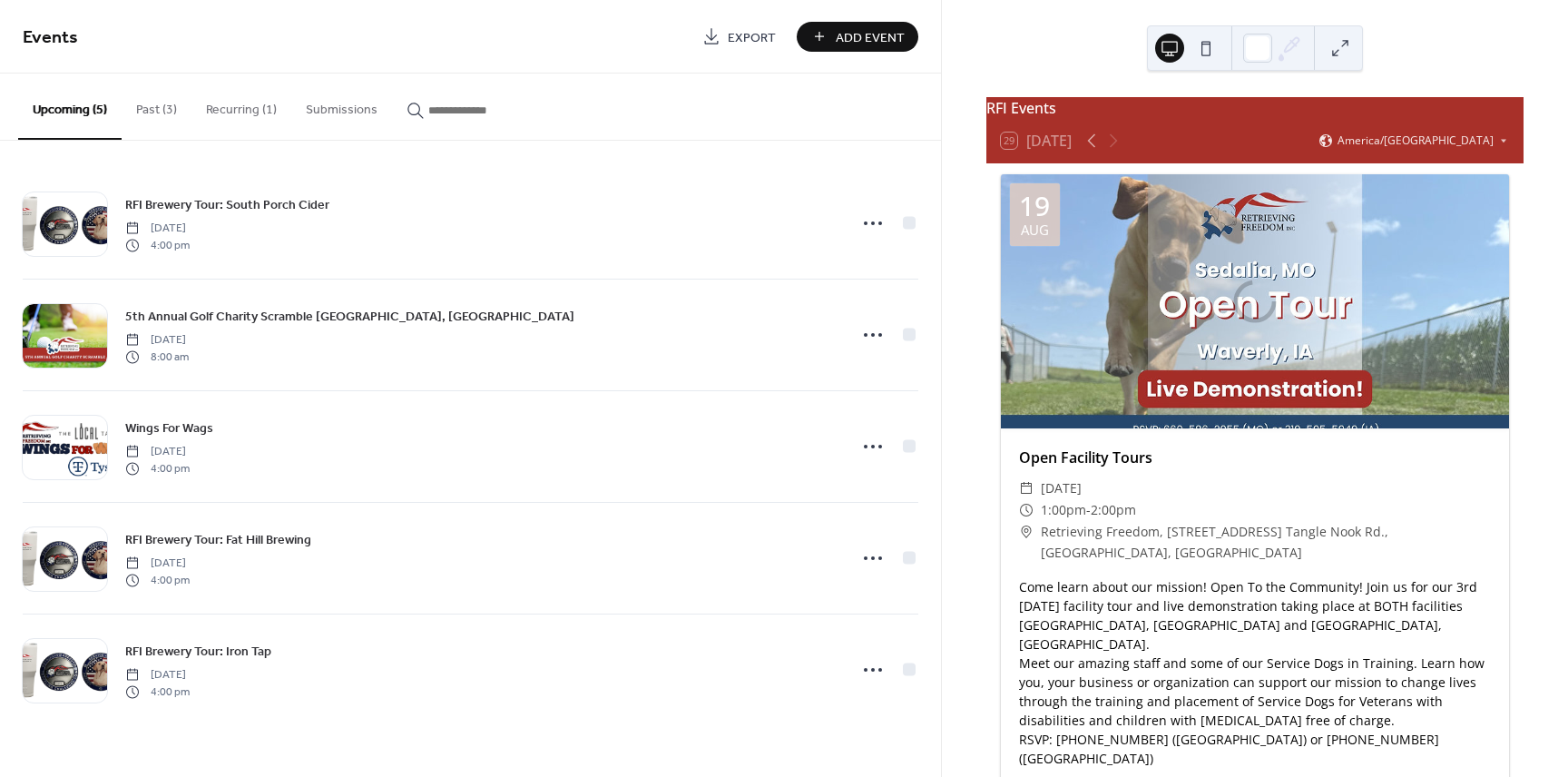 scroll, scrollTop: 0, scrollLeft: 0, axis: both 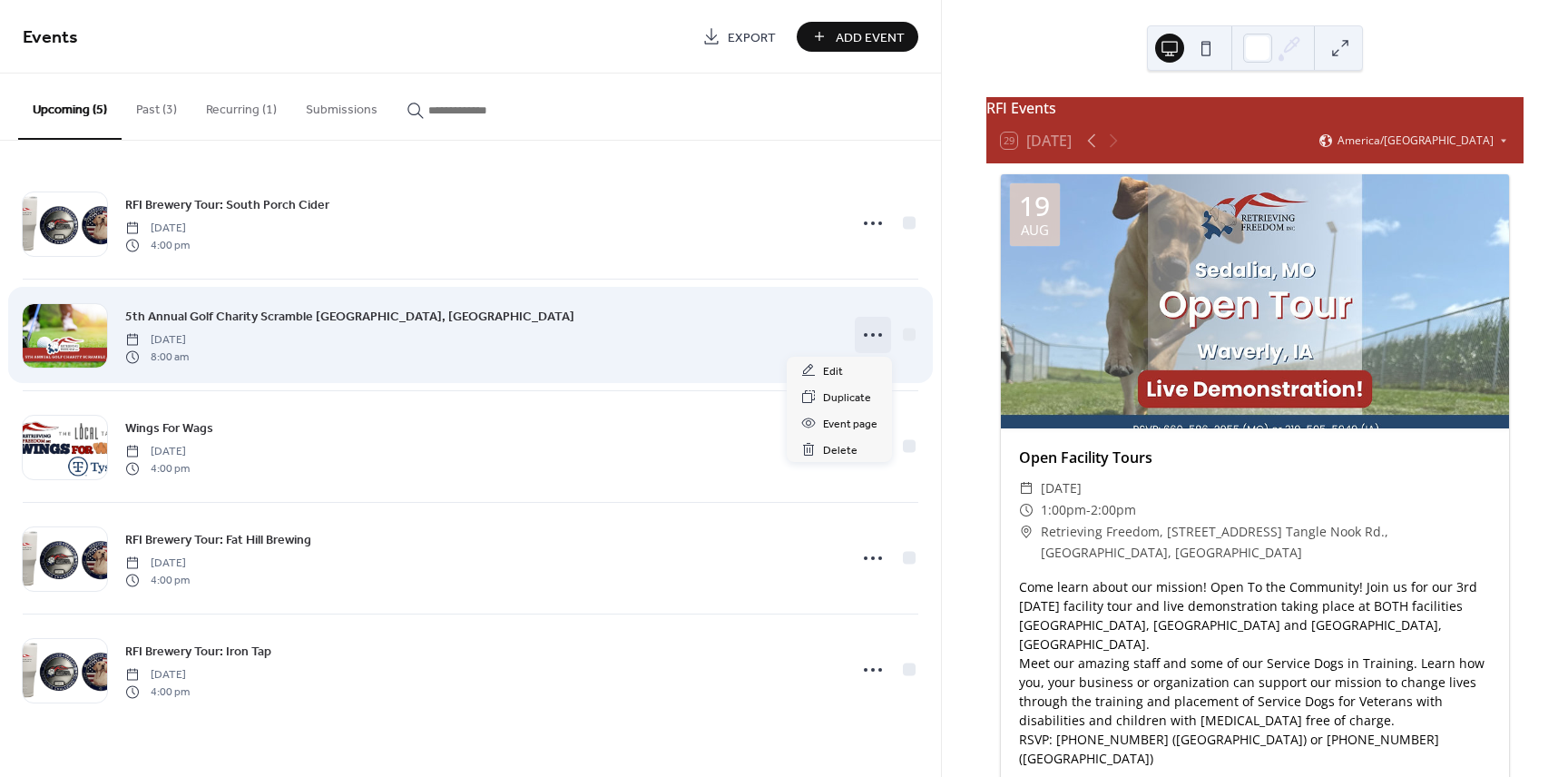 click 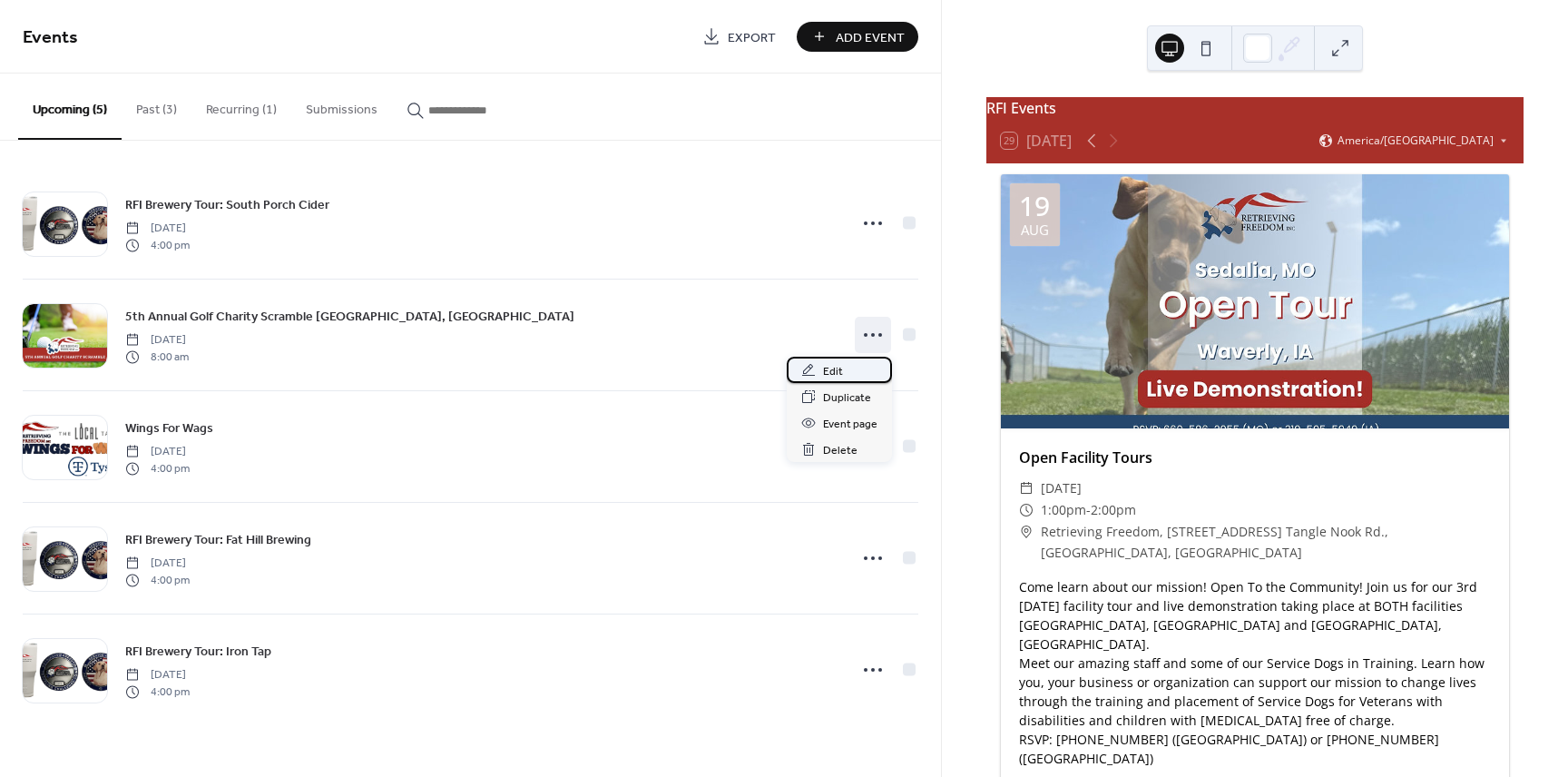 click on "Edit" at bounding box center [839, 369] 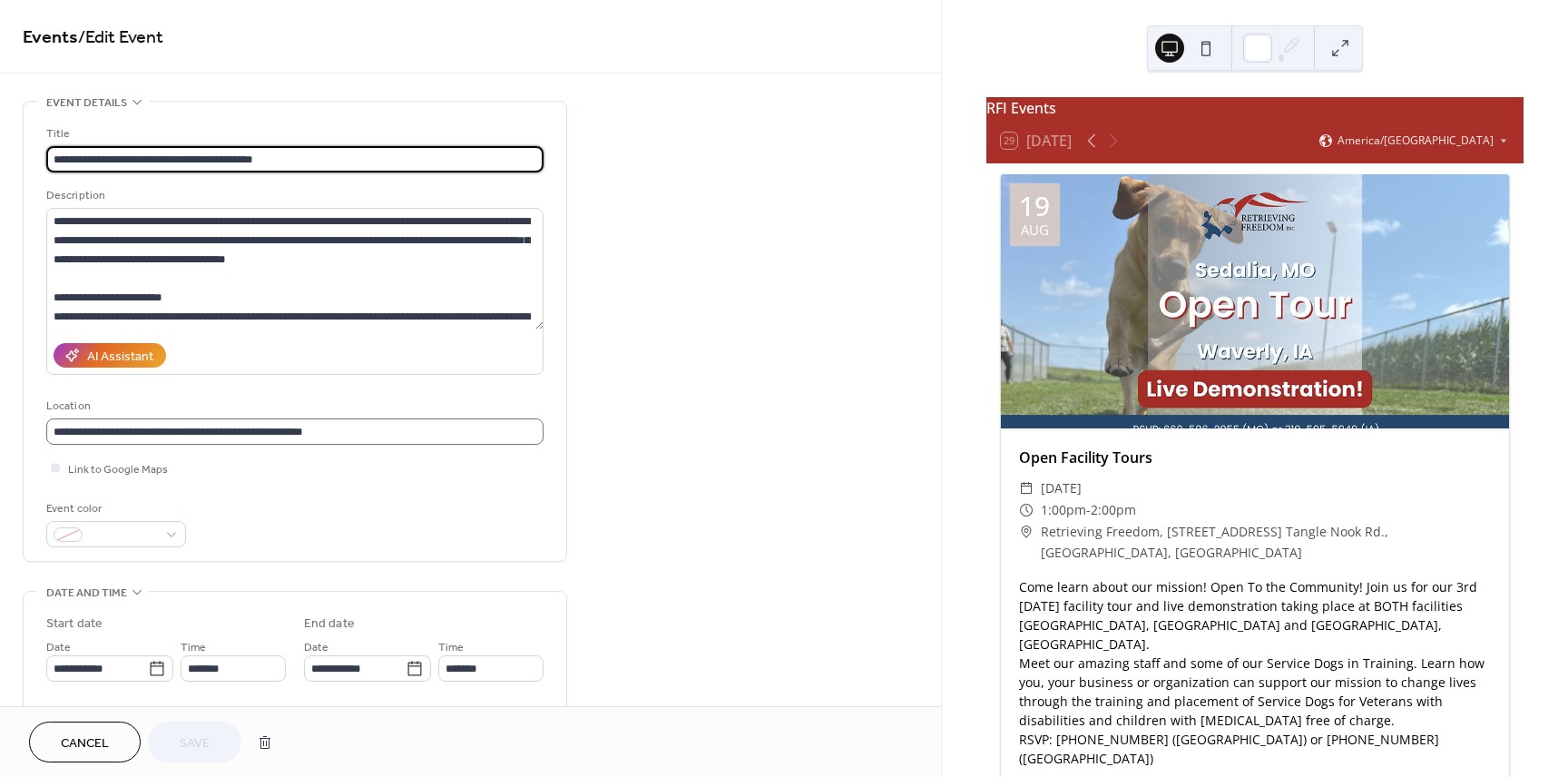 scroll, scrollTop: 1, scrollLeft: 0, axis: vertical 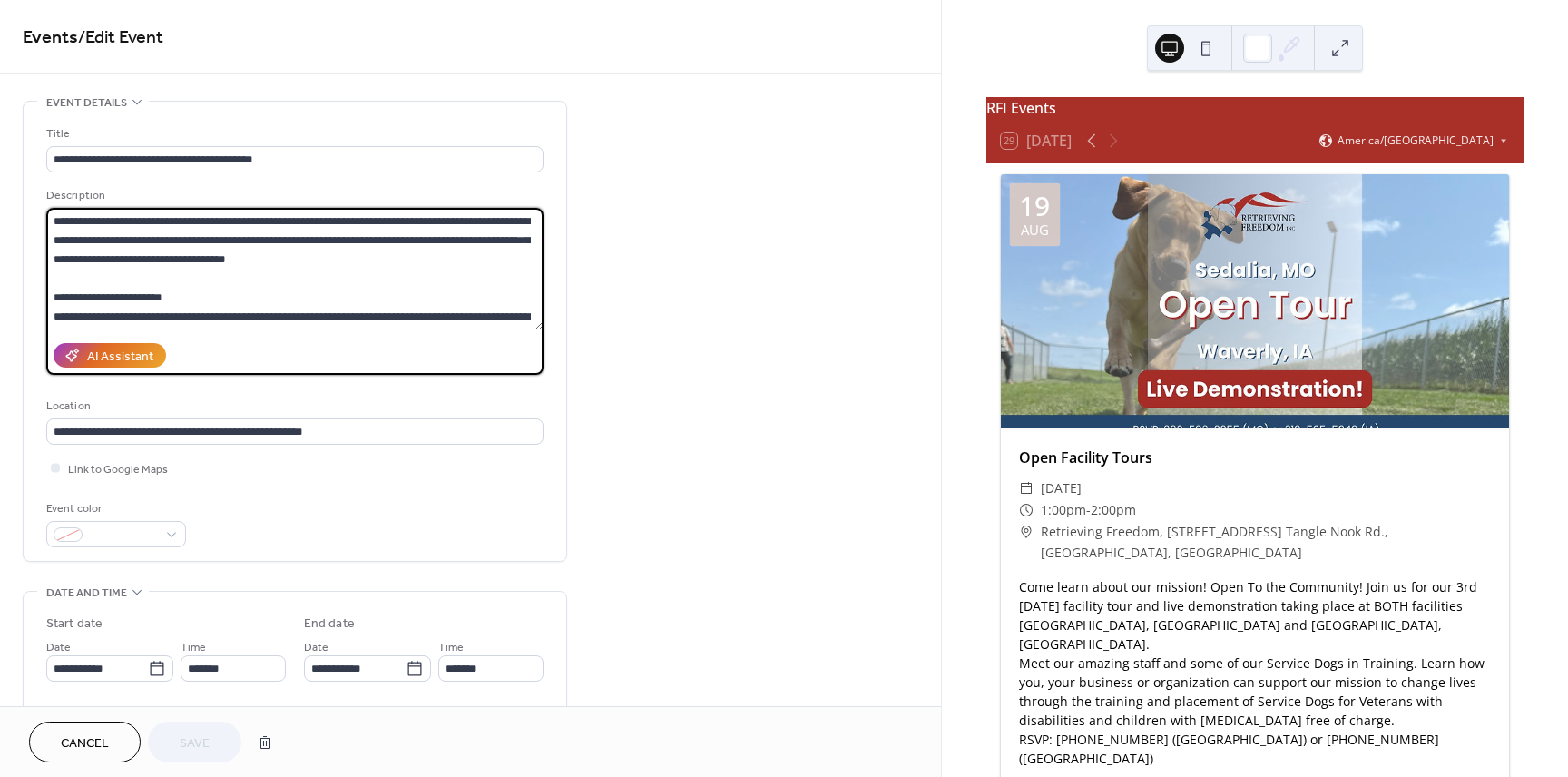 click at bounding box center [295, 269] 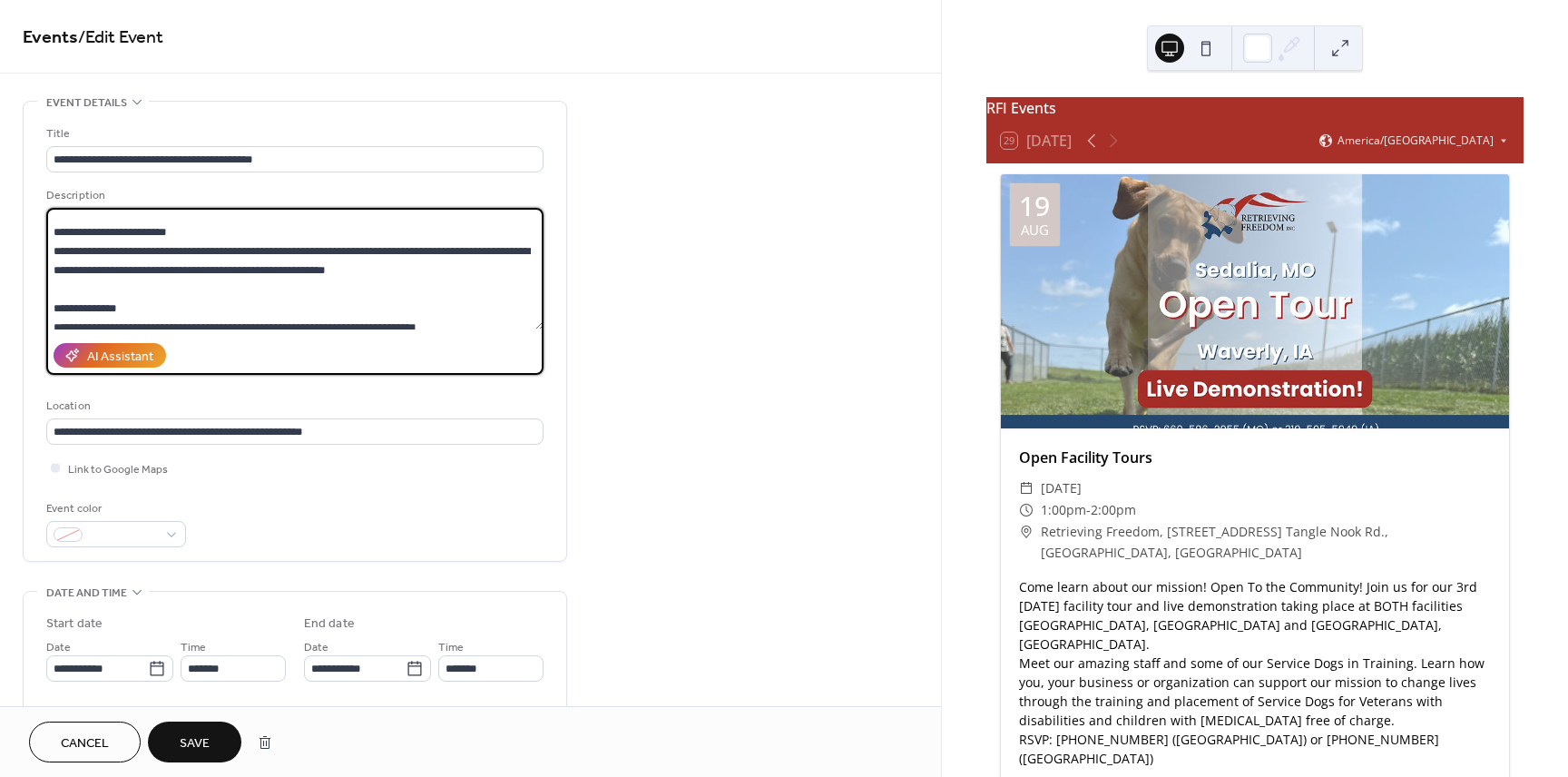 scroll, scrollTop: 324, scrollLeft: 0, axis: vertical 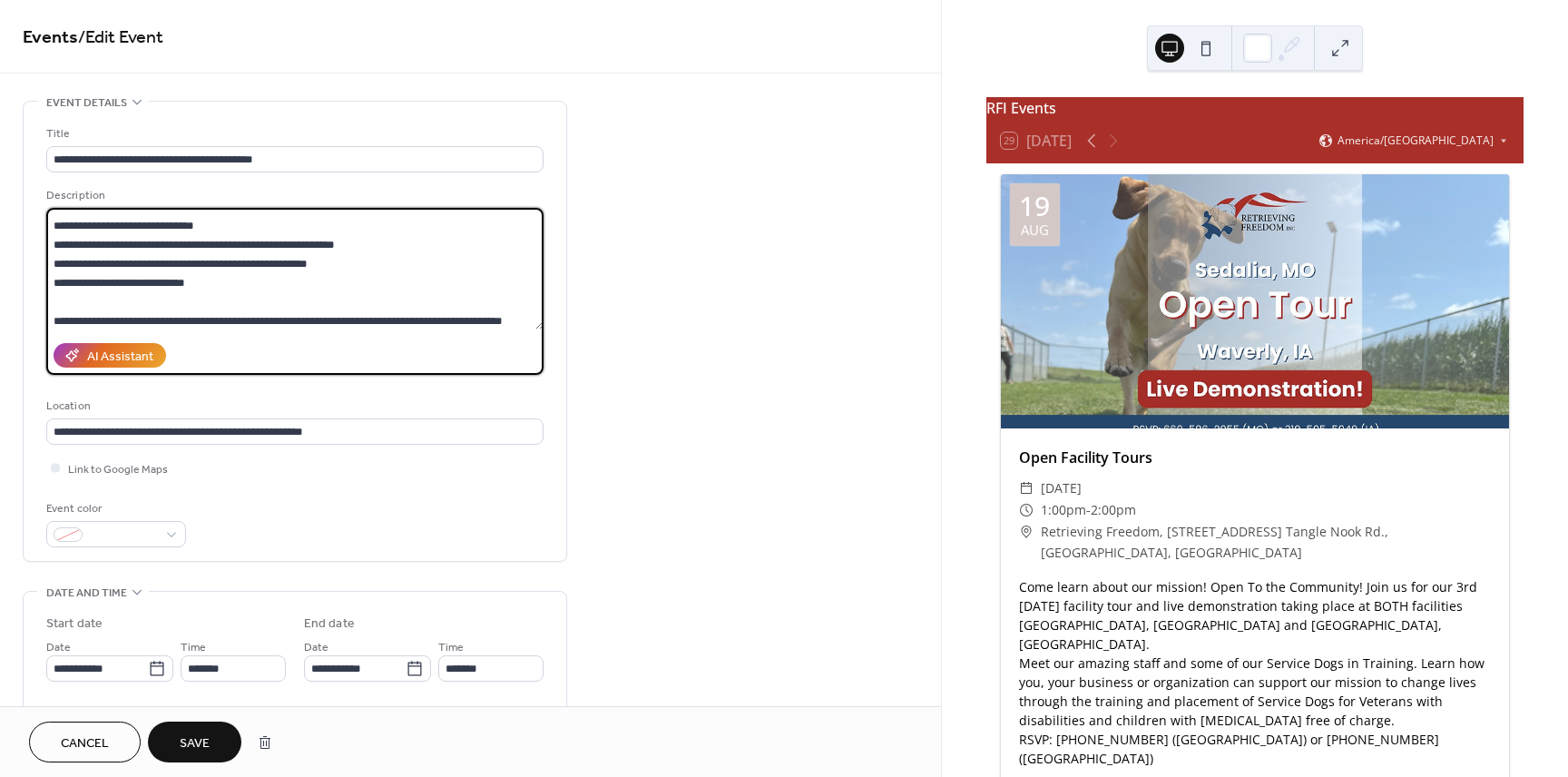 click at bounding box center [295, 269] 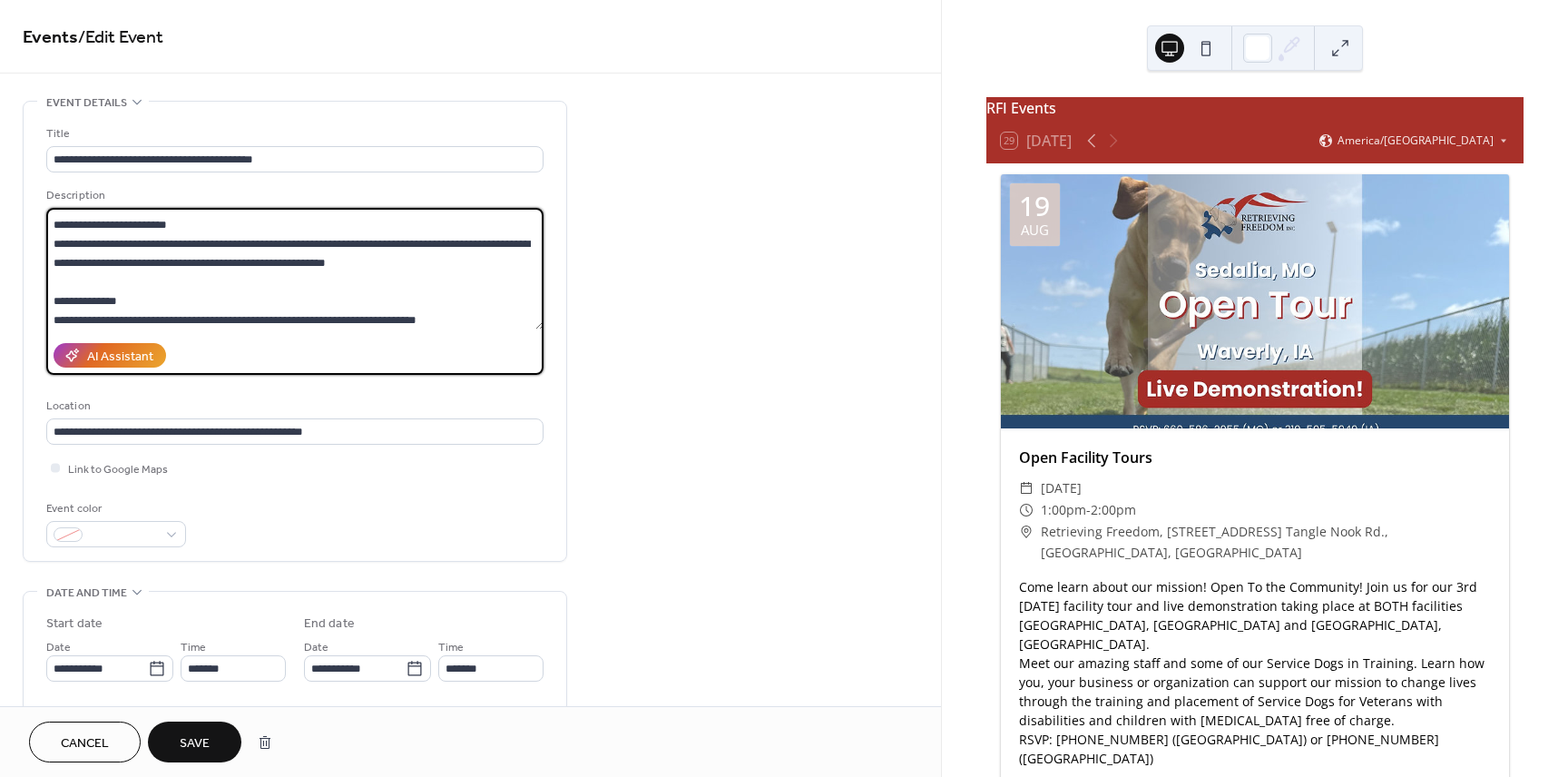 scroll, scrollTop: 305, scrollLeft: 0, axis: vertical 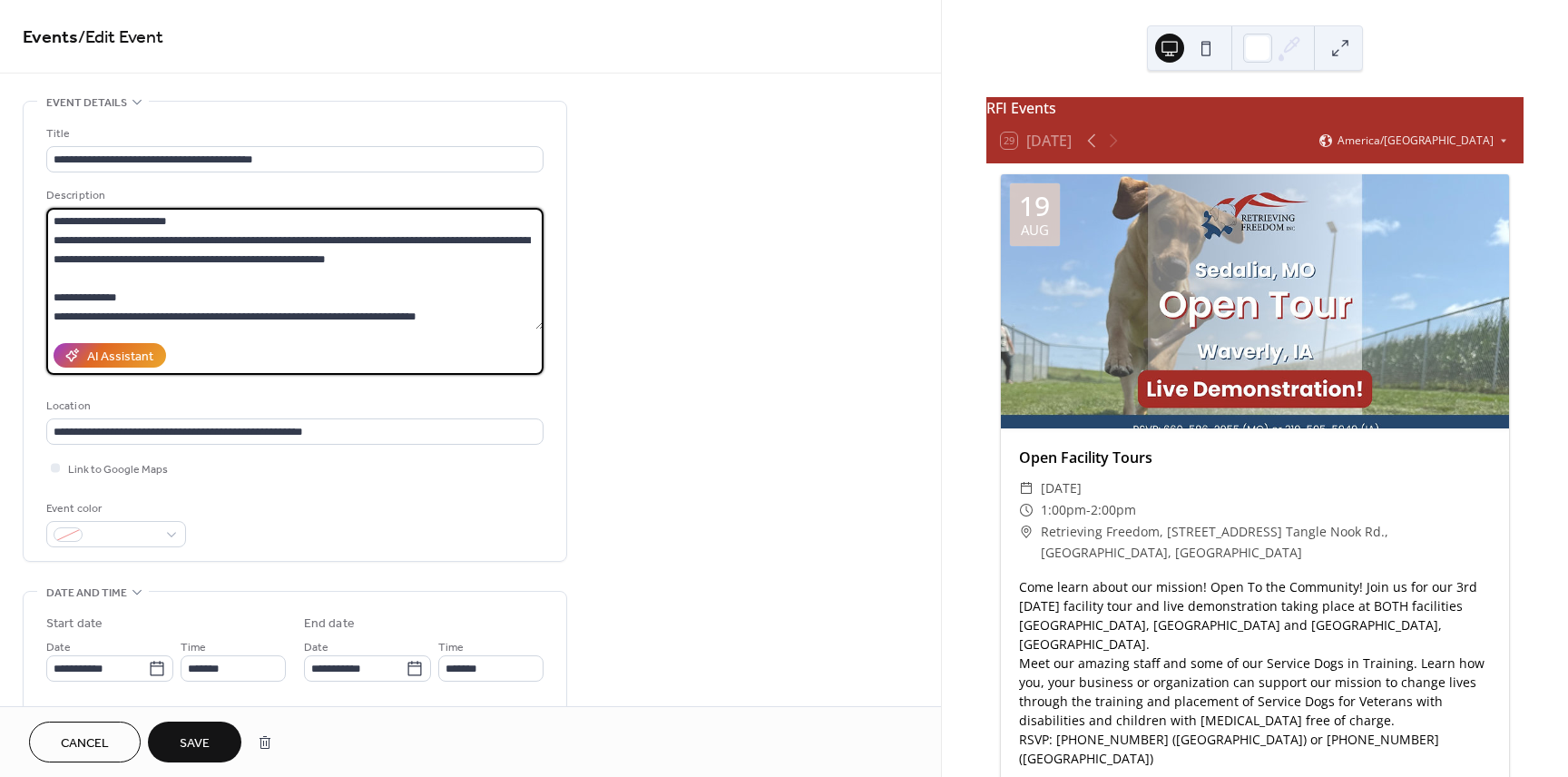 type on "**********" 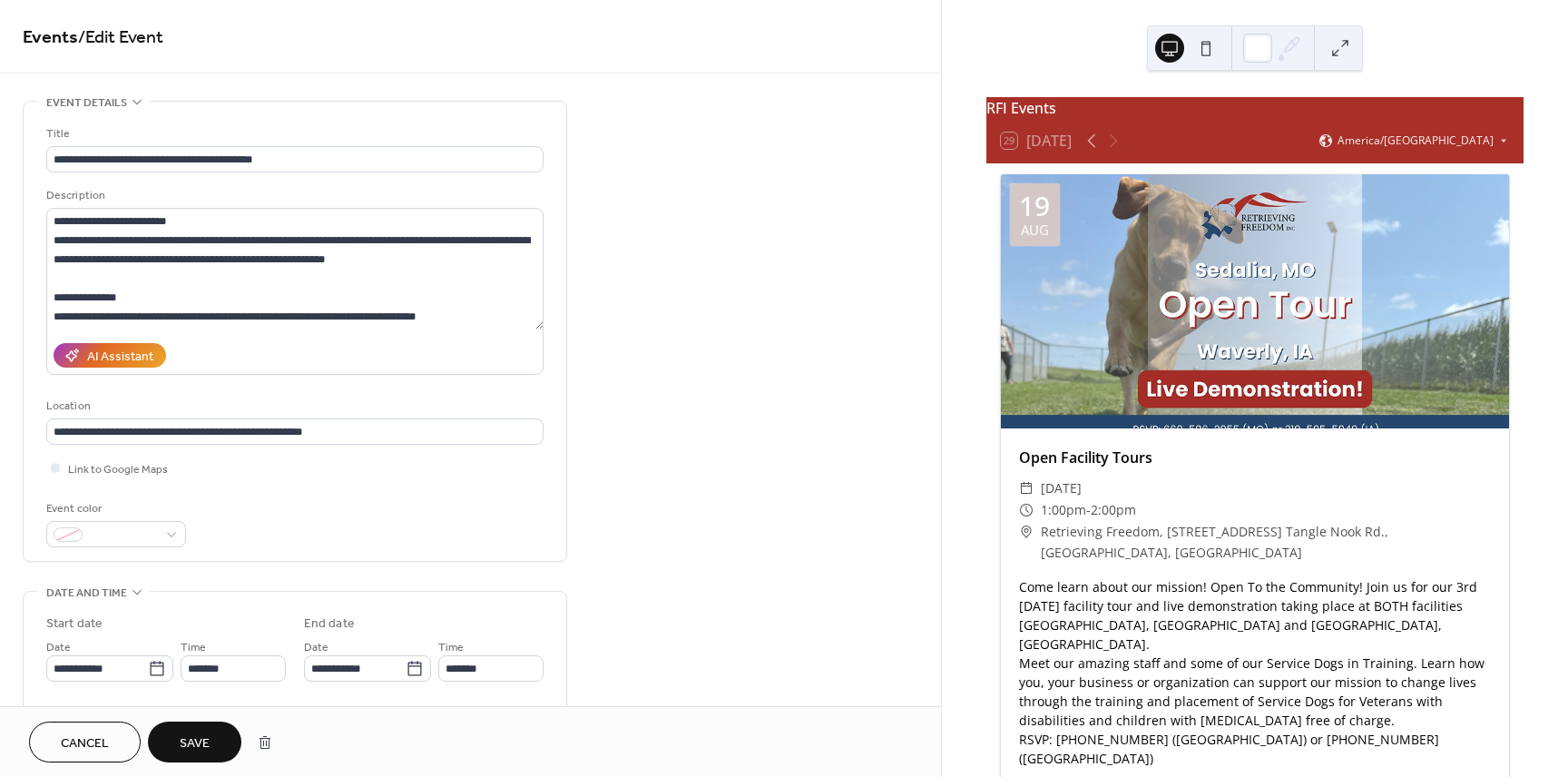 click on "Save" at bounding box center [194, 743] 